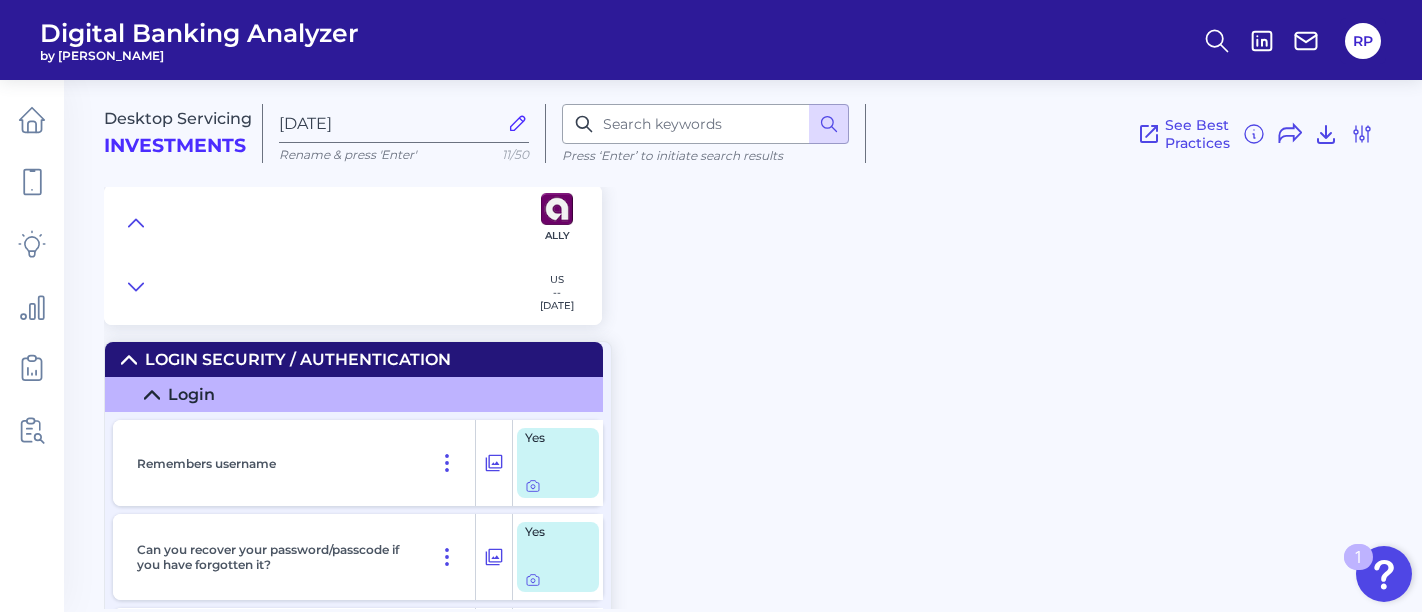 scroll, scrollTop: 0, scrollLeft: 0, axis: both 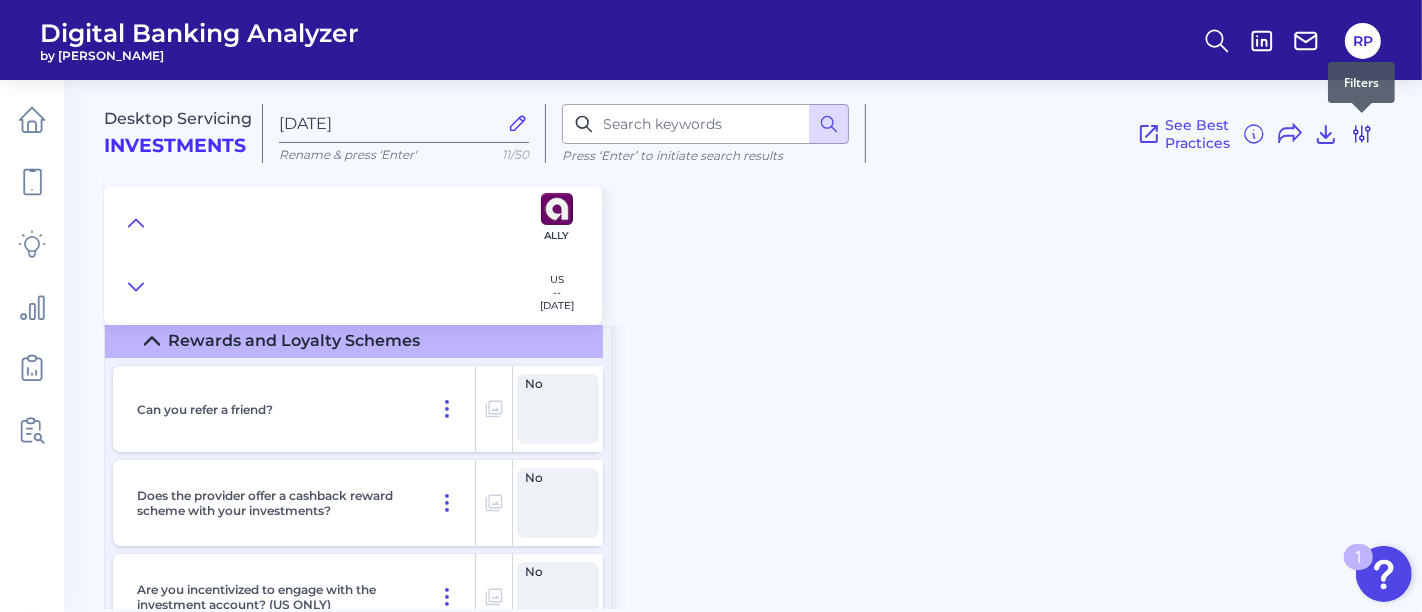 click 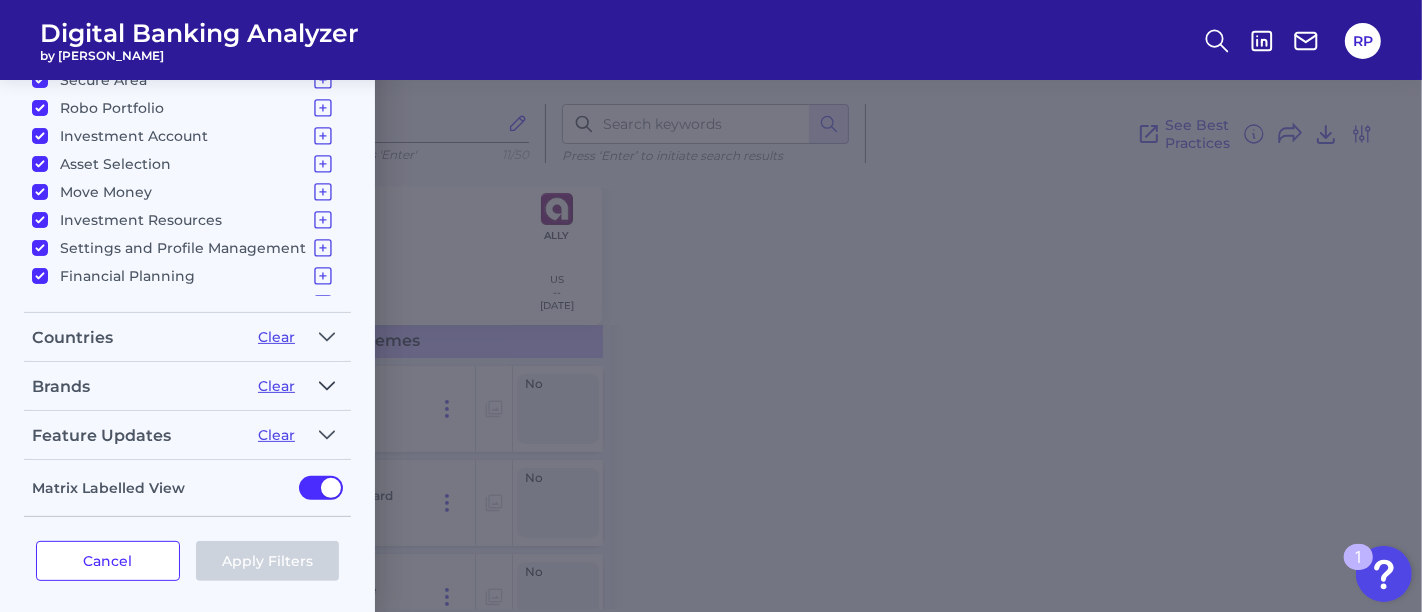 click 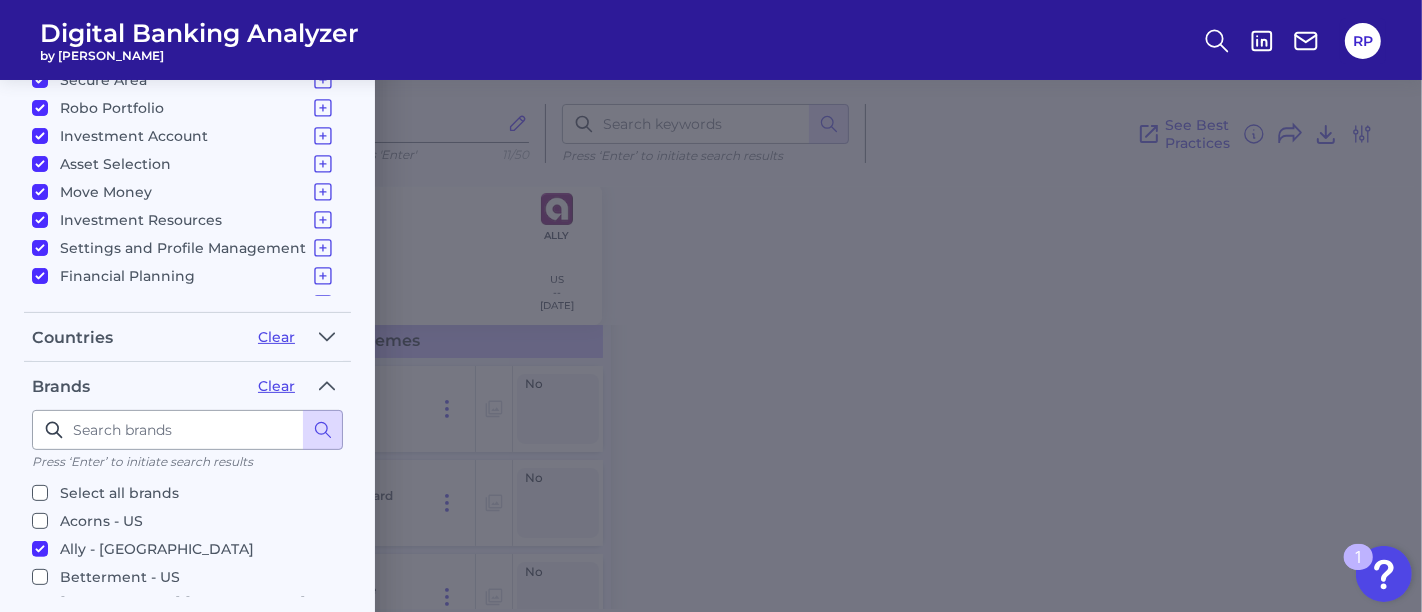 click on "Ally - [GEOGRAPHIC_DATA]" at bounding box center (157, 549) 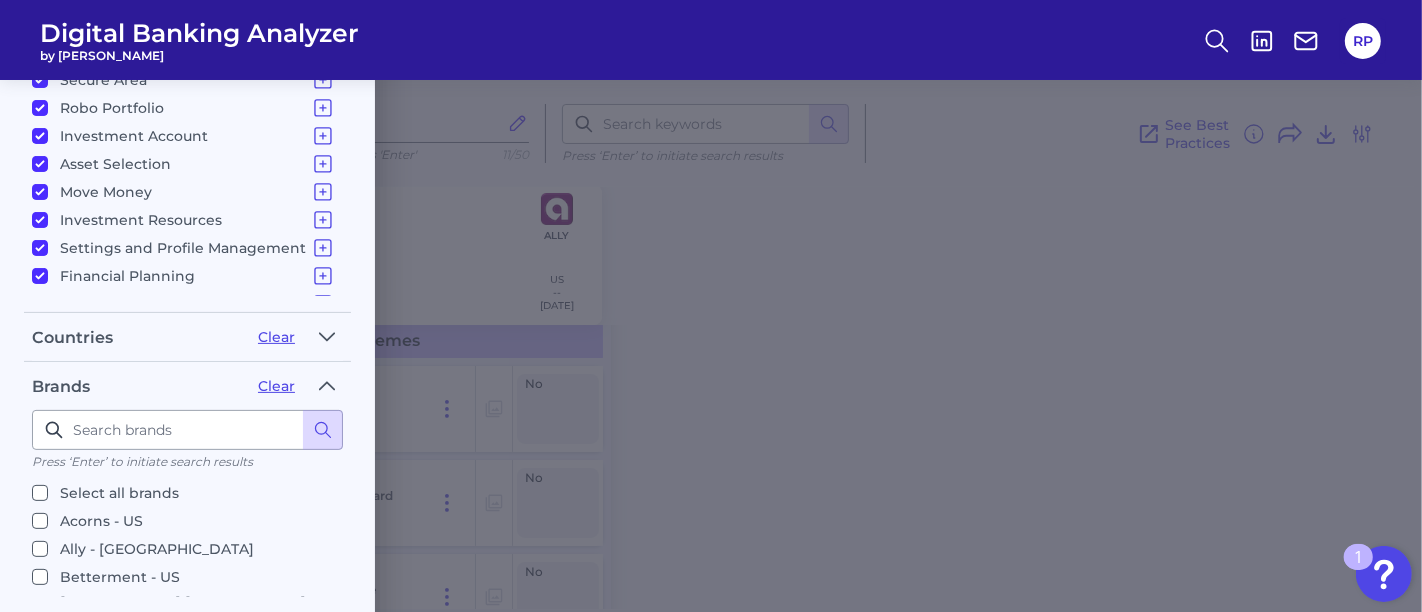 checkbox on "false" 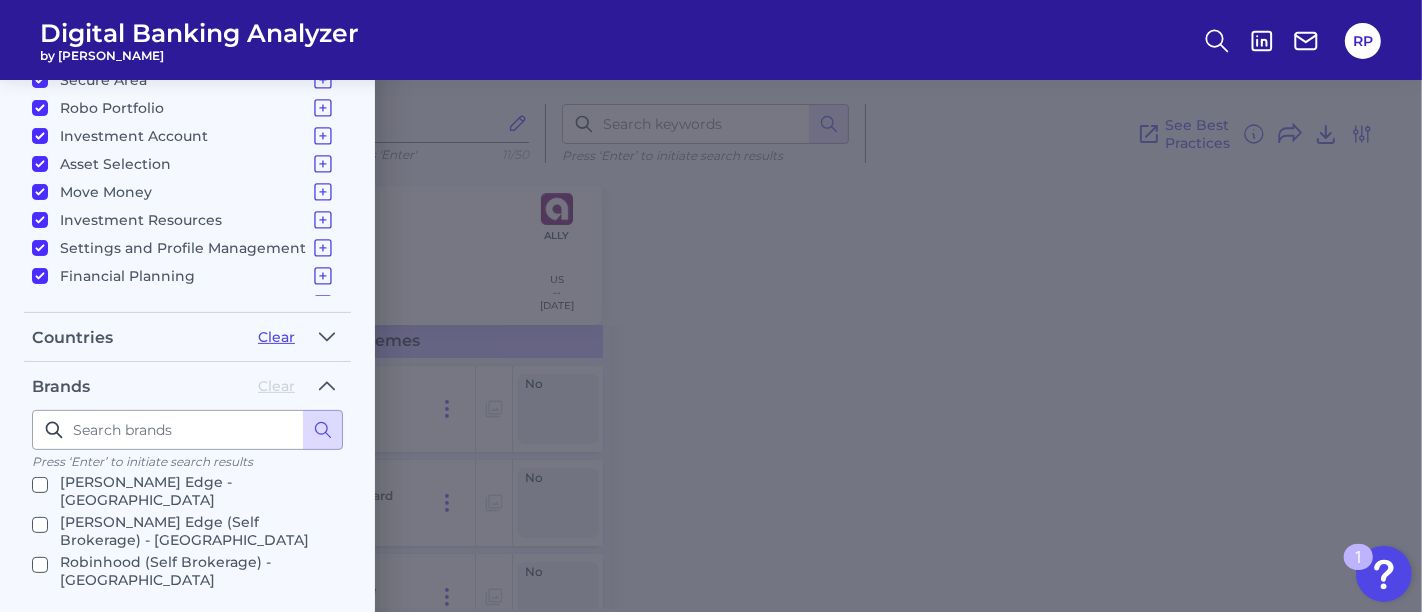 scroll, scrollTop: 555, scrollLeft: 0, axis: vertical 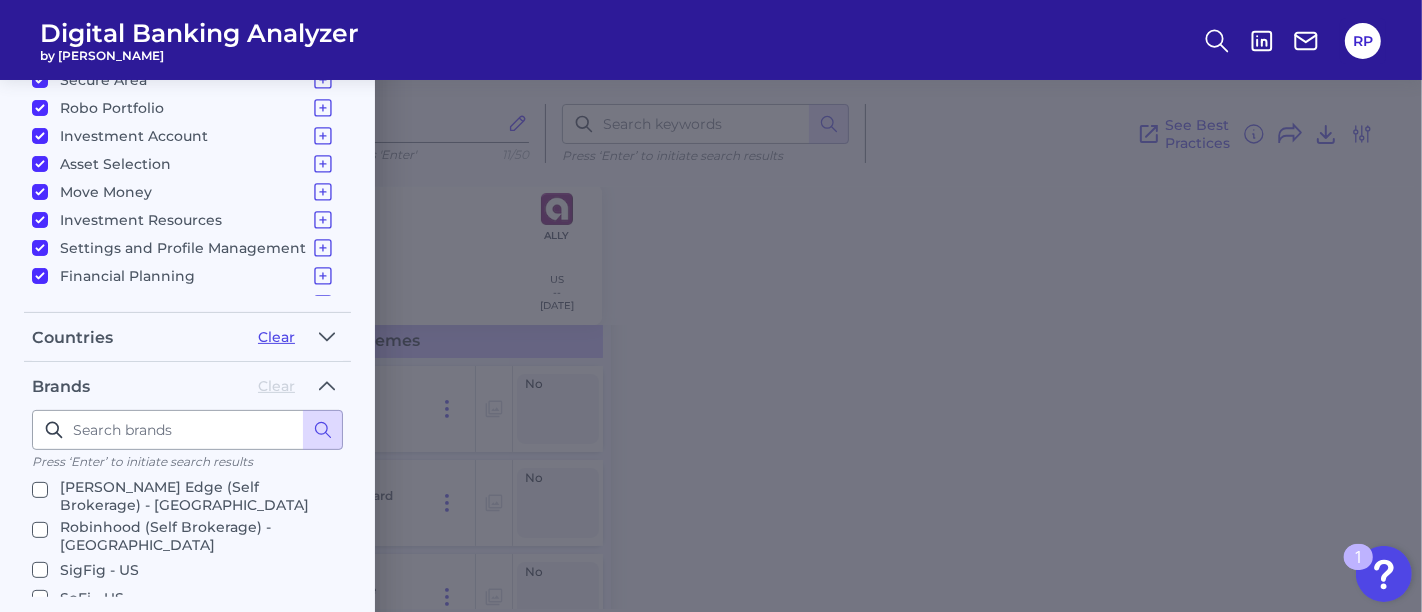 click on "SoFi (Self Brokerage) - US" at bounding box center (197, 632) 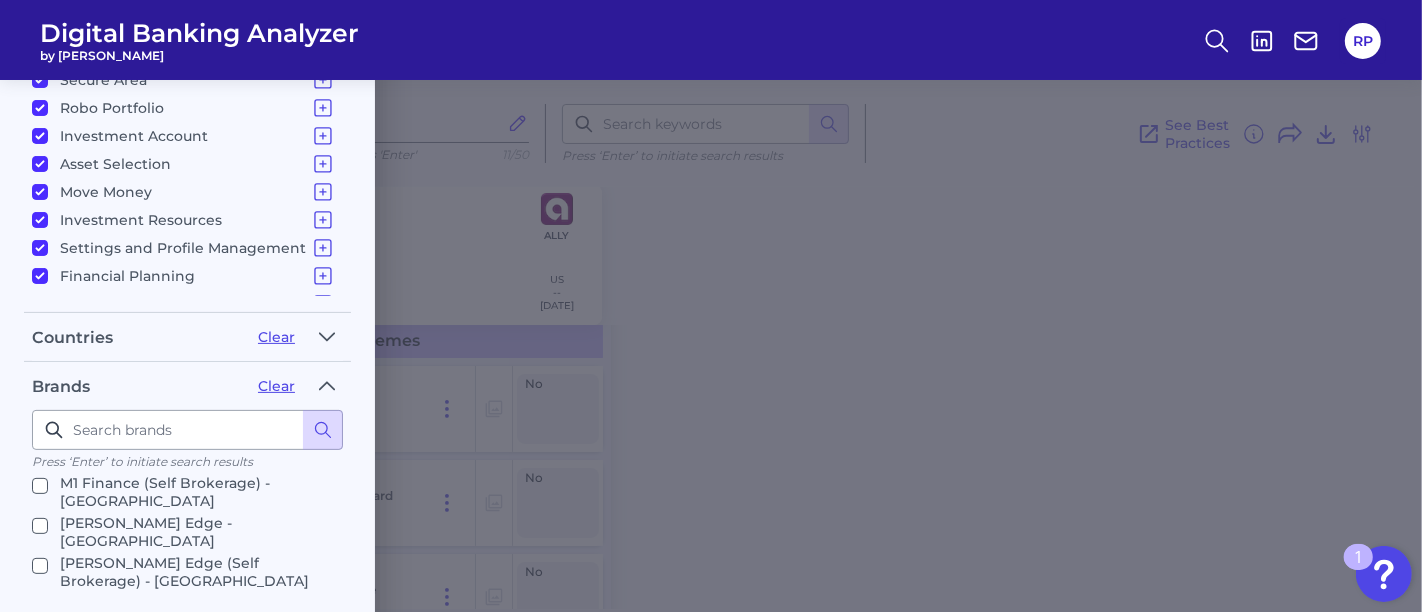 scroll, scrollTop: 444, scrollLeft: 0, axis: vertical 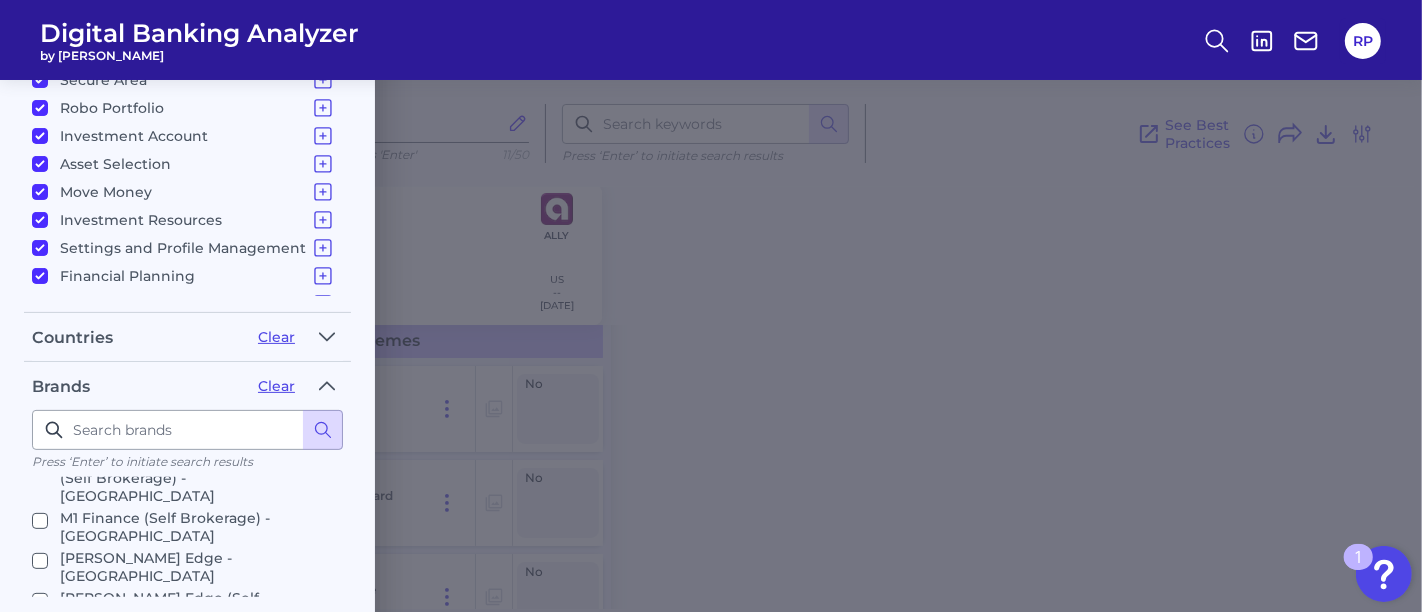 click on "SoFi - US" at bounding box center (92, 709) 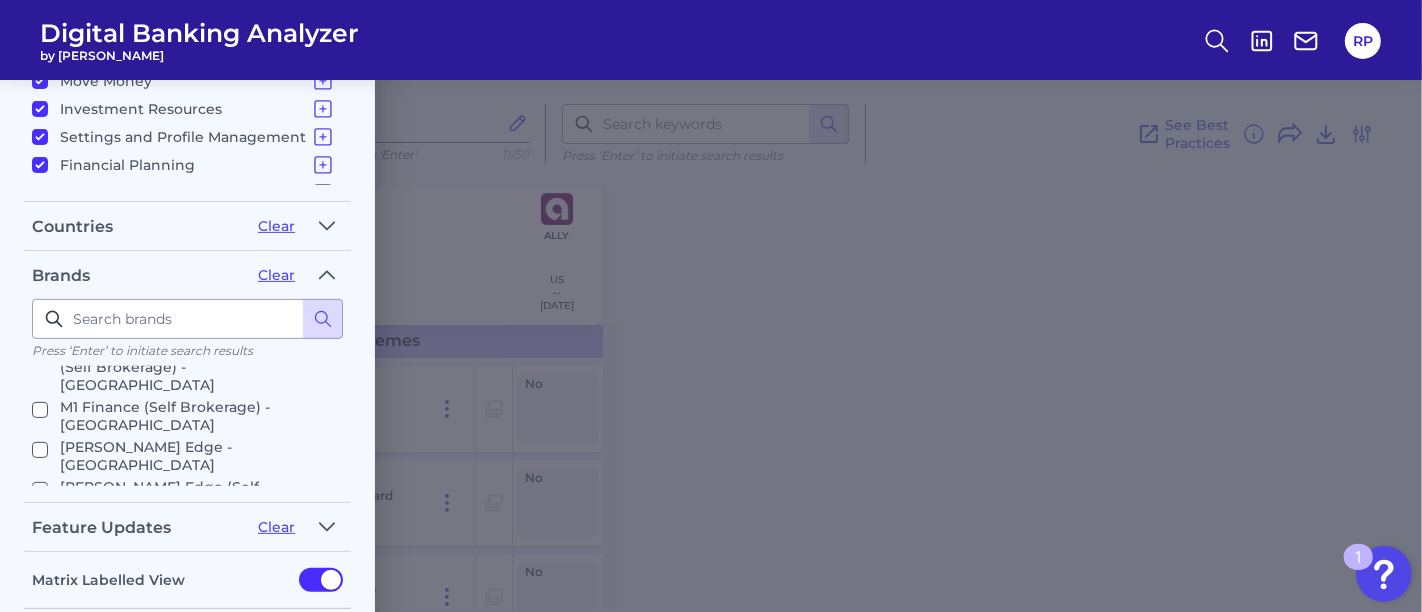 scroll, scrollTop: 664, scrollLeft: 0, axis: vertical 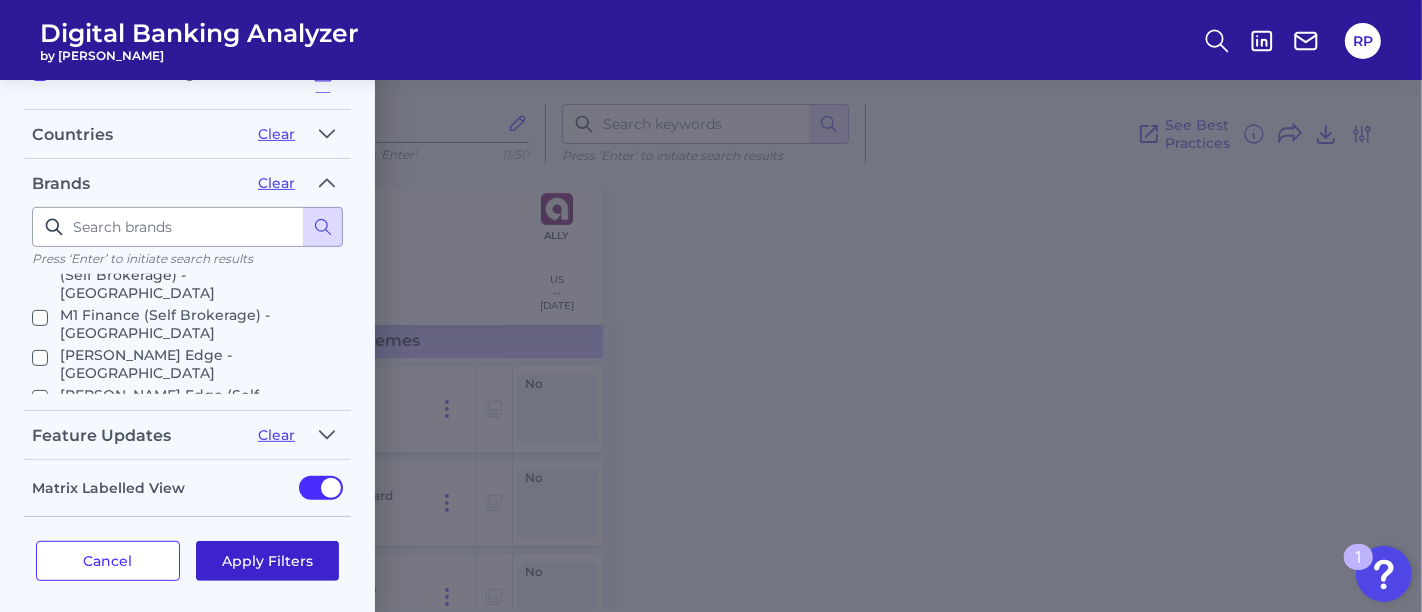 click on "Apply Filters" at bounding box center (268, 561) 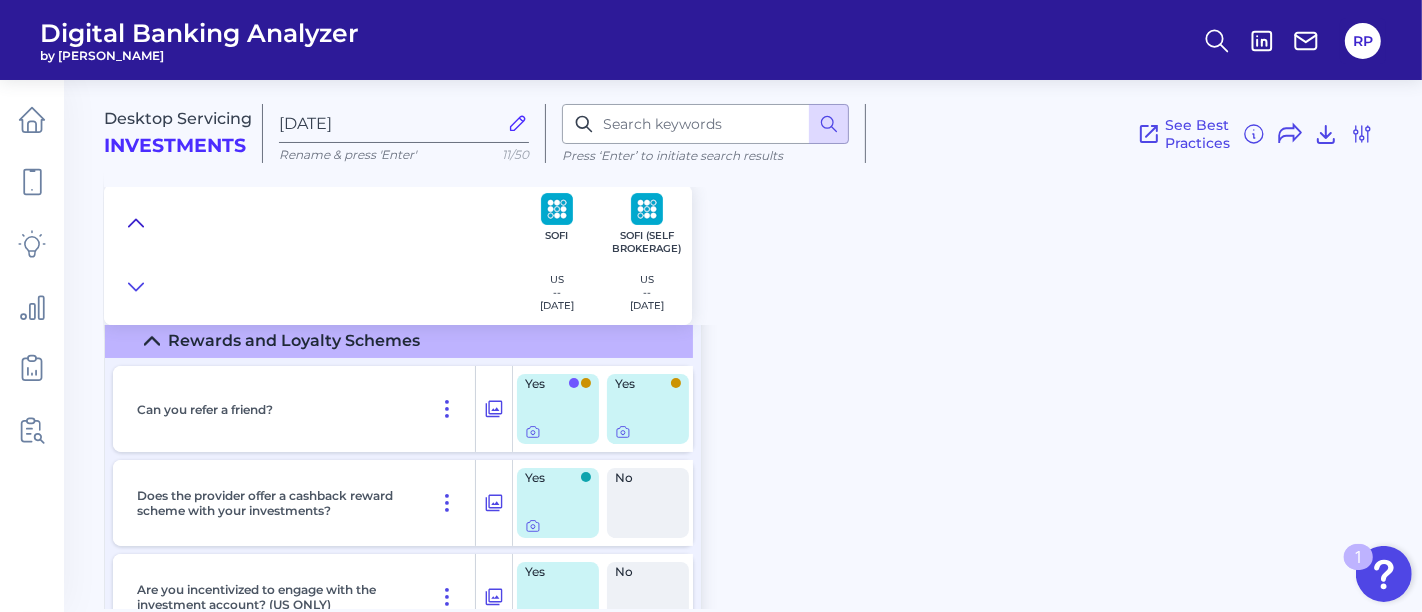 click 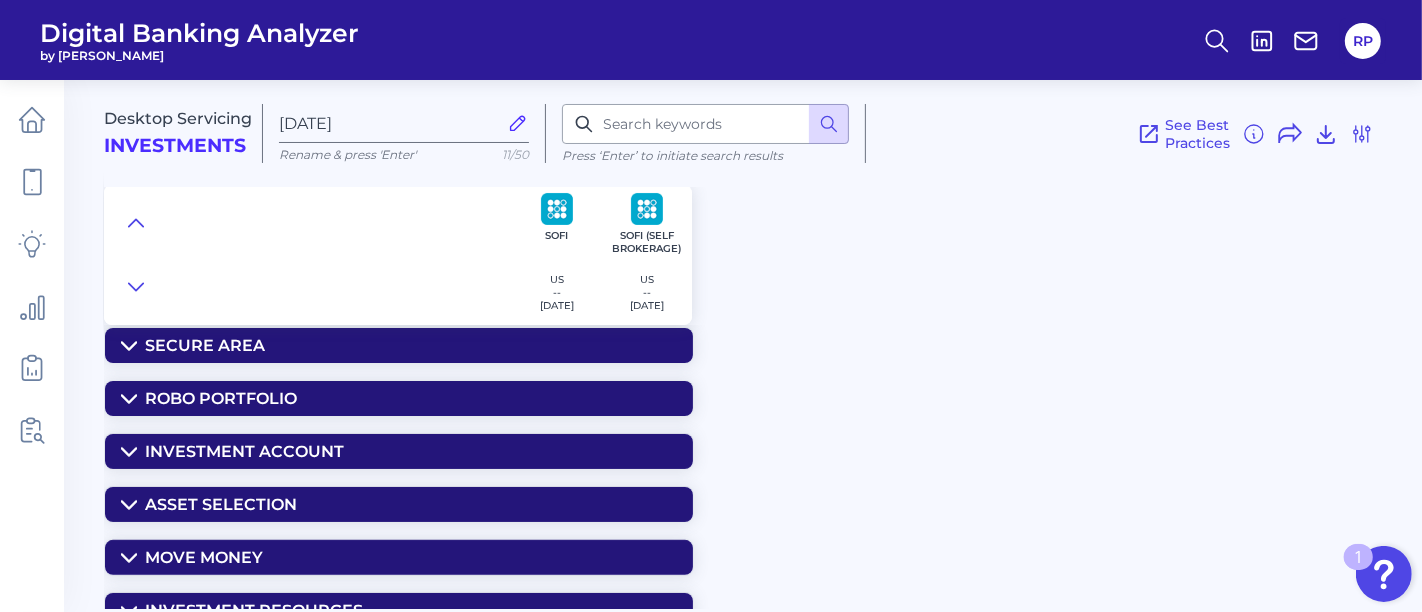scroll, scrollTop: 0, scrollLeft: 0, axis: both 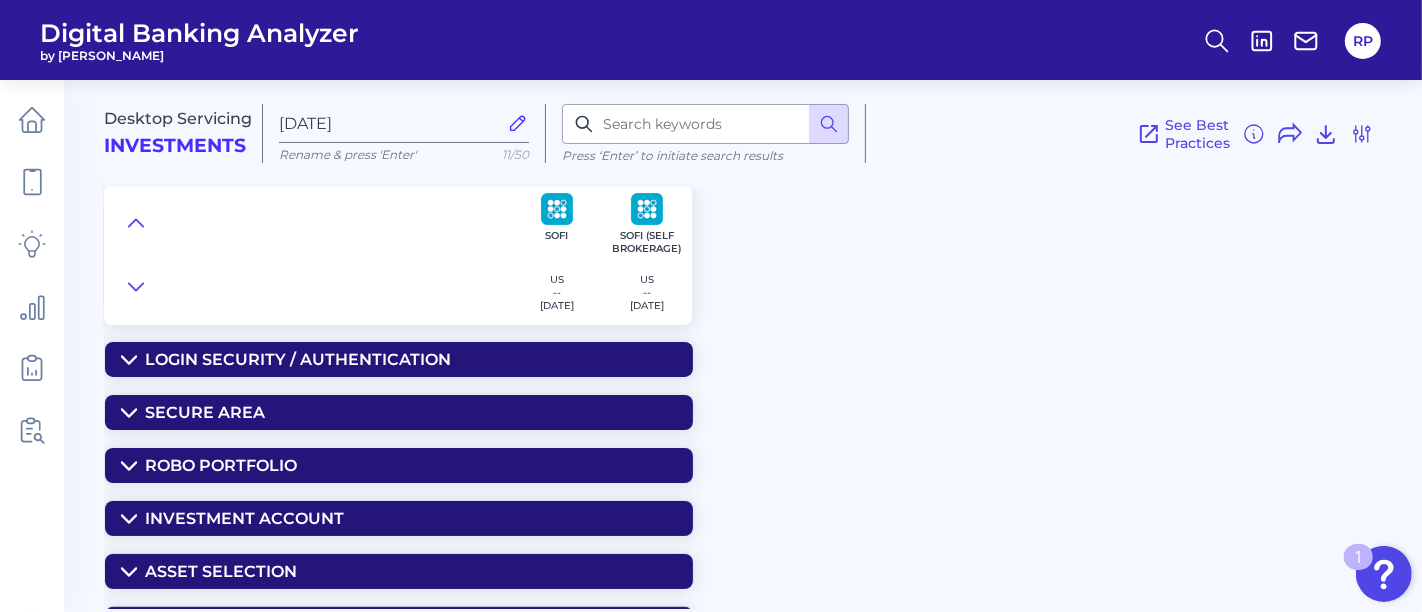 click on "Secure Area" at bounding box center [399, 412] 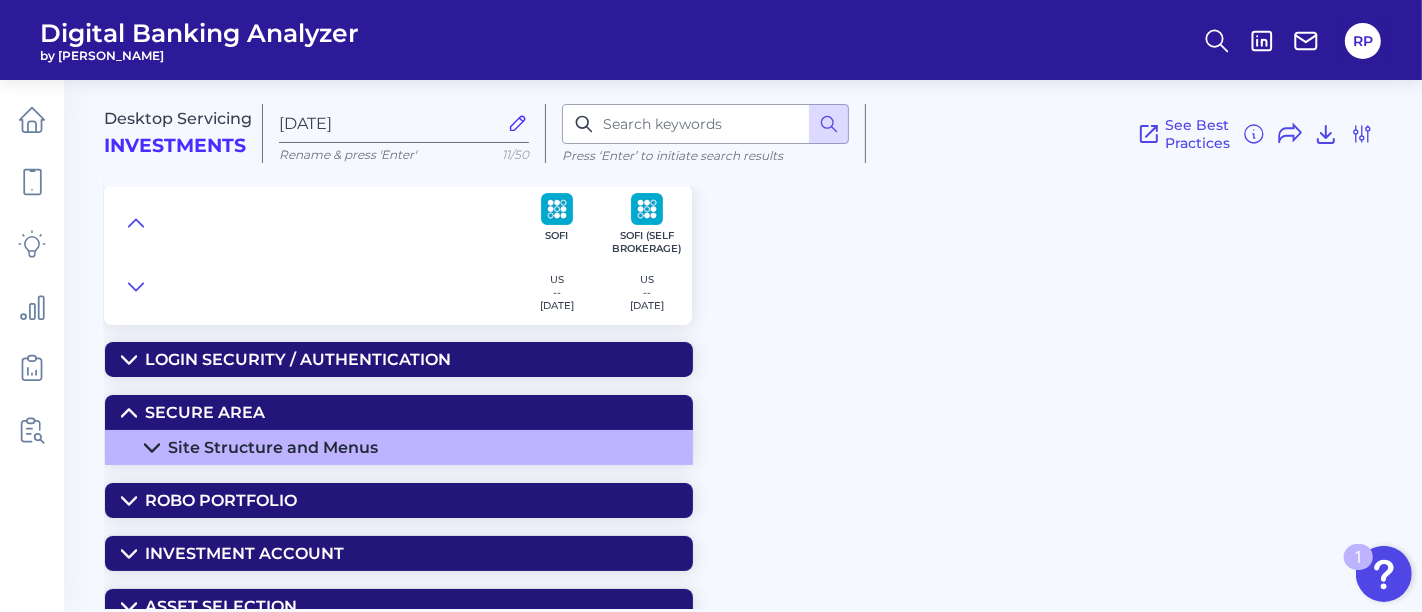 scroll, scrollTop: 111, scrollLeft: 0, axis: vertical 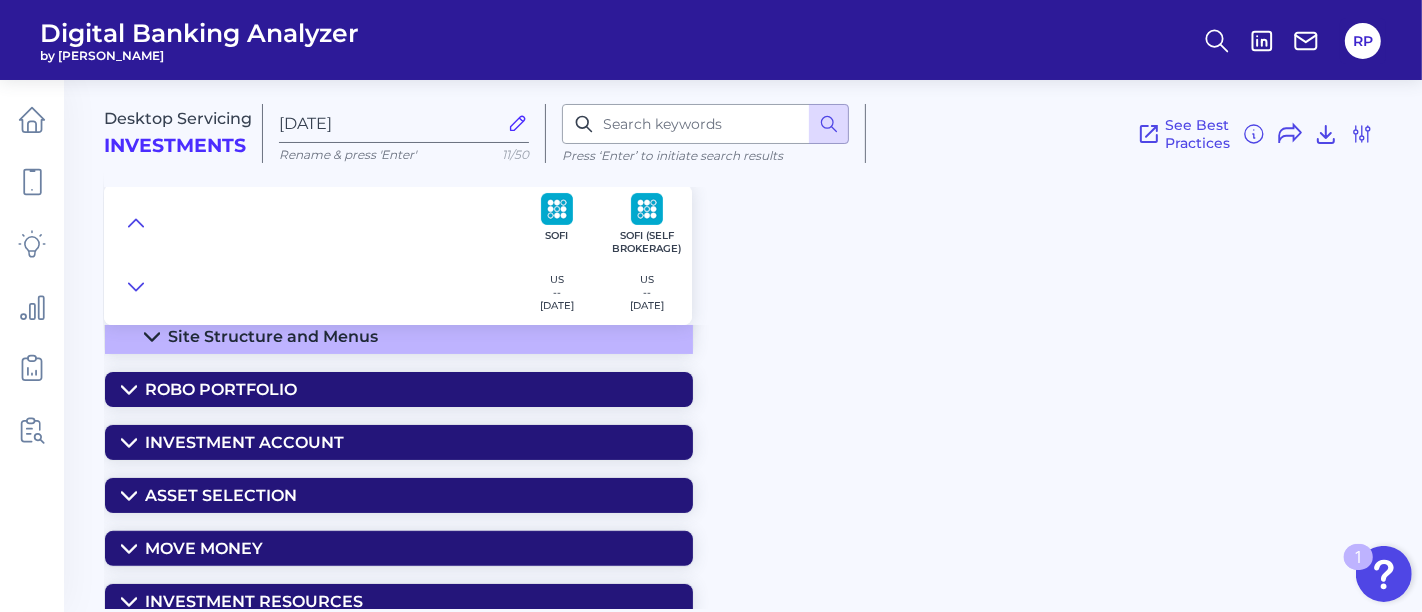 click on "Site Structure and Menus" at bounding box center [273, 336] 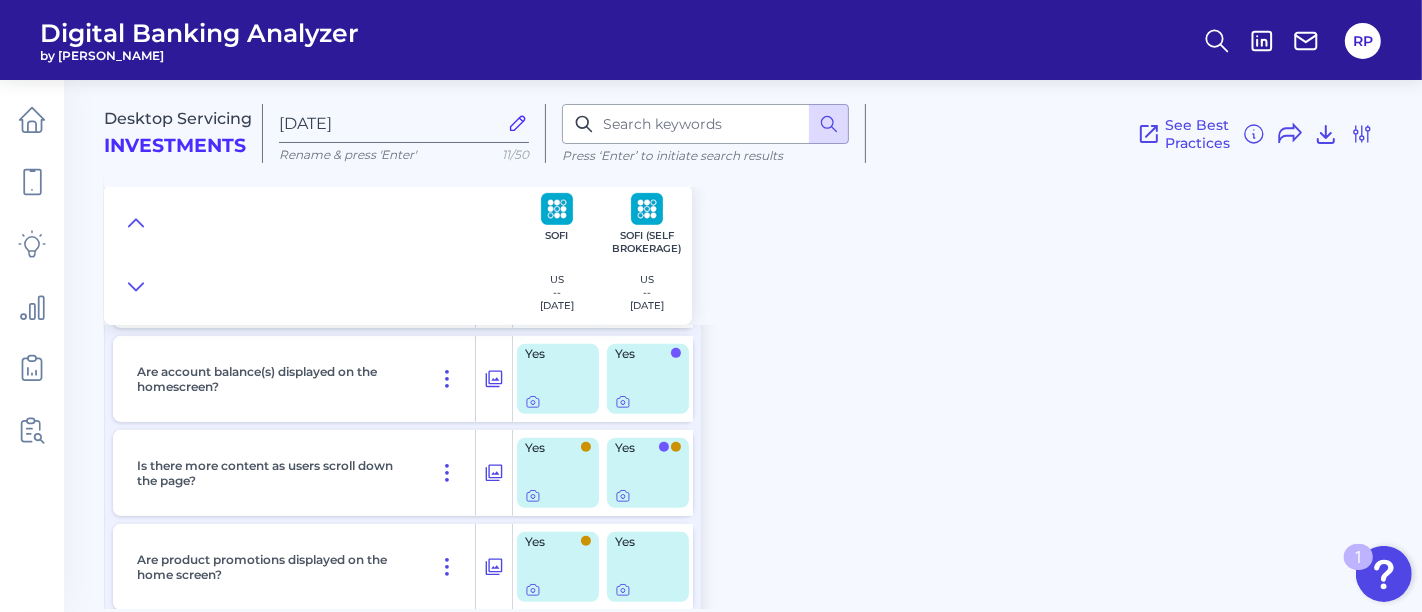 scroll, scrollTop: 666, scrollLeft: 0, axis: vertical 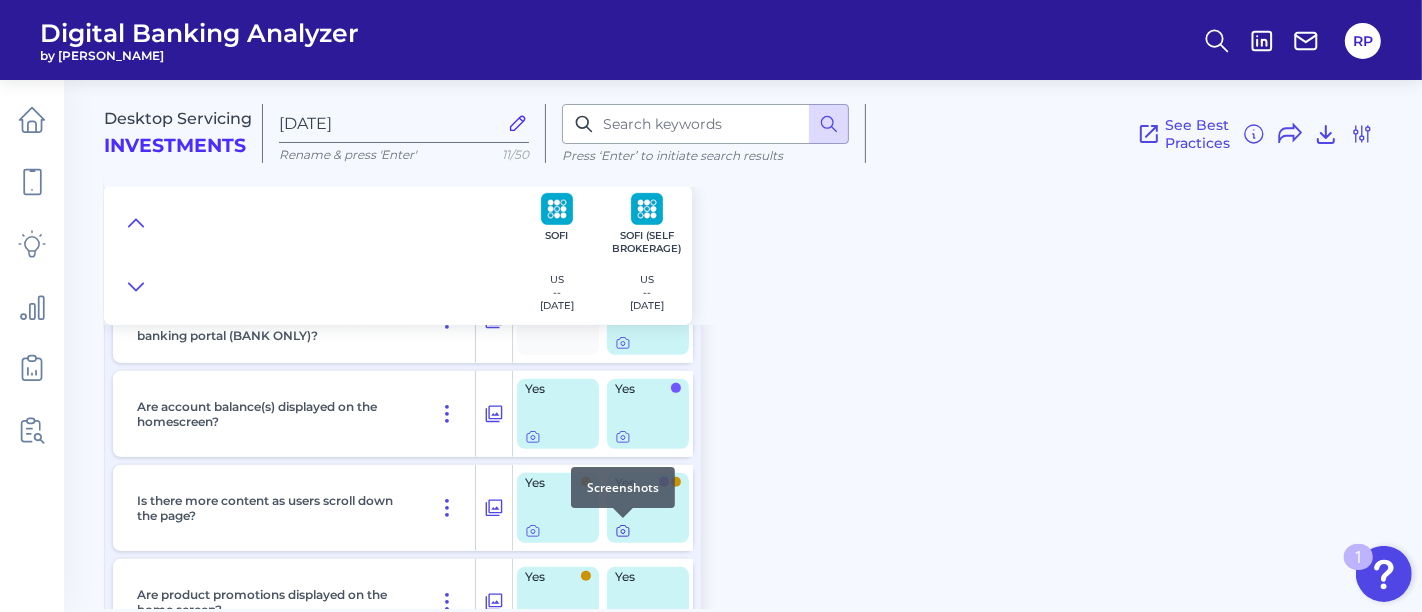 click 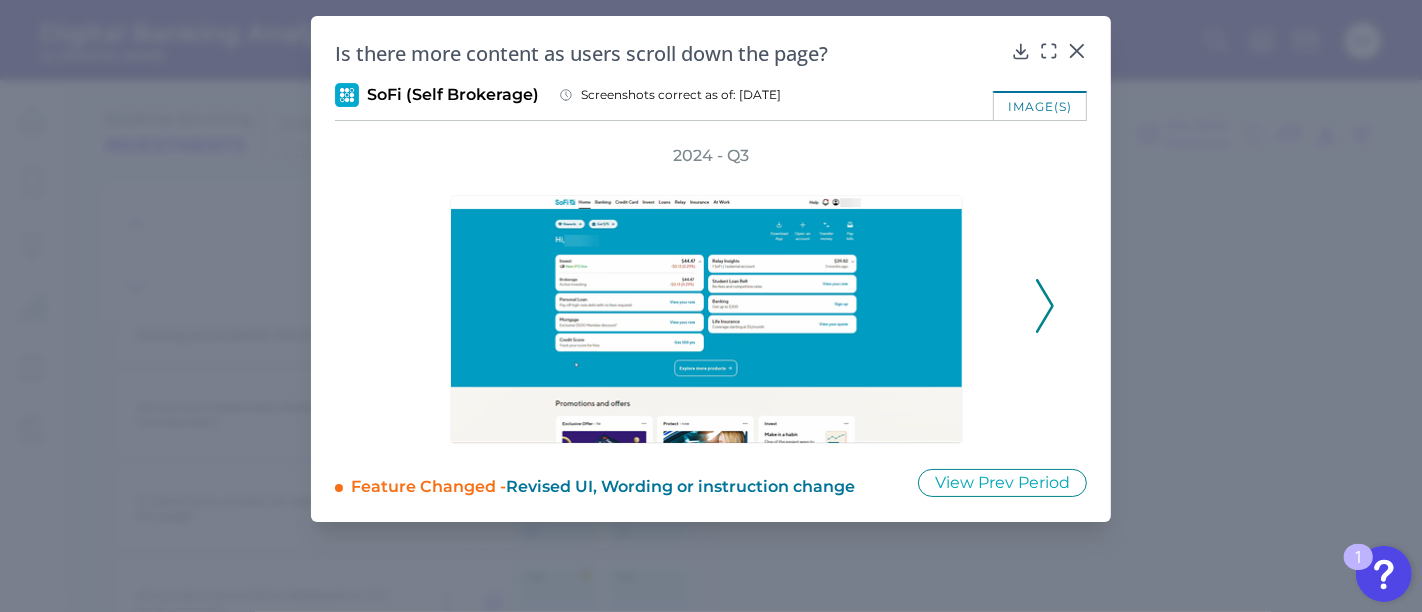 click 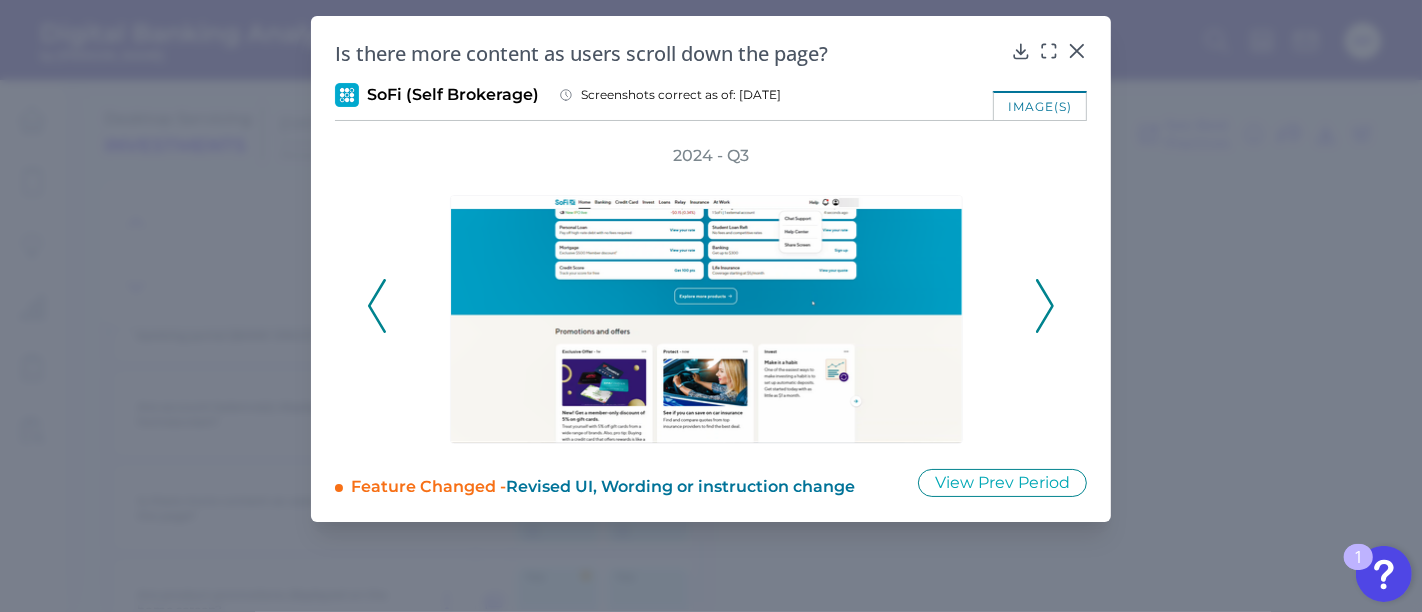 click 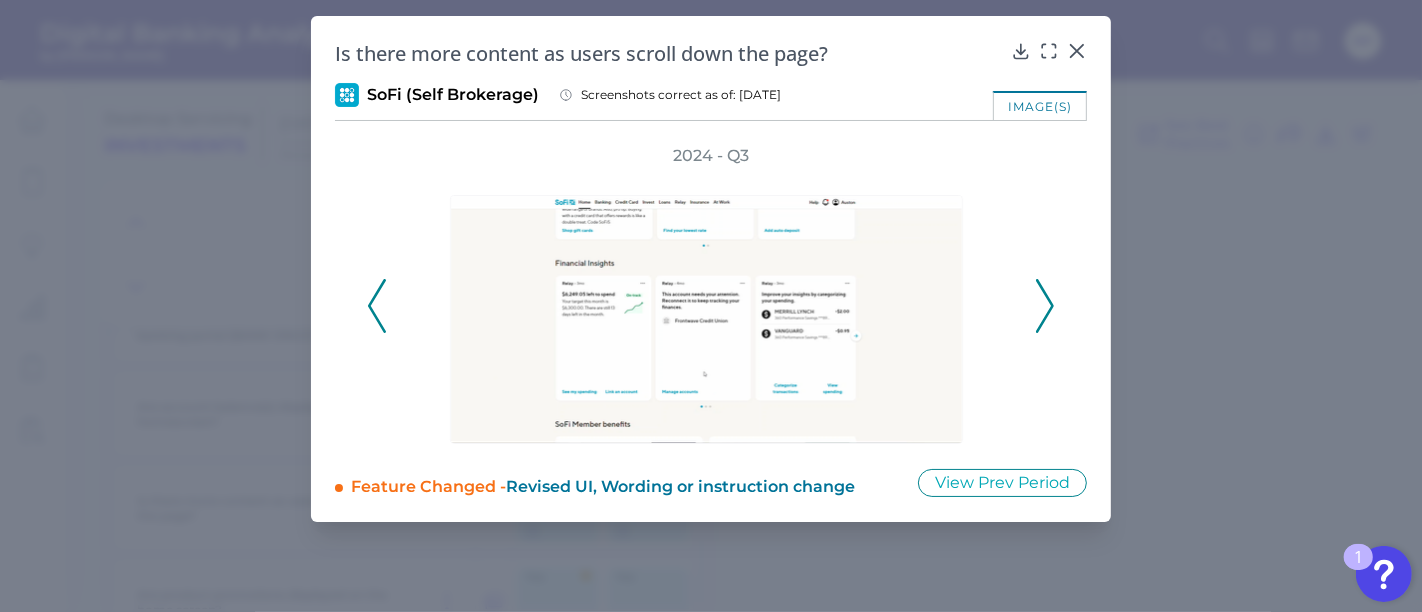 click 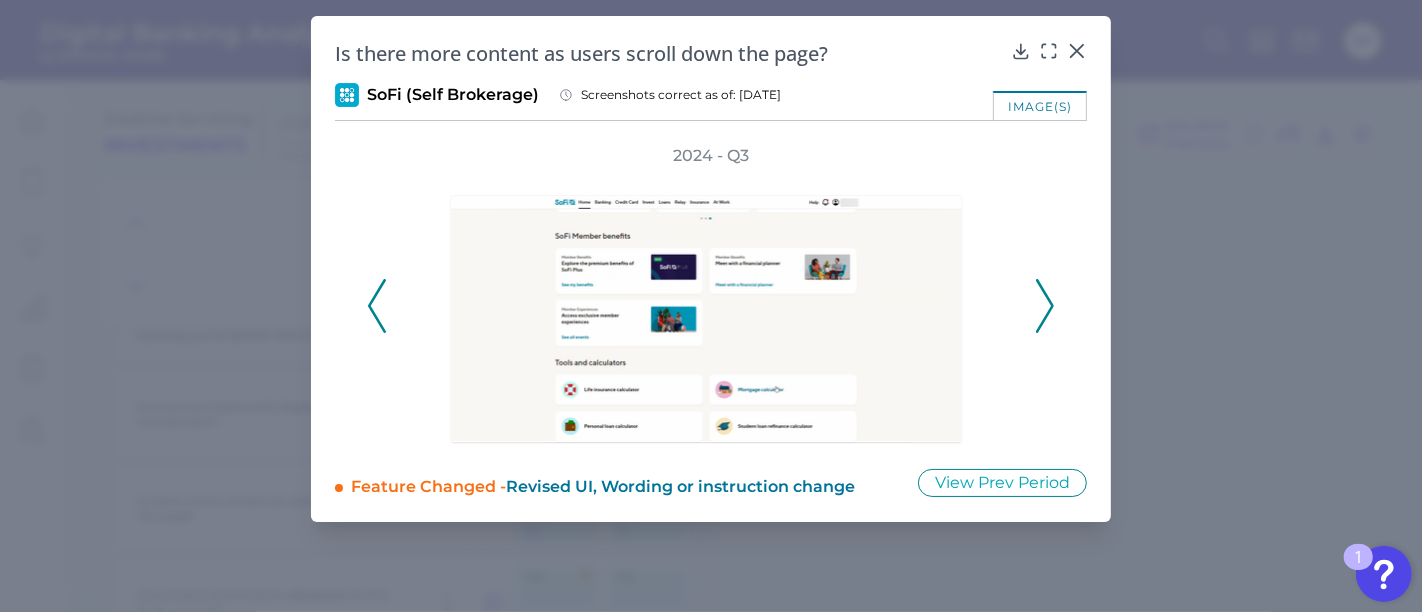 click 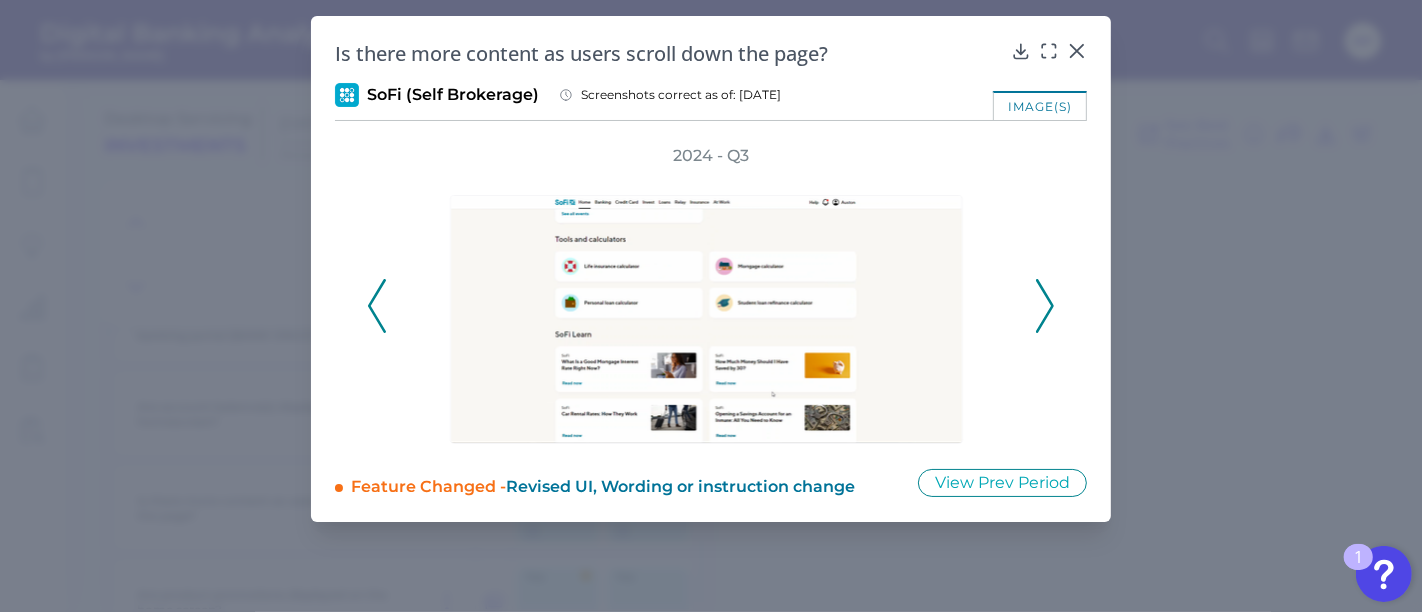 click 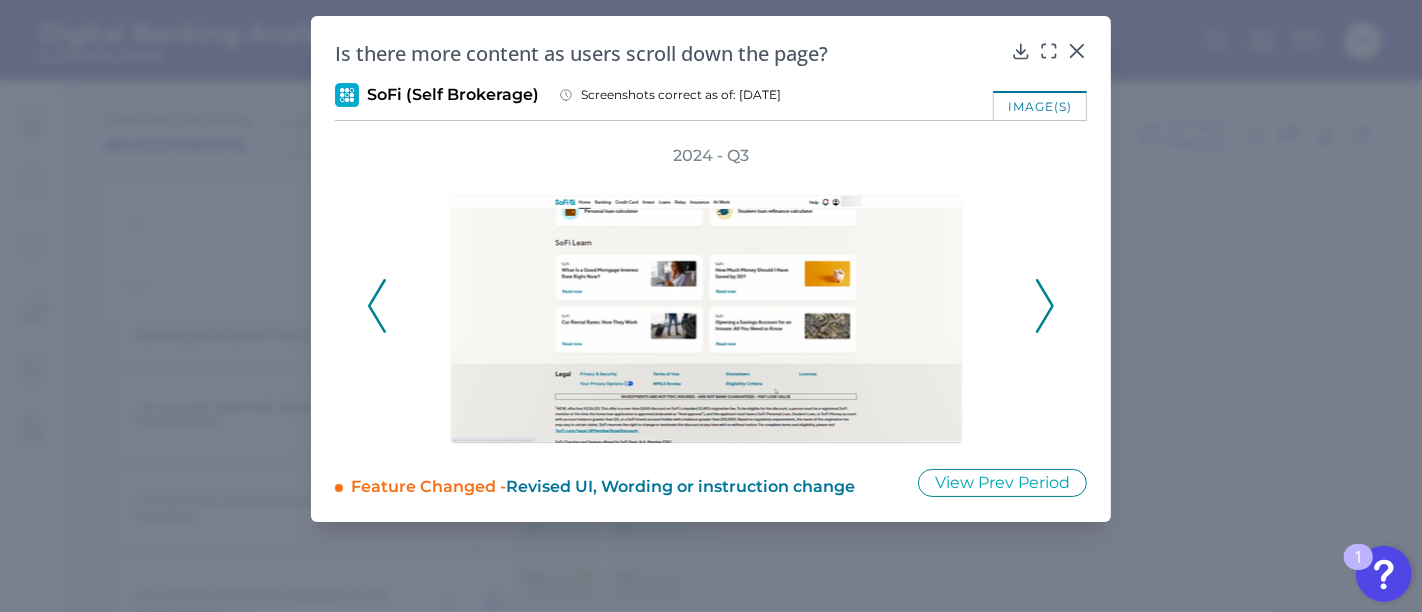 click 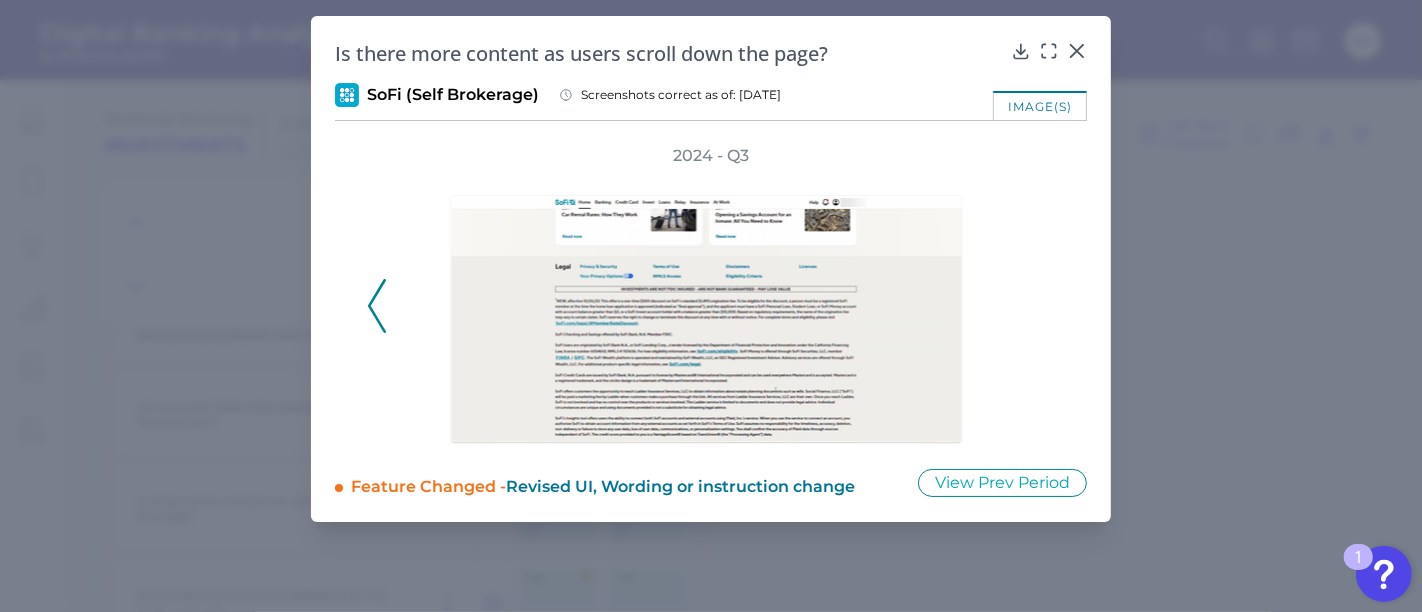 click 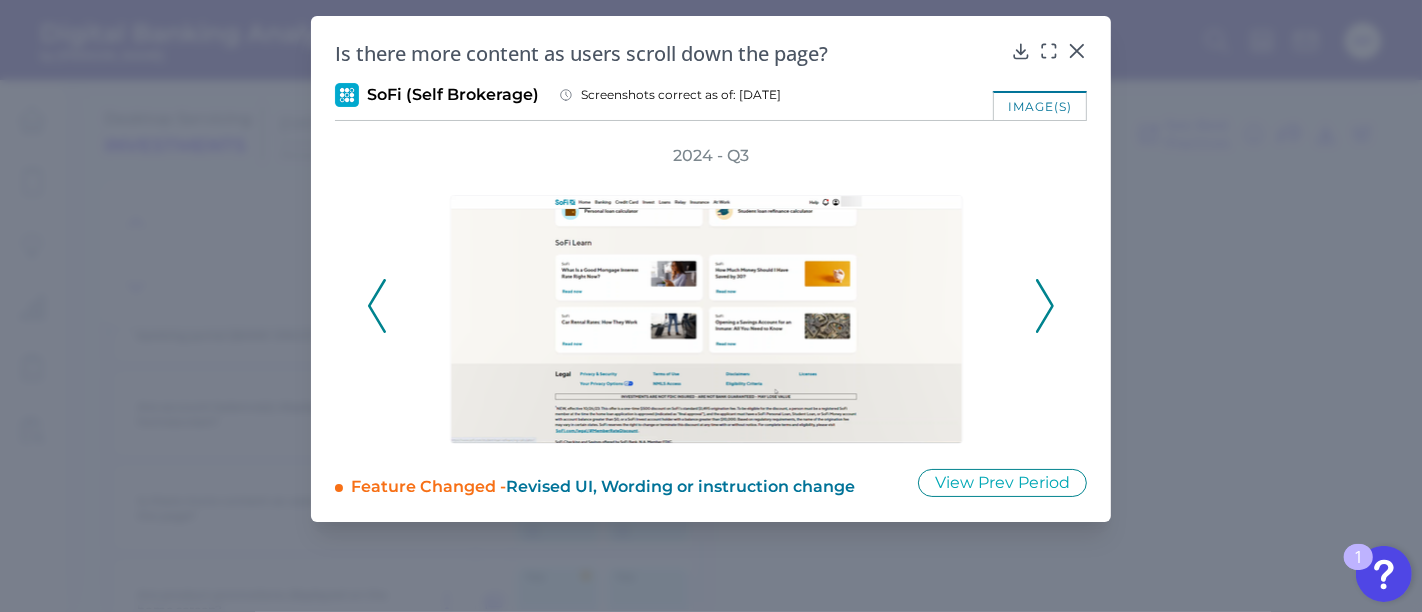 click 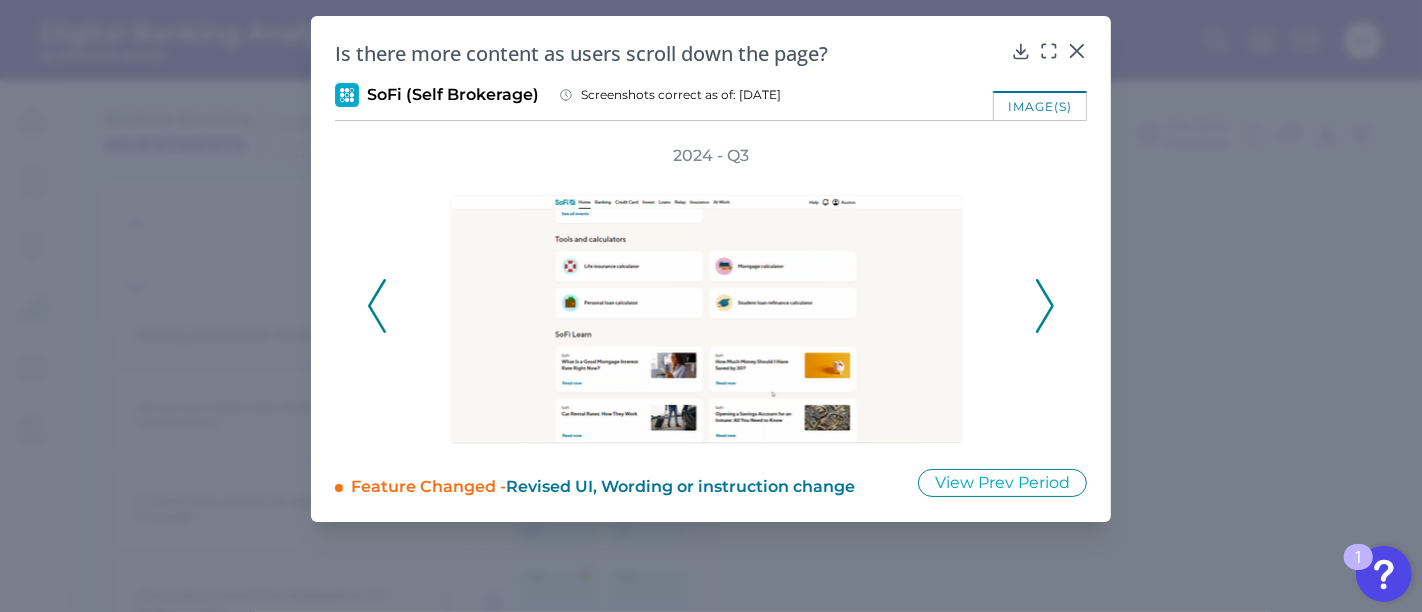 click 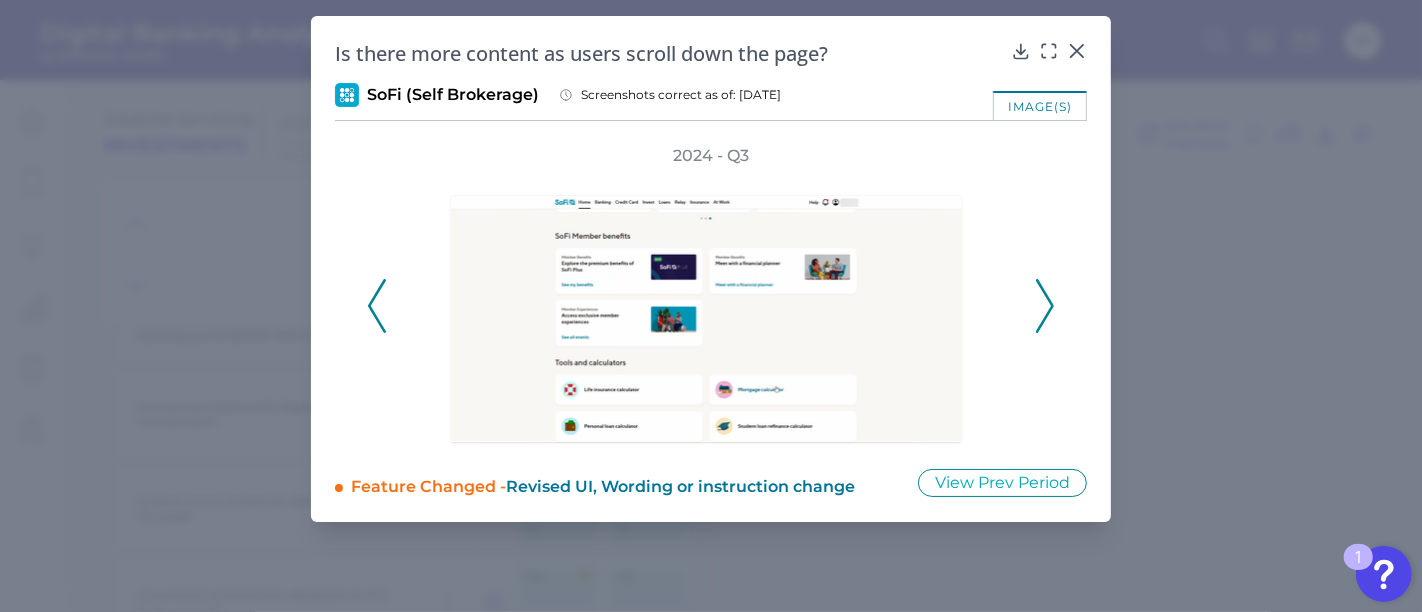 click 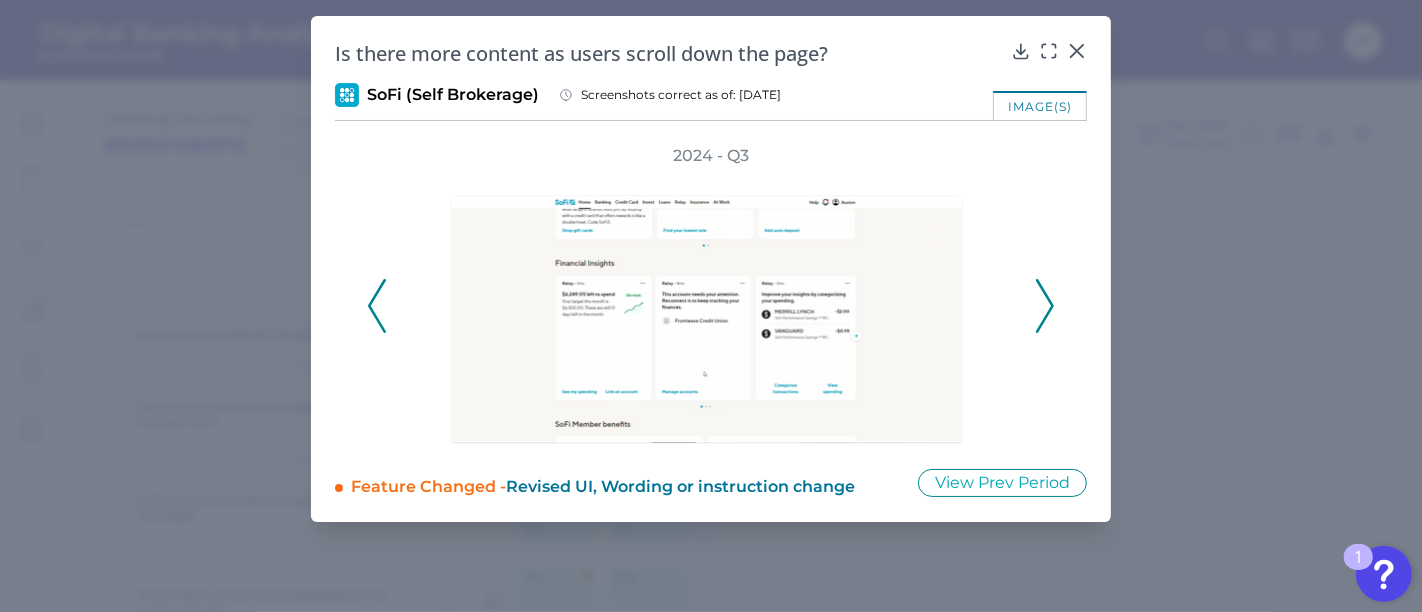 click 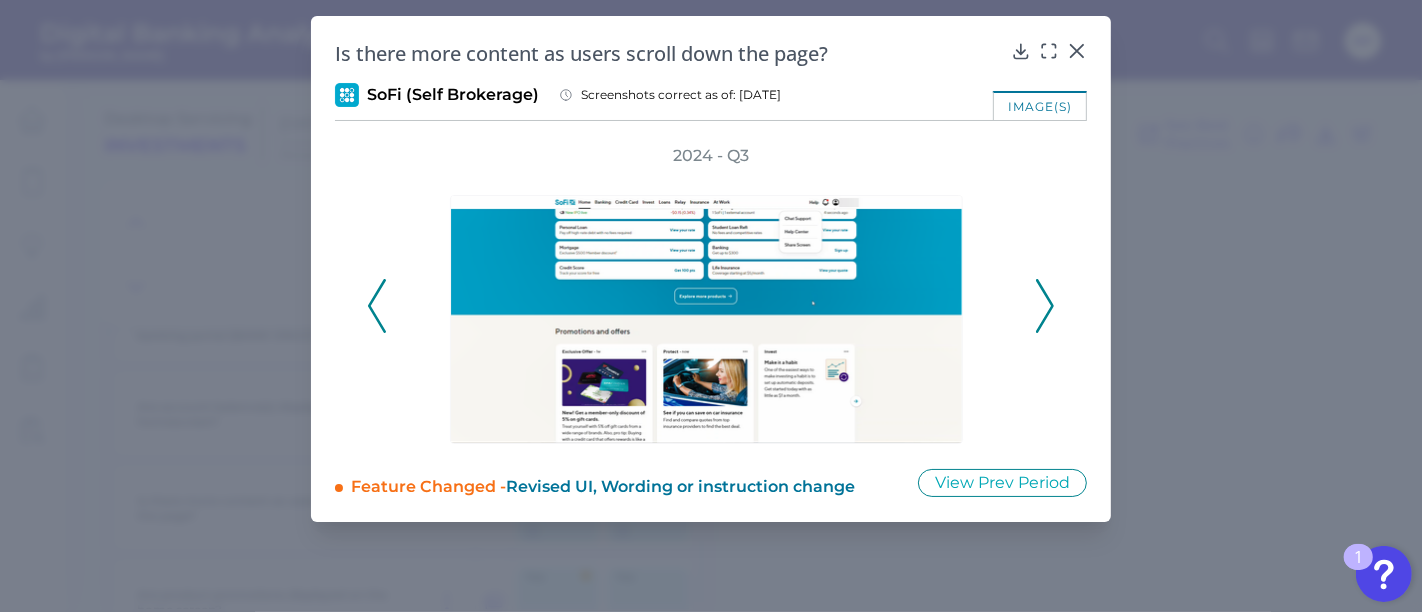 click 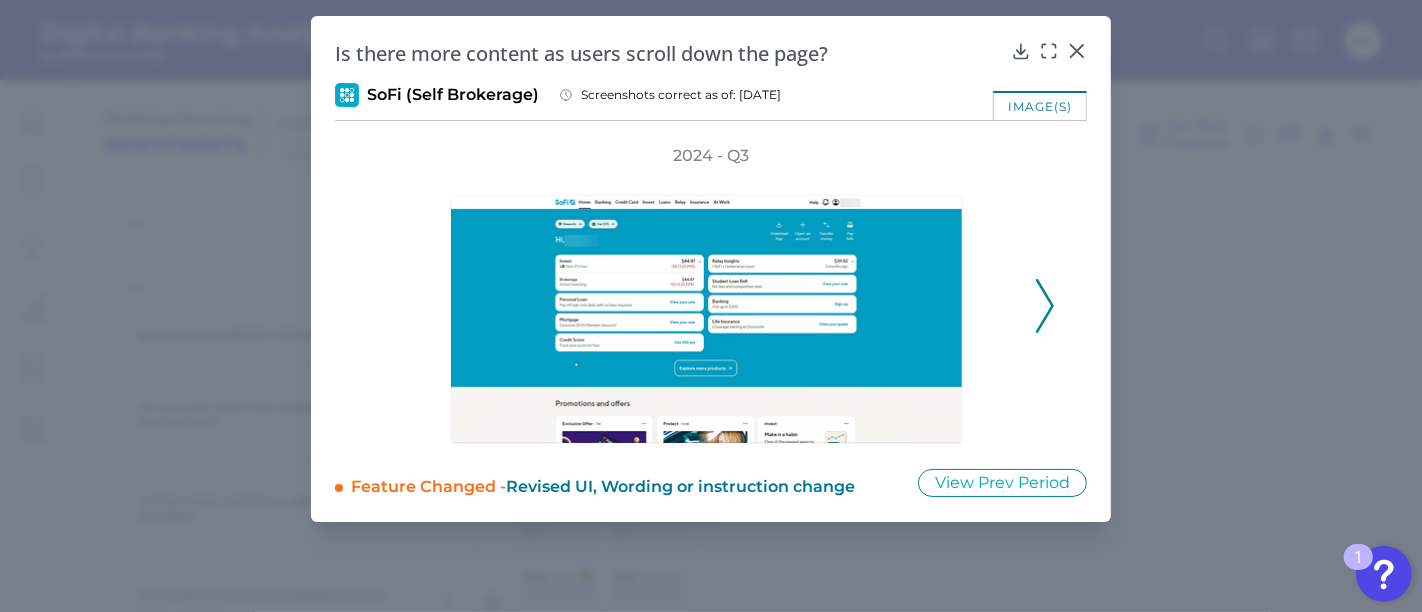 click 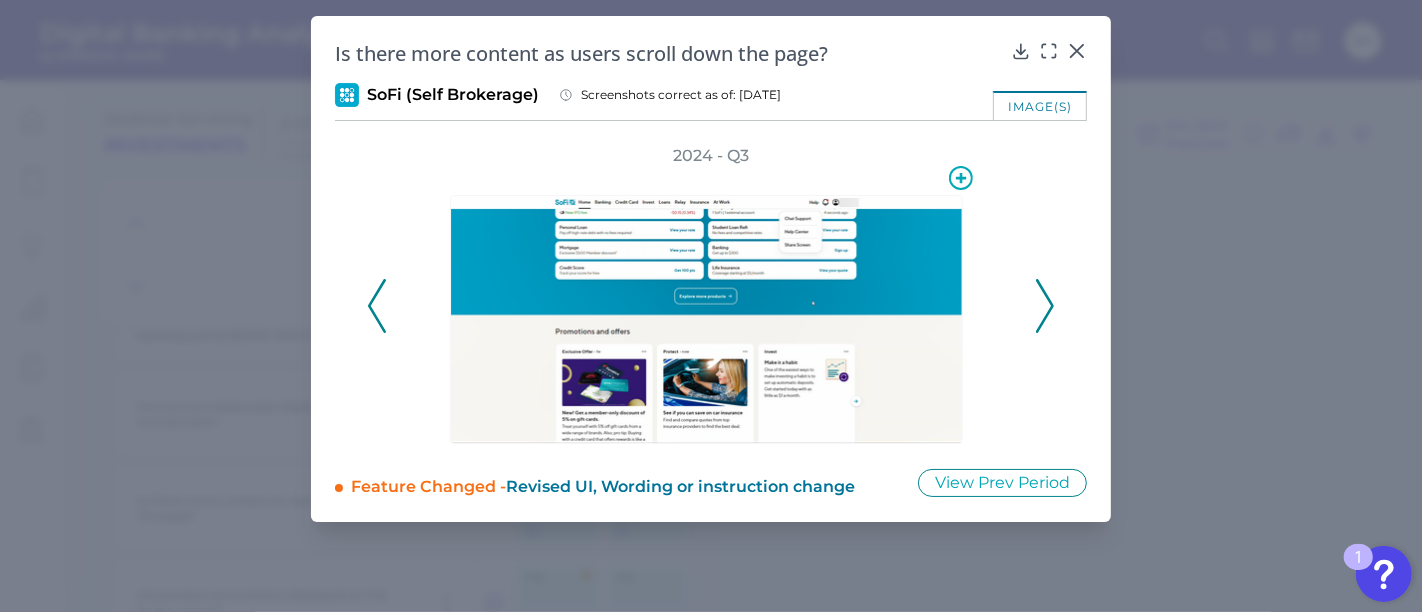 drag, startPoint x: 736, startPoint y: 301, endPoint x: 1074, endPoint y: 280, distance: 338.65173 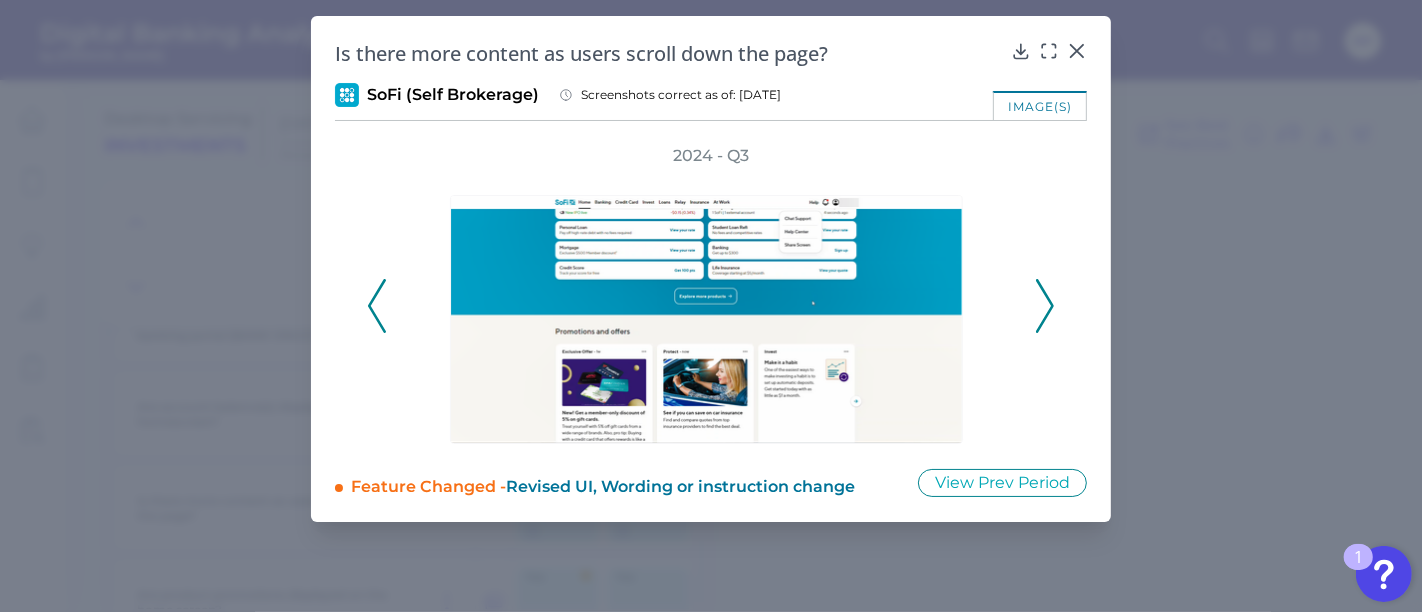 click 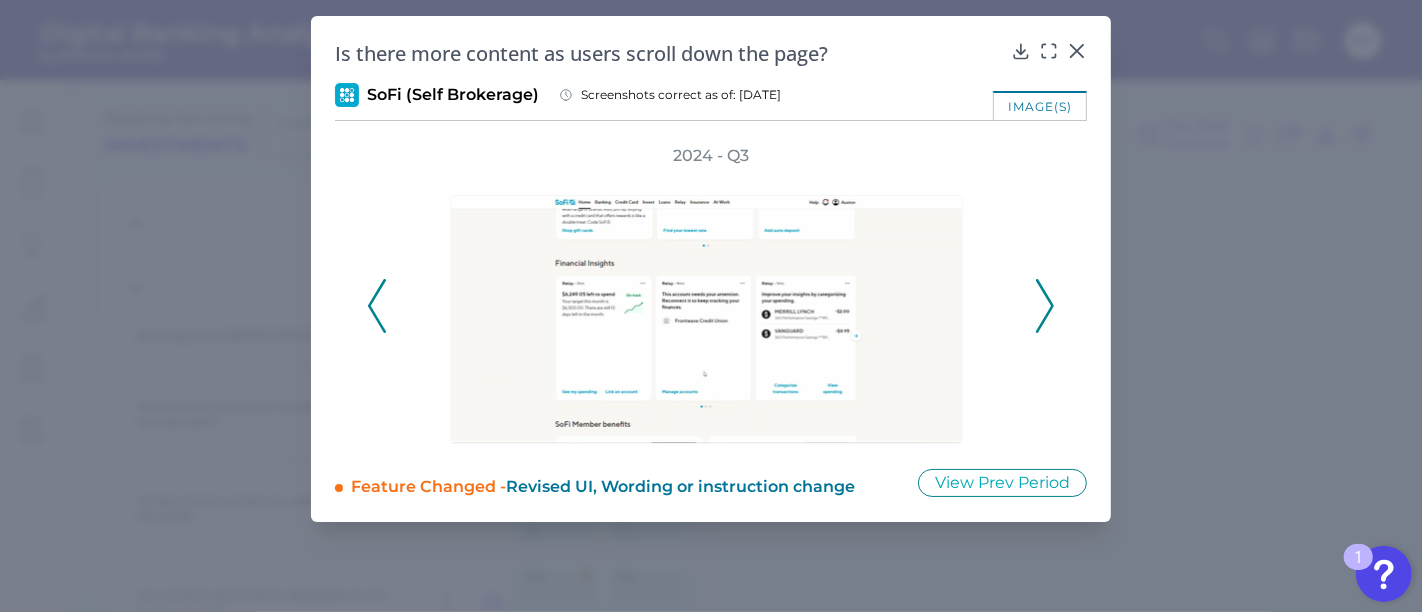 click 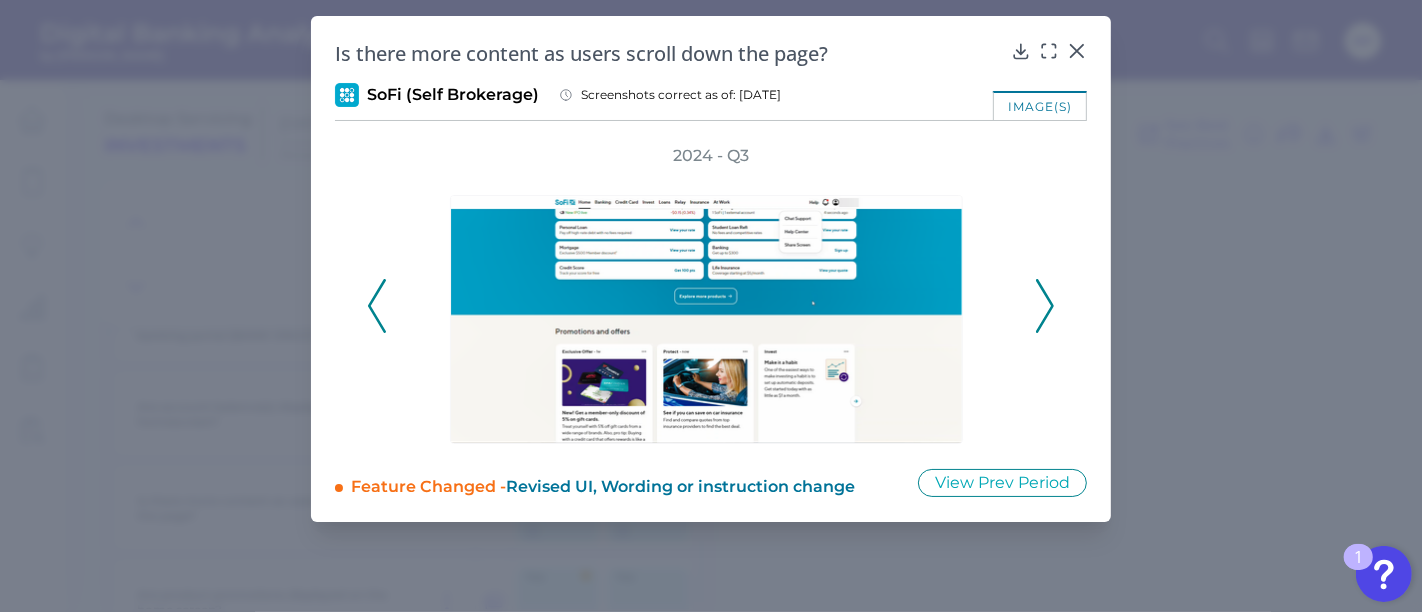 click 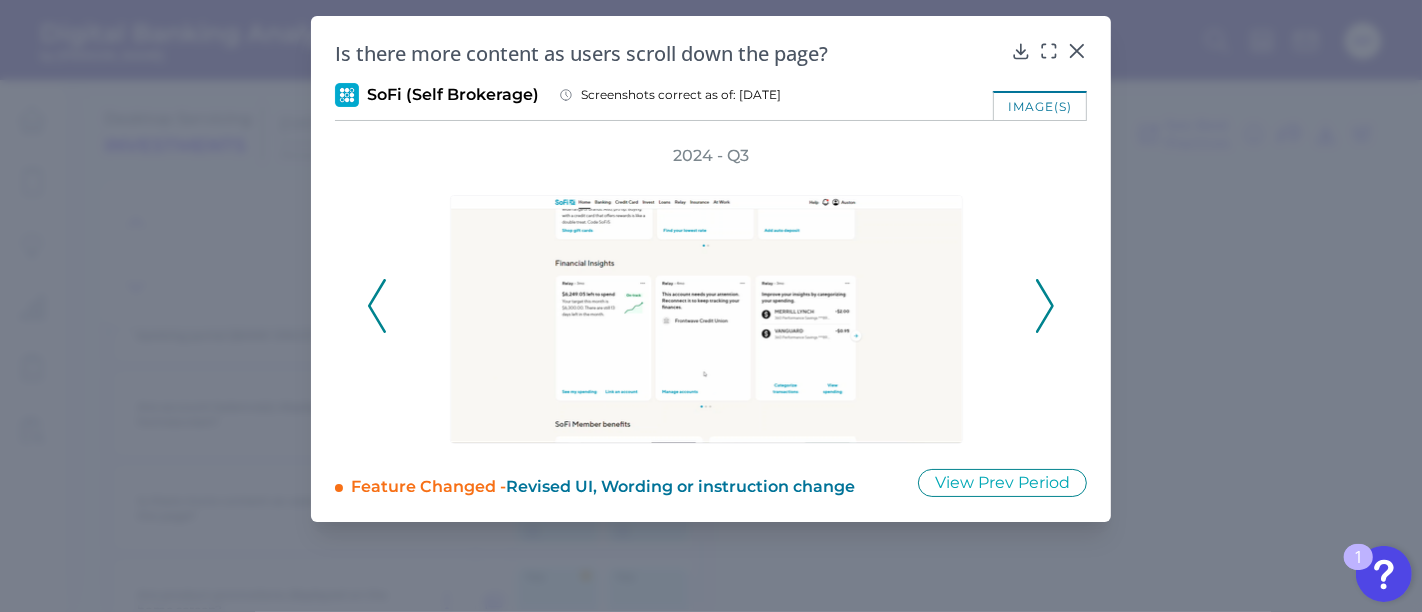 click 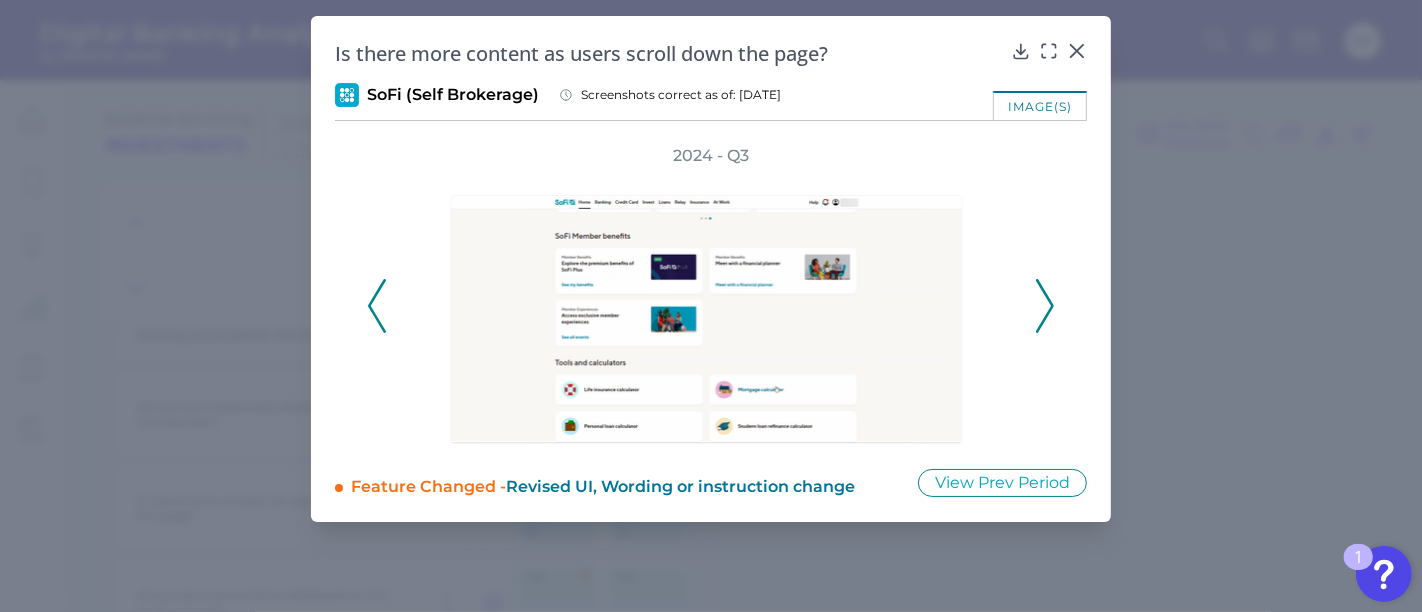 click 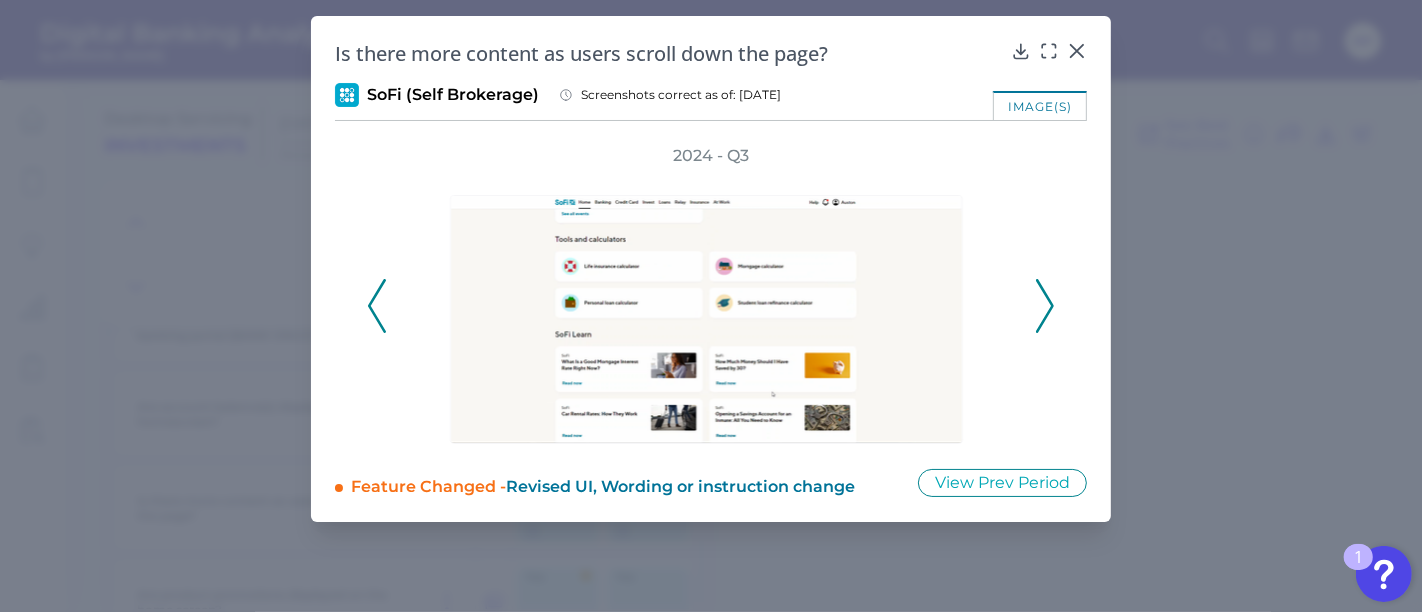 click 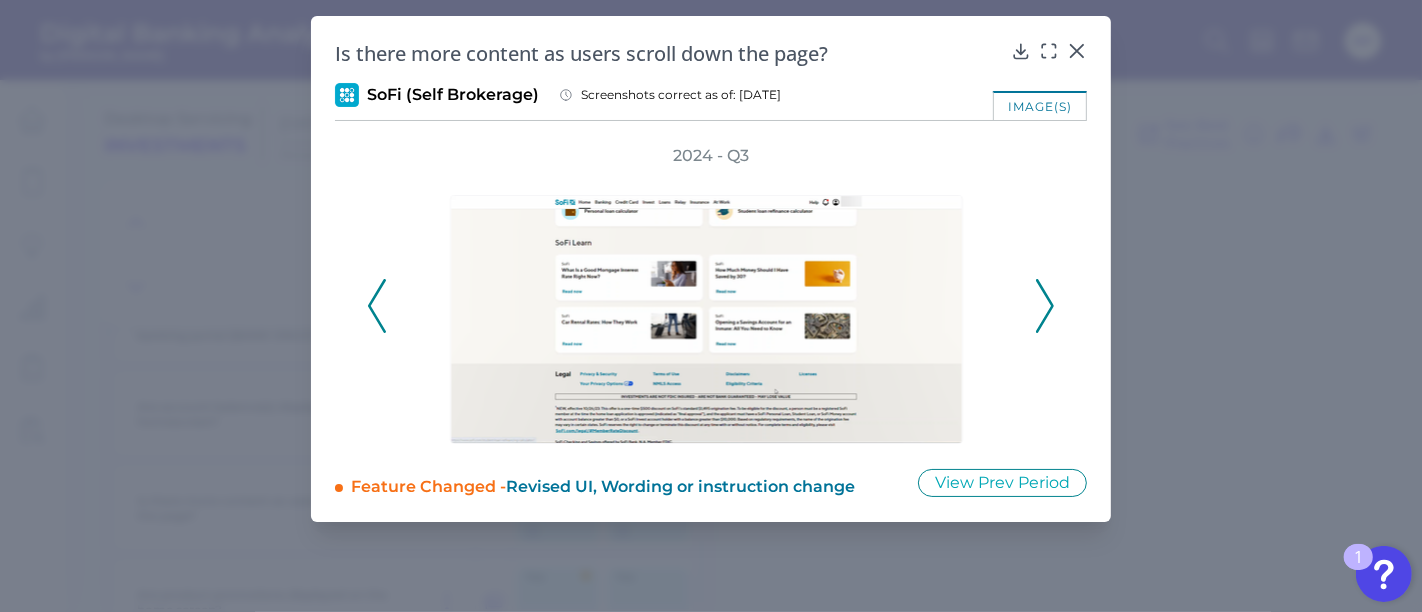 click 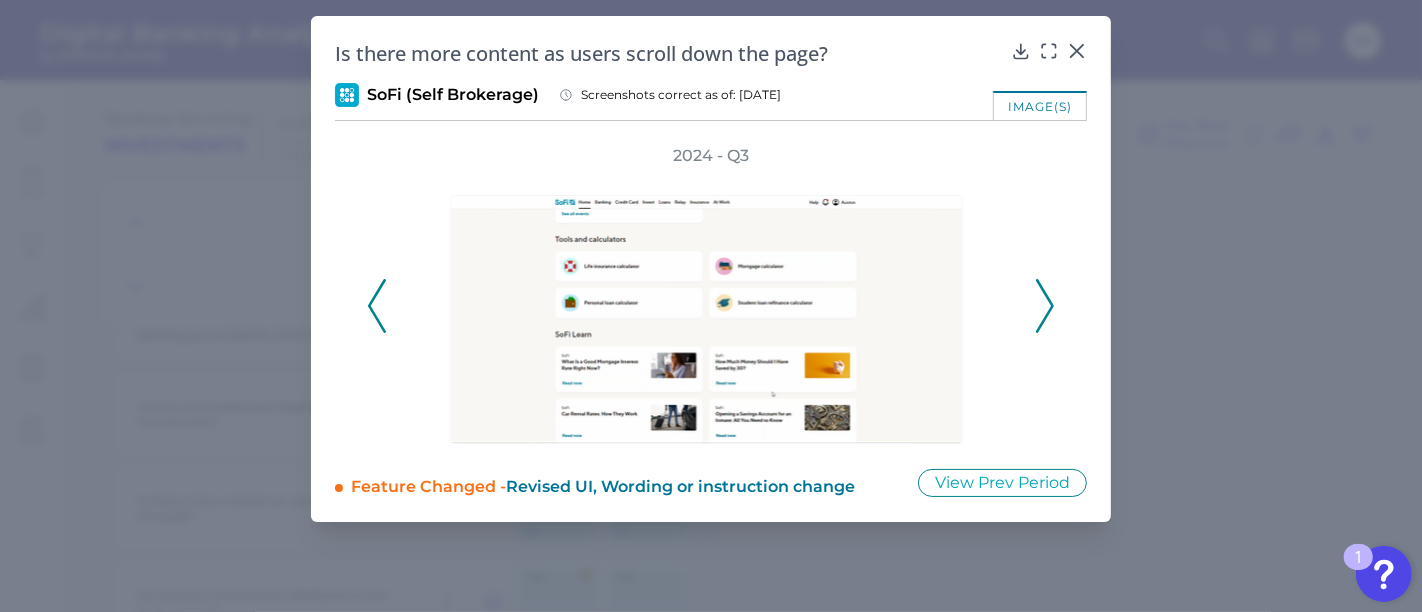 click 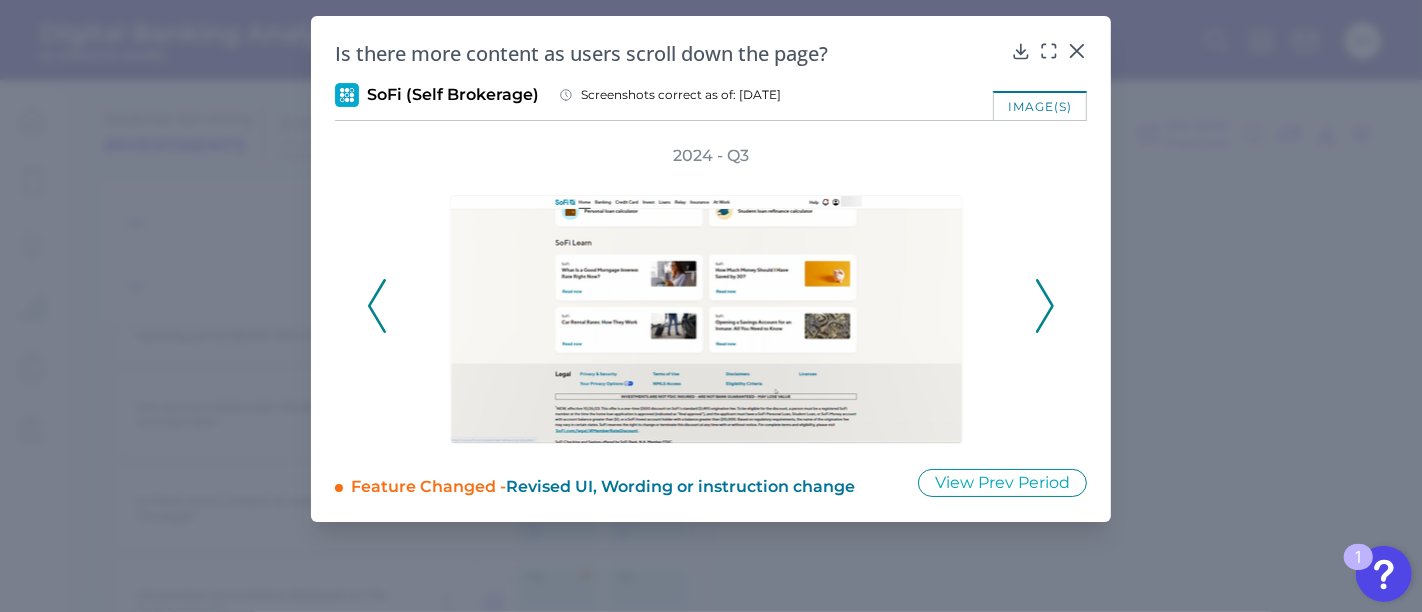 click 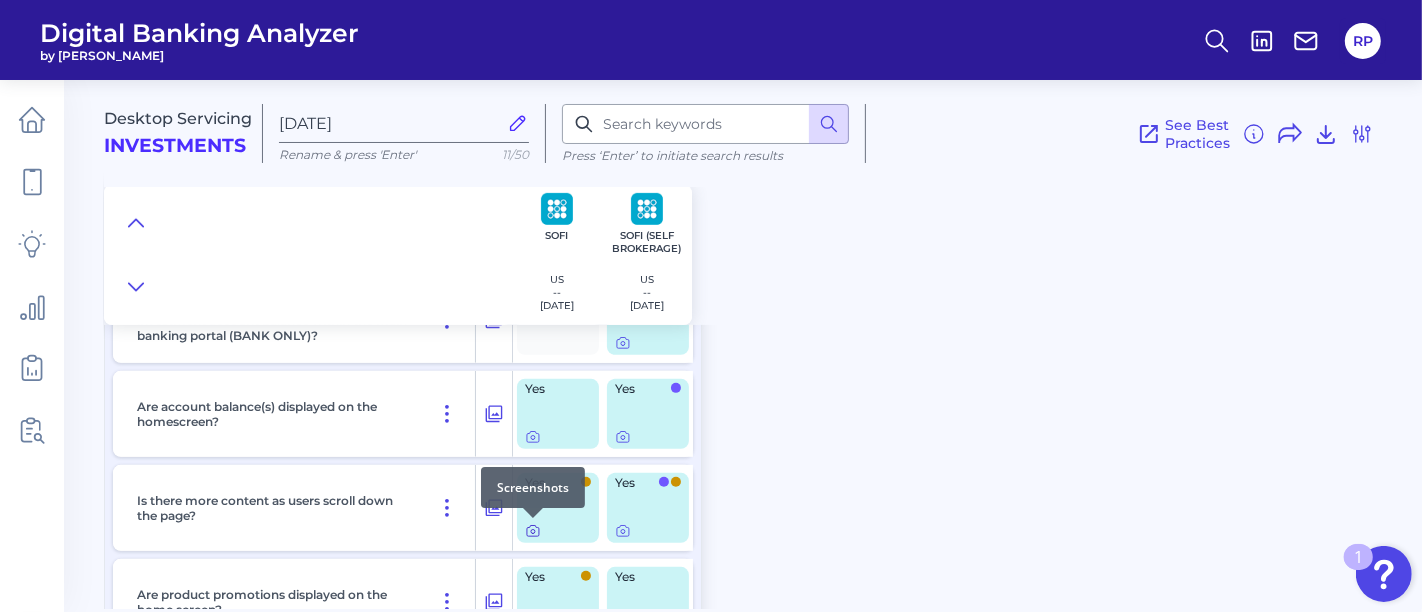 click 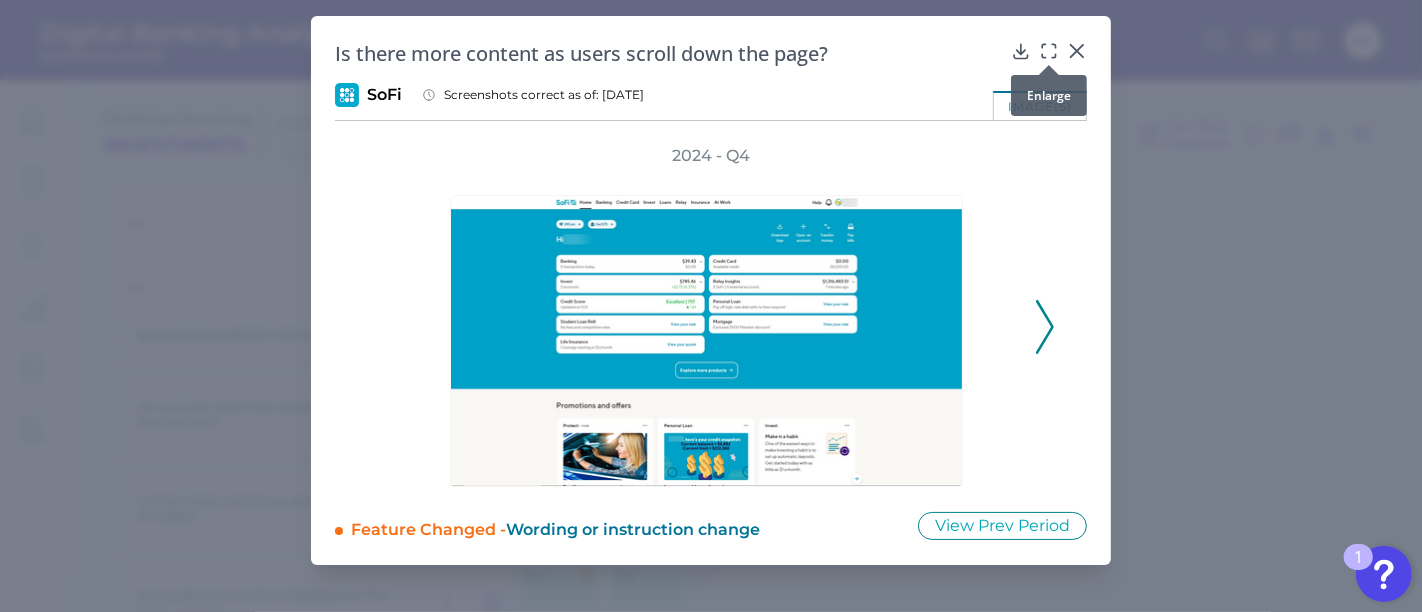 click 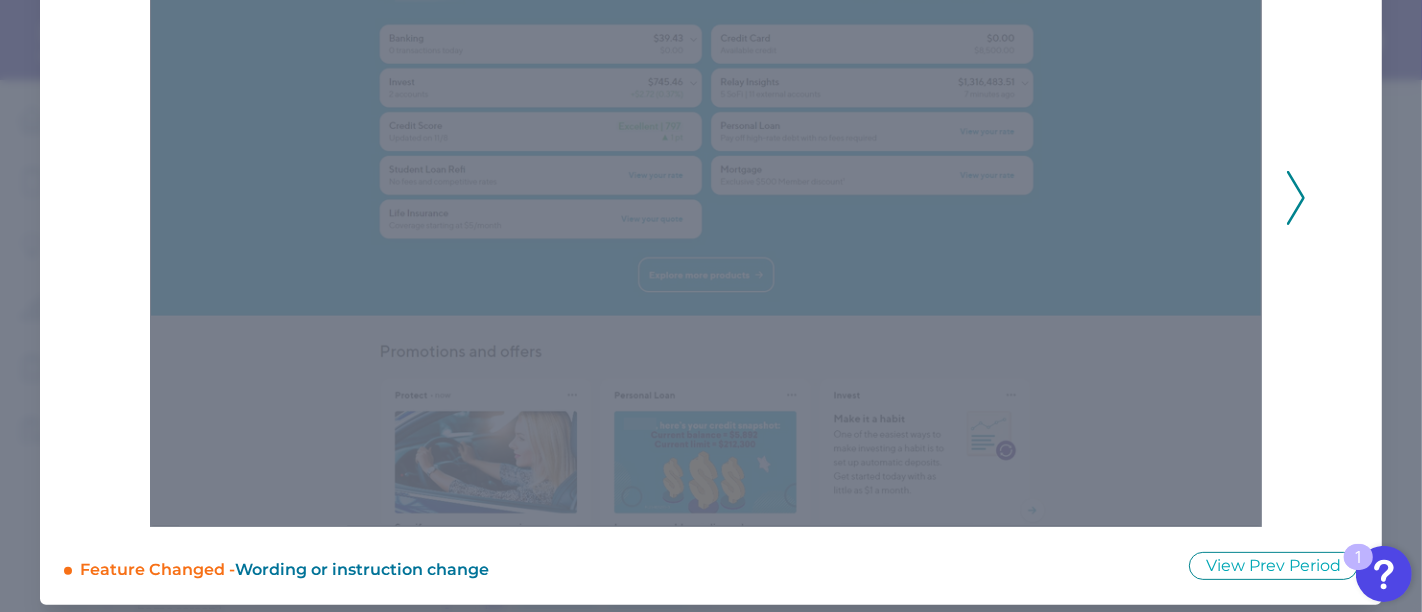 scroll, scrollTop: 302, scrollLeft: 0, axis: vertical 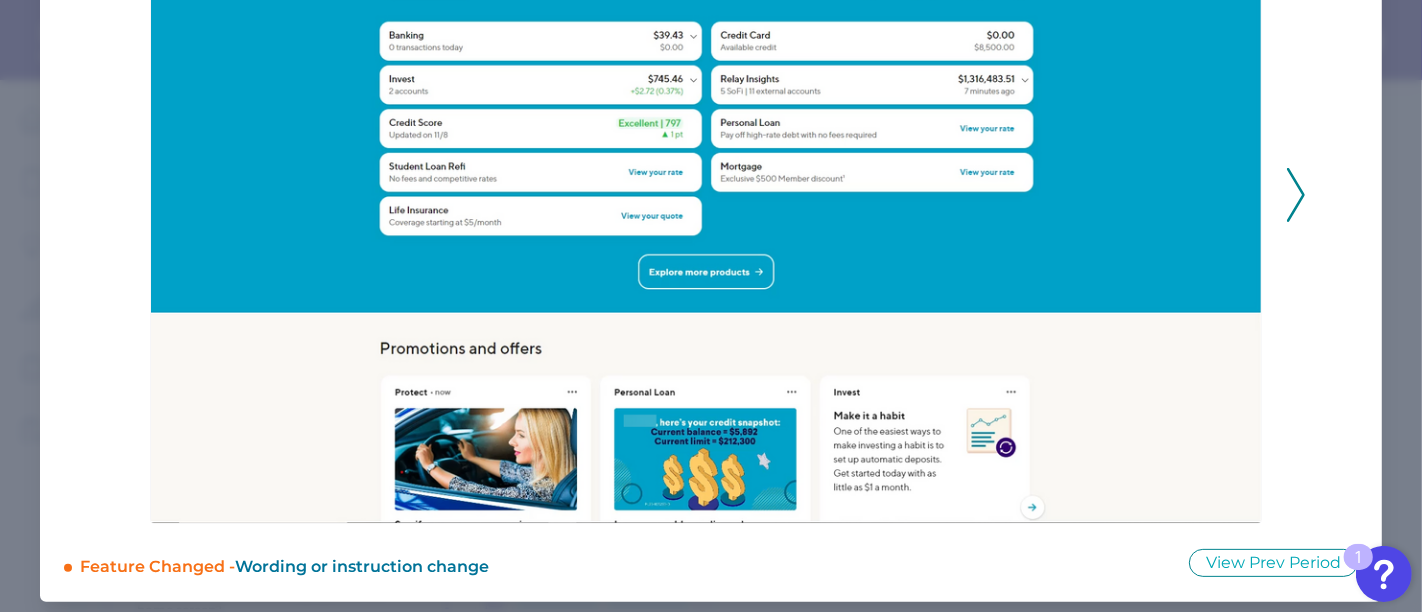 click 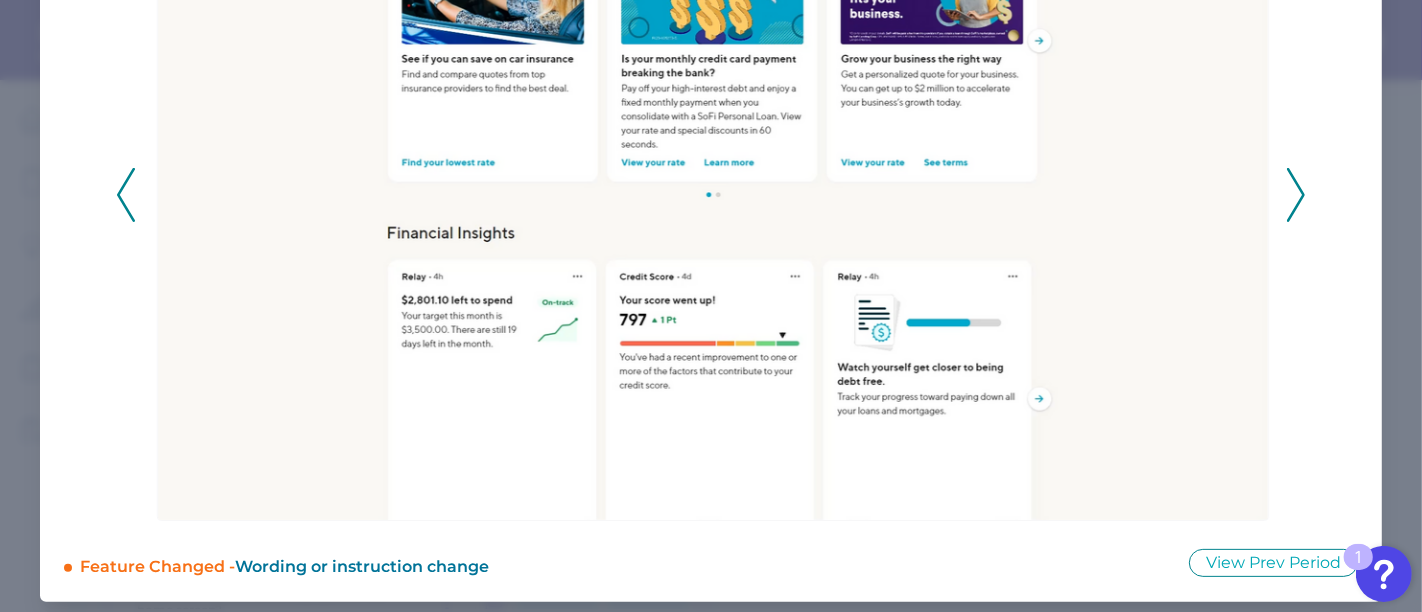 click 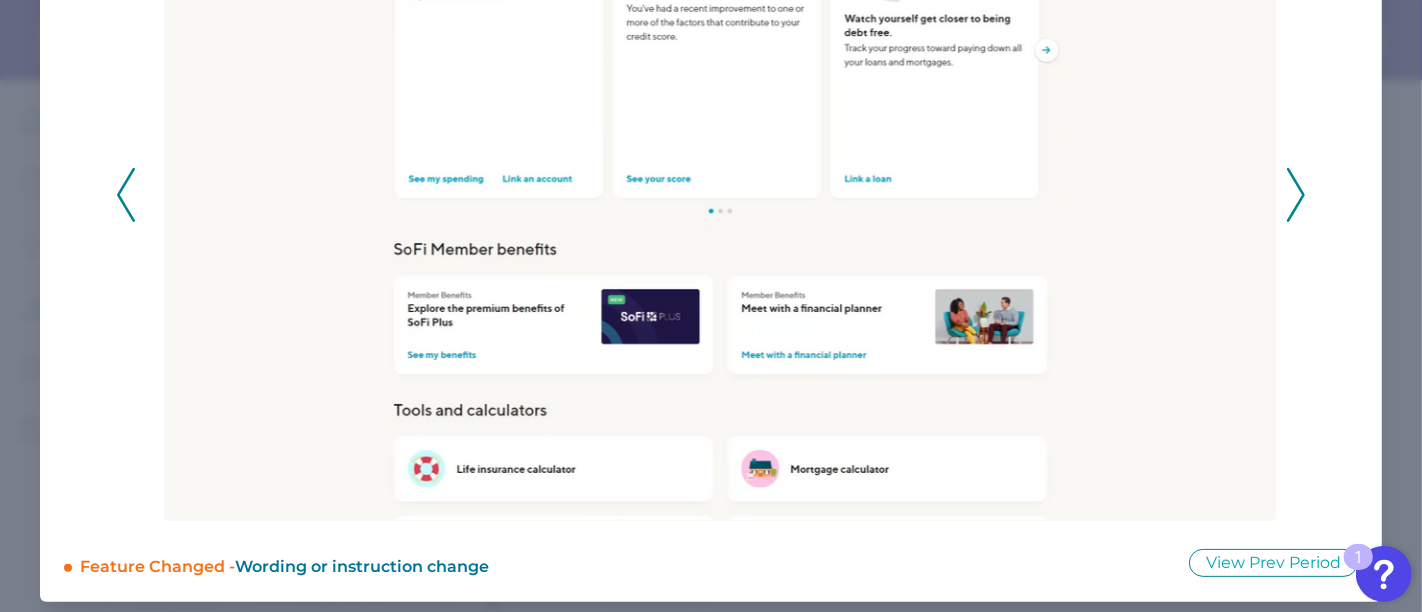 click 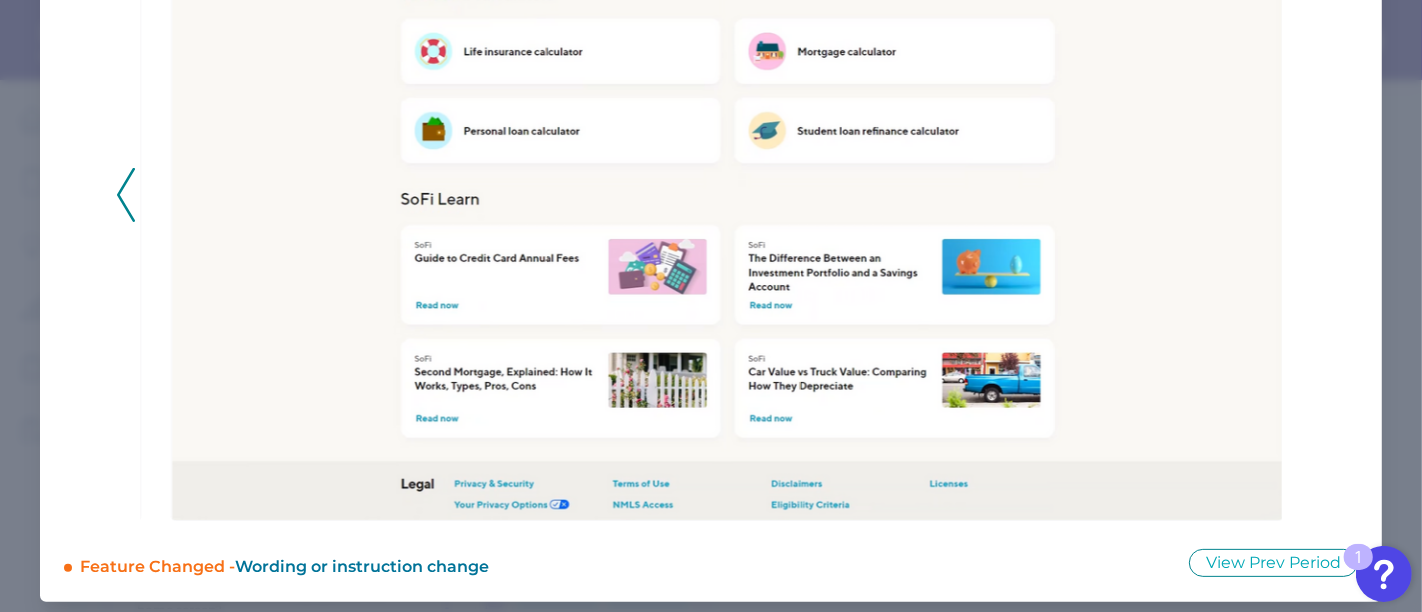 click on "2024 - Q4" at bounding box center [711, 183] 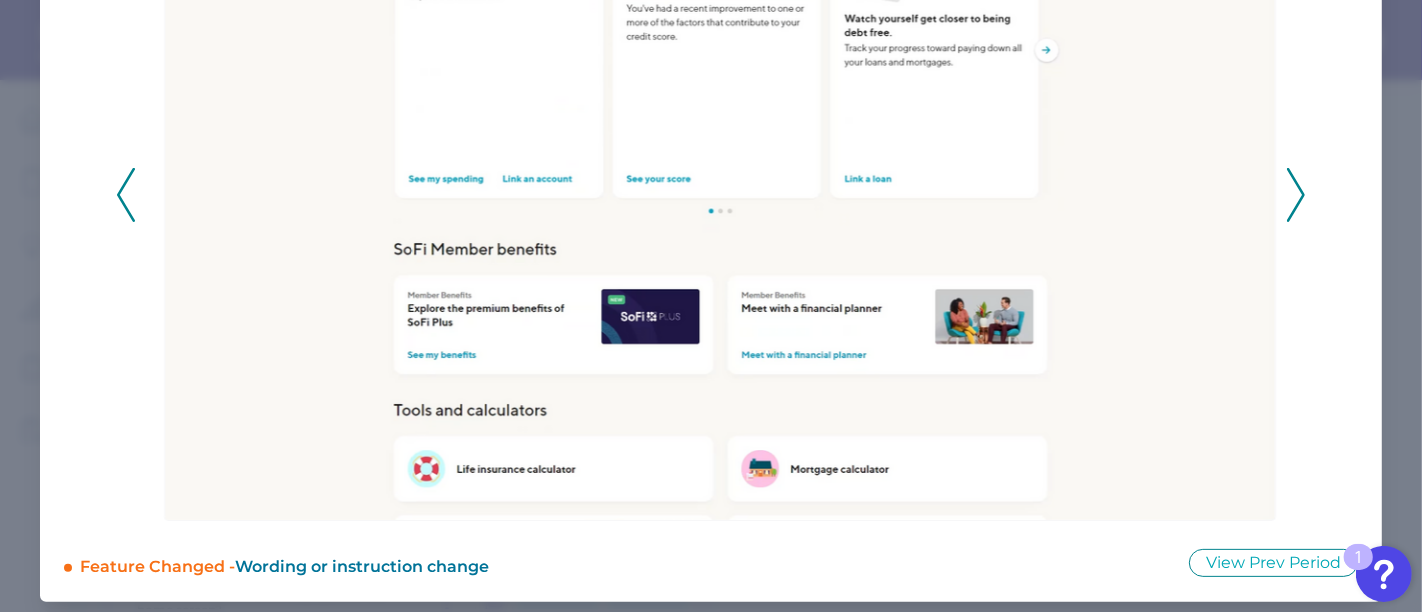 click 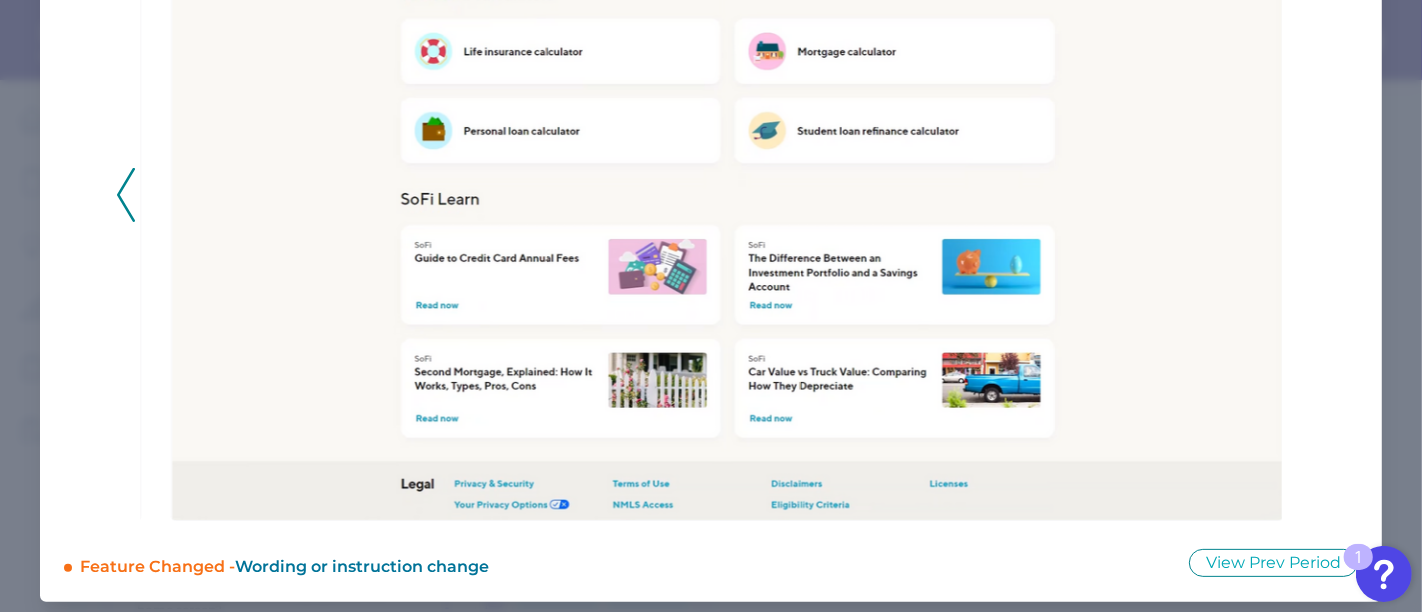 scroll, scrollTop: 80, scrollLeft: 0, axis: vertical 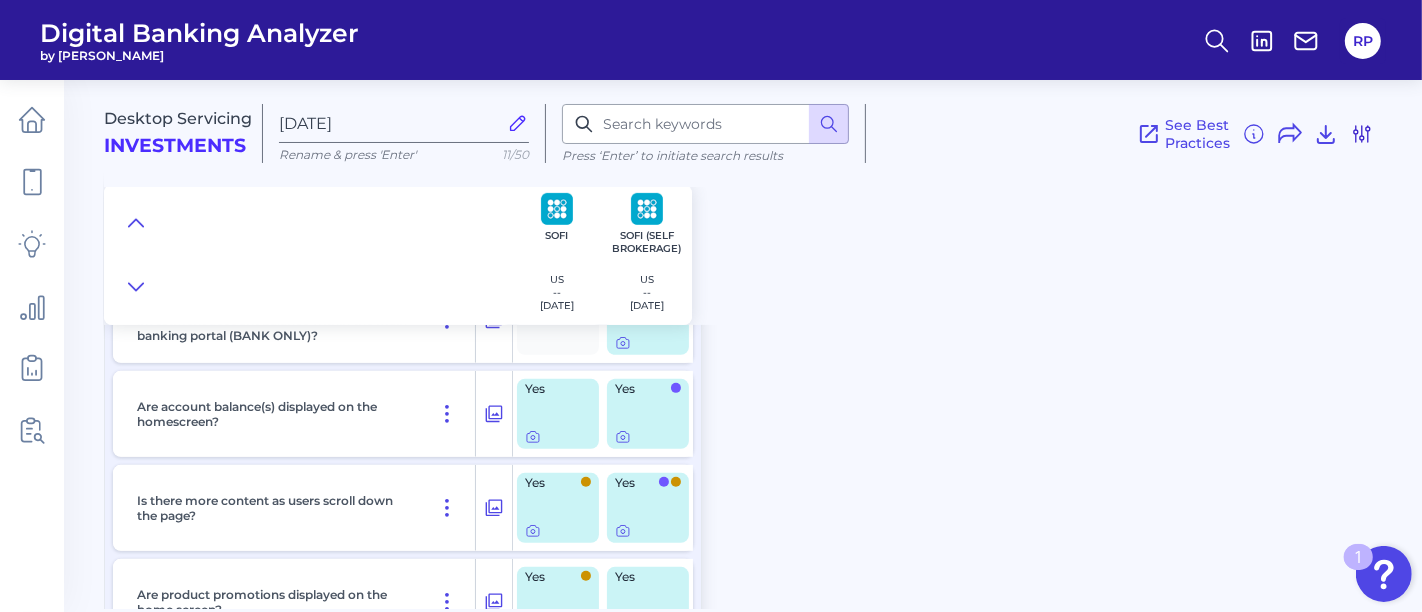 click on "See Best Practices Filters Clear all filters Experience Reset Mobile Servicing Desktop Servicing Mobile Onboarding Desktop Onboarding Categories Clear Press ‘Enter’ to initiate search results Select all categories Login Security / Authentication Login Secure Area Site Structure and Menus Robo Portfolio Portfolio Performance Portfolio Detail Portfolio Transactions Portfolio Settings Investment Account Investment Performance Investment Holdings Investment Activity Investment Analysis Asset Selection Selection Process Watchlists Social Investing Individual Asset Information Move Money Funding Process Trading Selling an Asset Withdrawals Investment Resources Investment Education Rewards and Loyalty Schemes Settings and Profile Management Changing settings Bank Statements Account Management Marketing Preferences Security Manage Third Party Data Permissions Financial Planning Account Linking Accounts view Investment Goals Insights and PFM Budgets Reviewing Budget Alerts Managing Alerts Alert Delivery Method" at bounding box center [1120, 133] 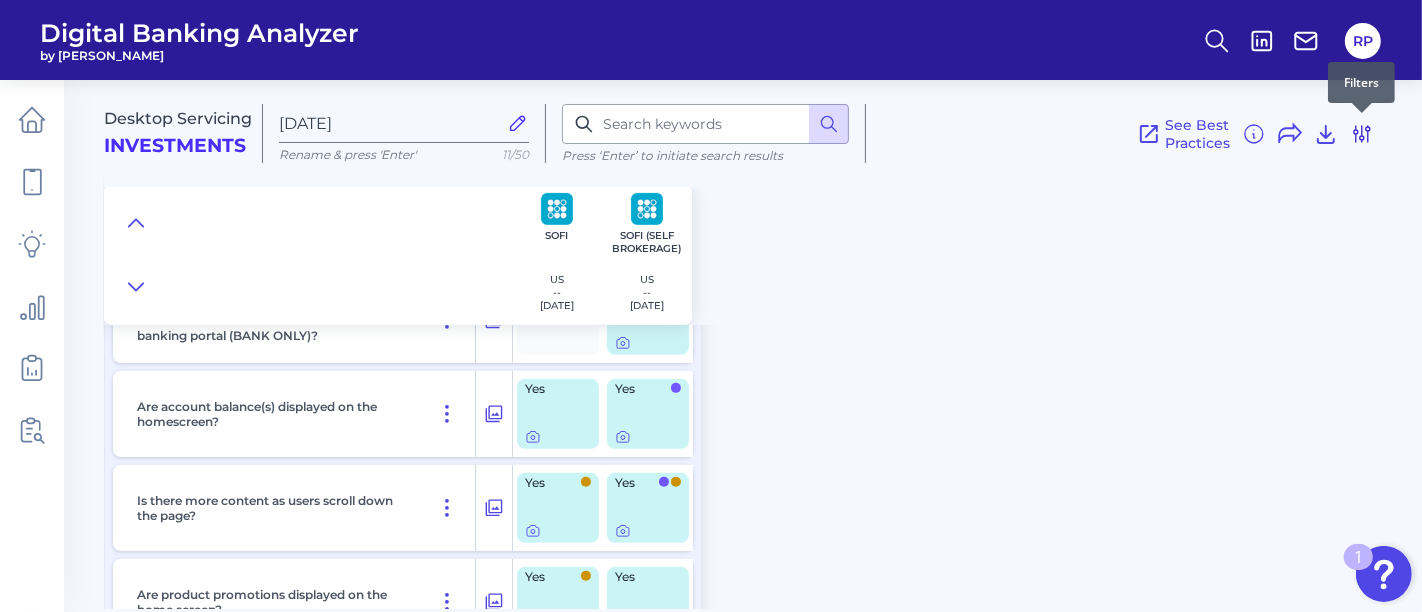 click 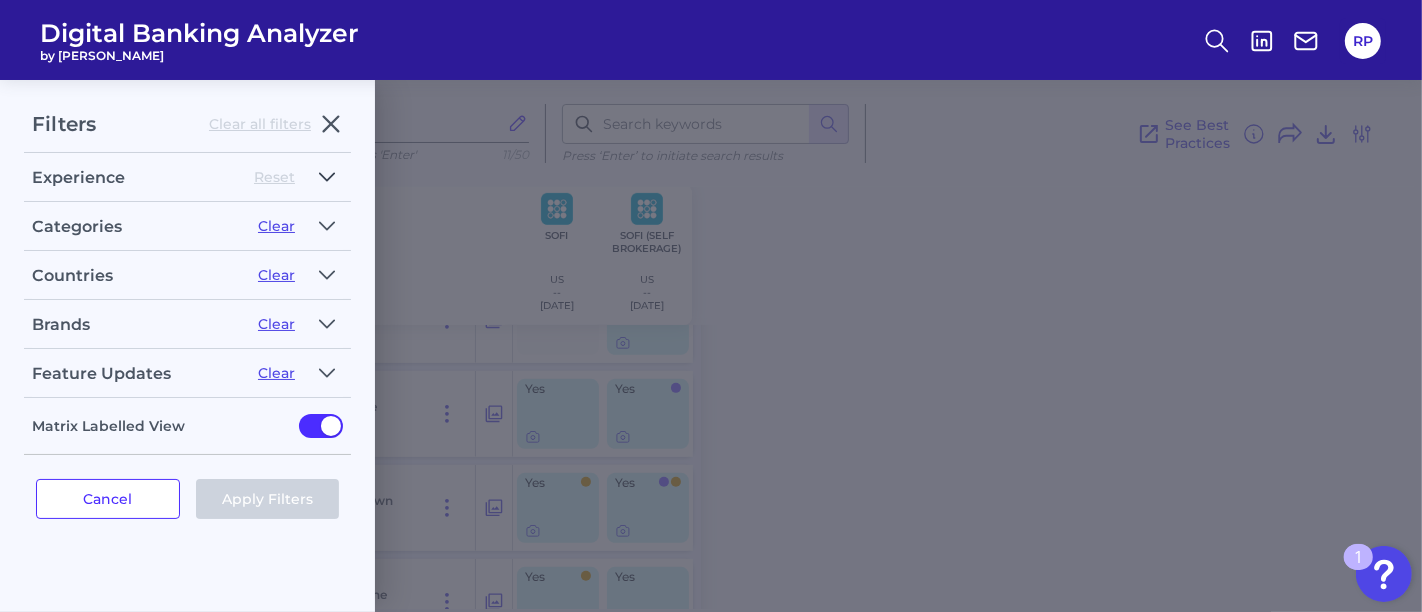 click at bounding box center (327, 177) 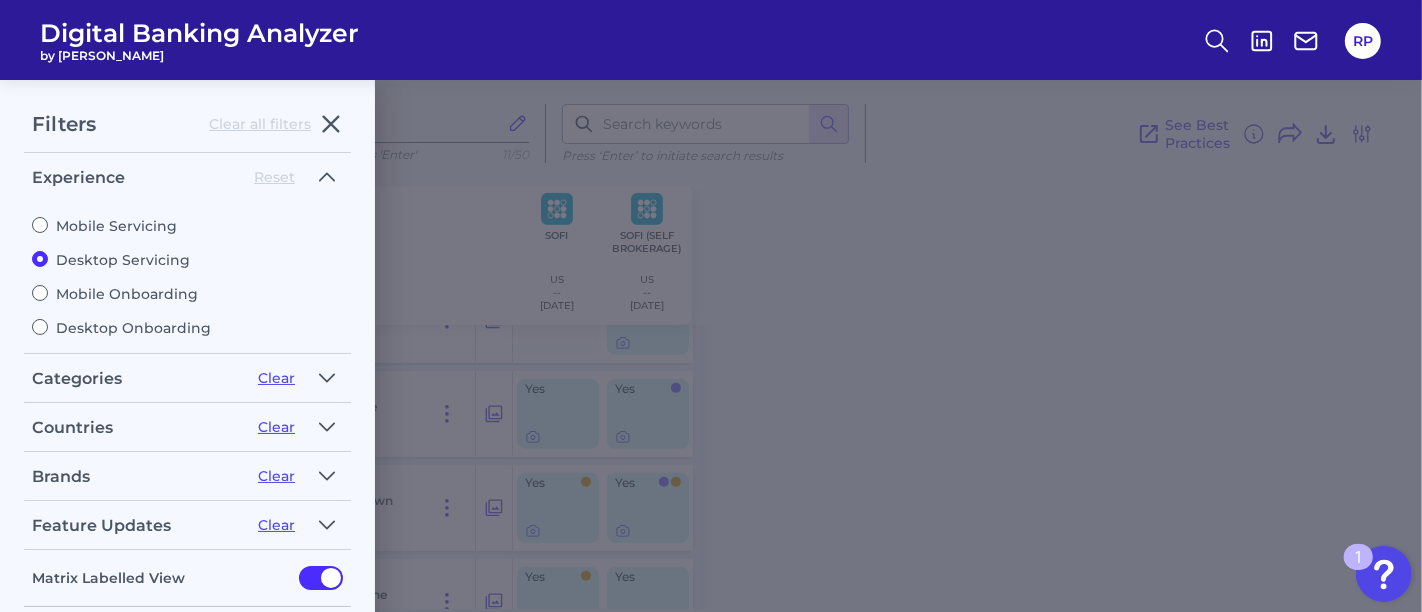 click on "Mobile Servicing" at bounding box center [187, 226] 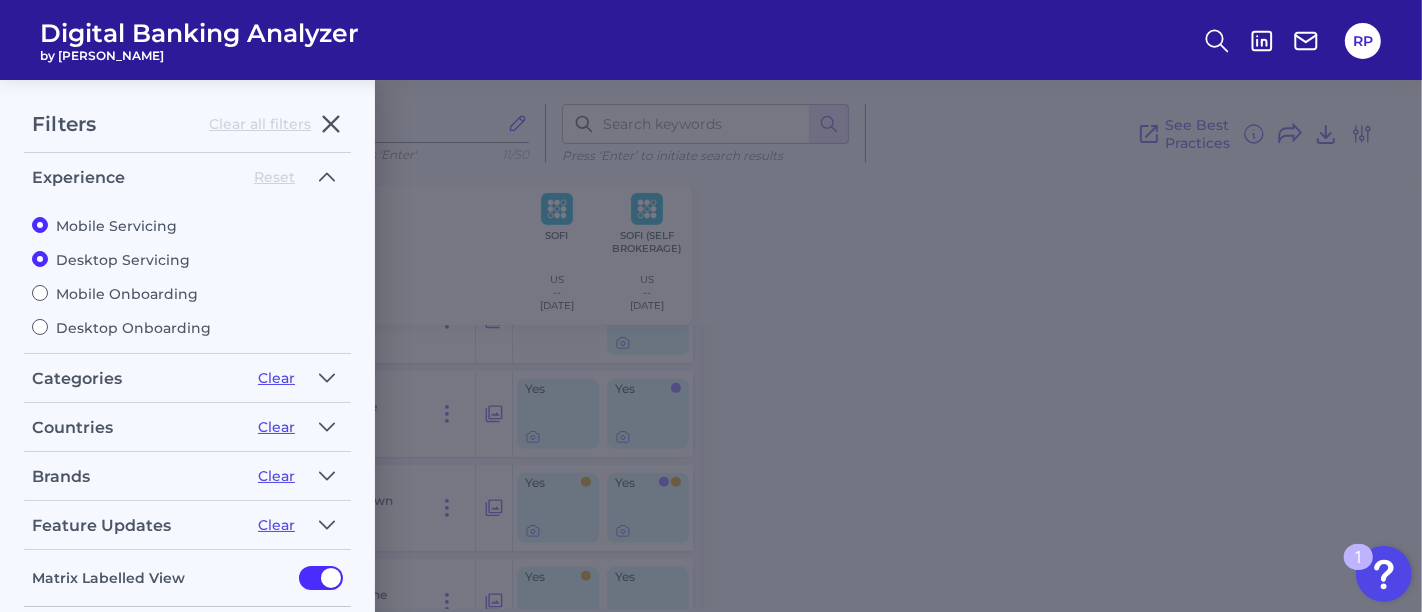 radio on "false" 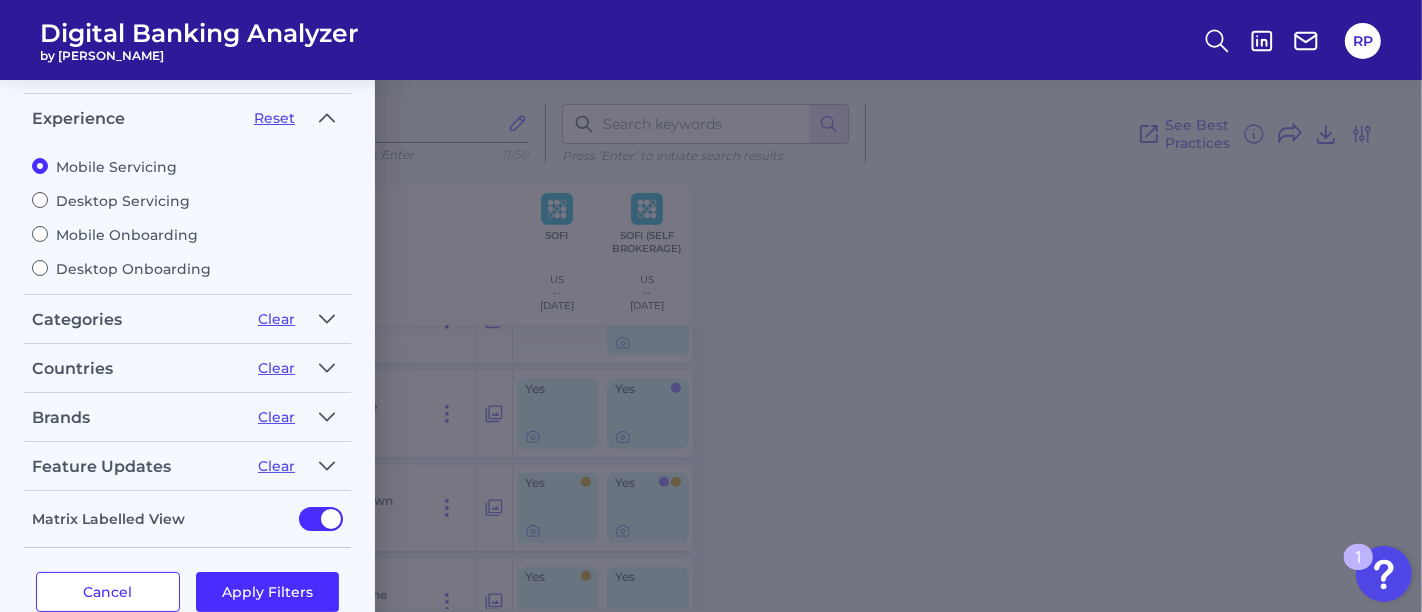 scroll, scrollTop: 91, scrollLeft: 0, axis: vertical 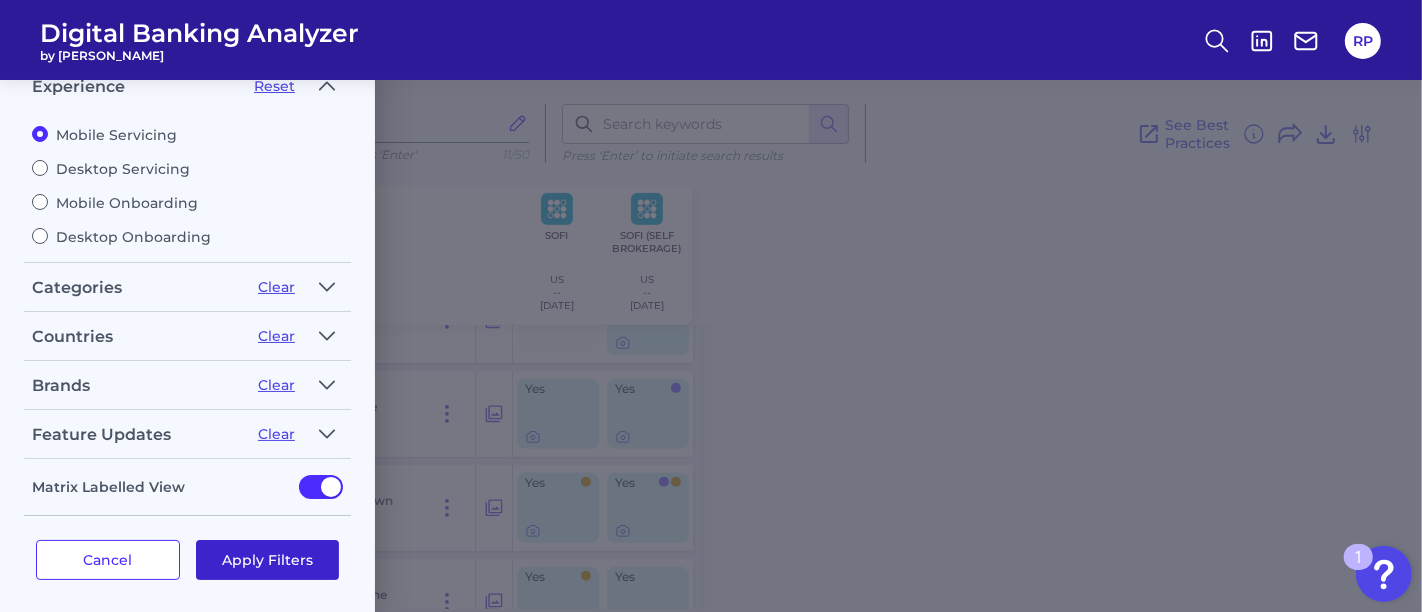 click on "Apply Filters" at bounding box center (268, 560) 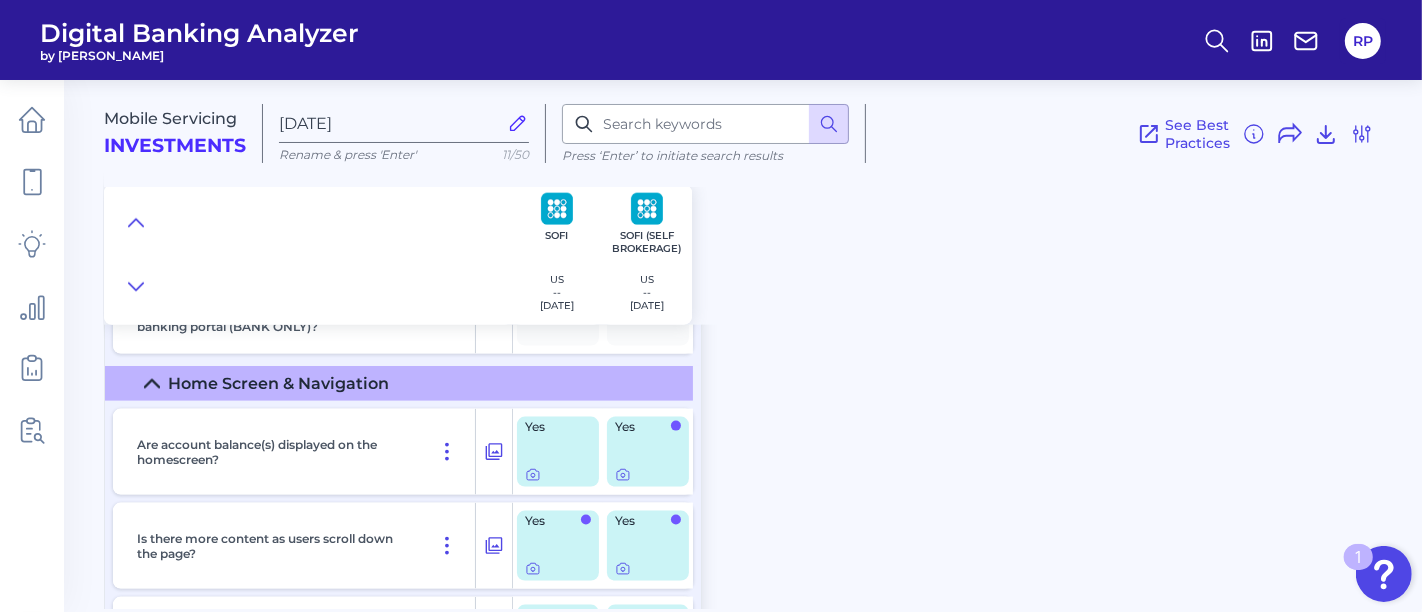 scroll, scrollTop: 2222, scrollLeft: 0, axis: vertical 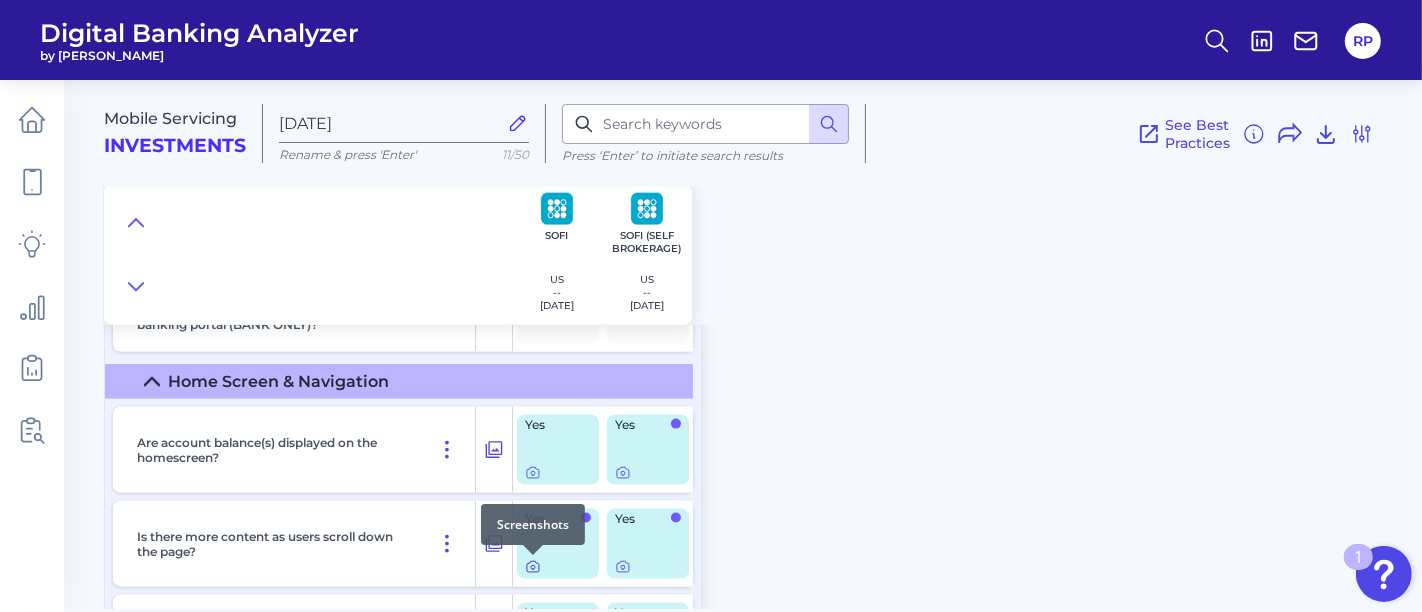 click 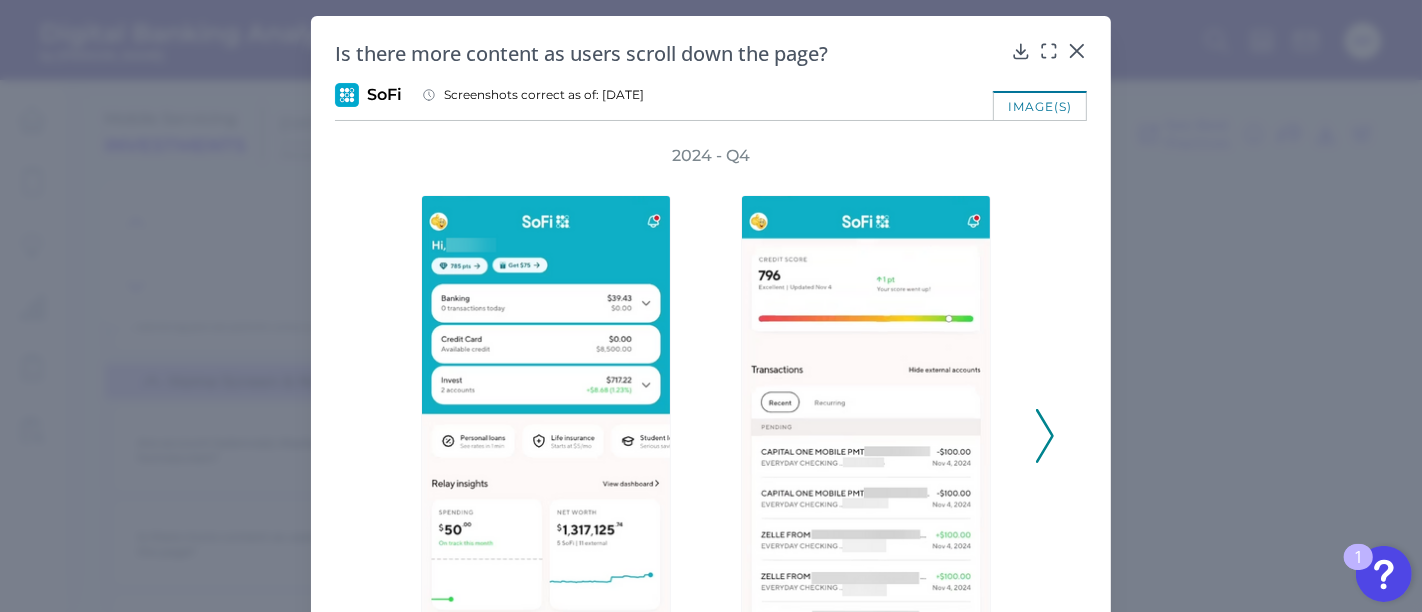 click 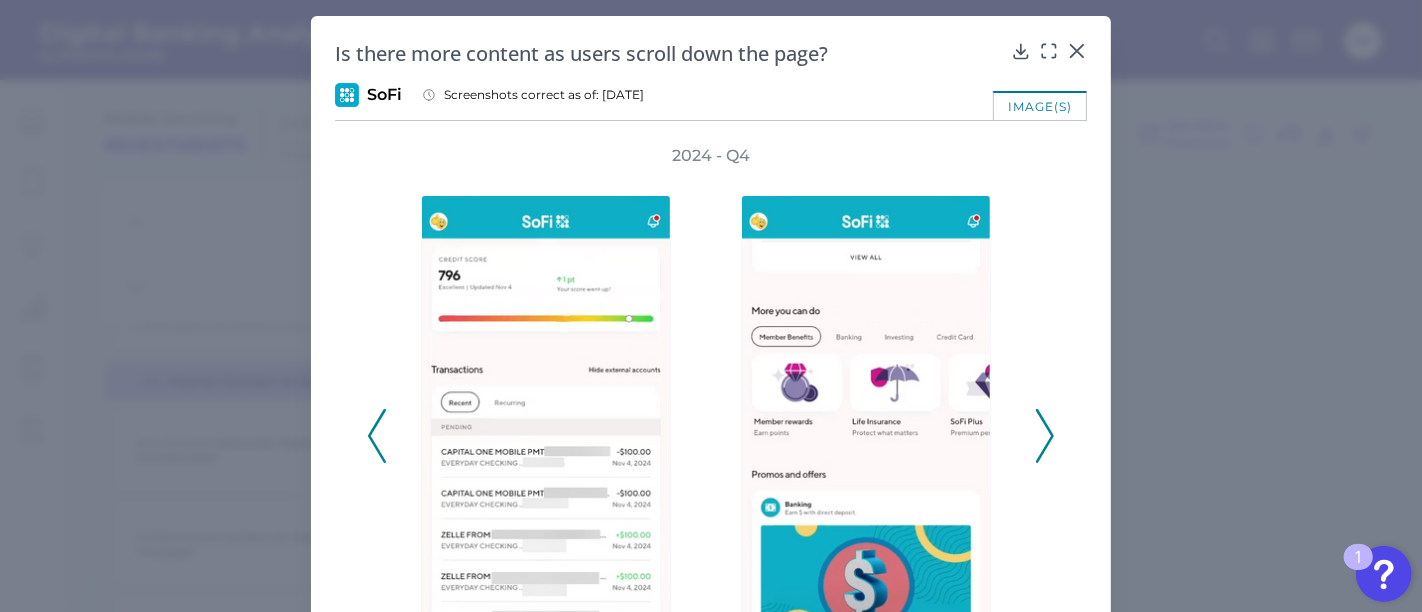 click 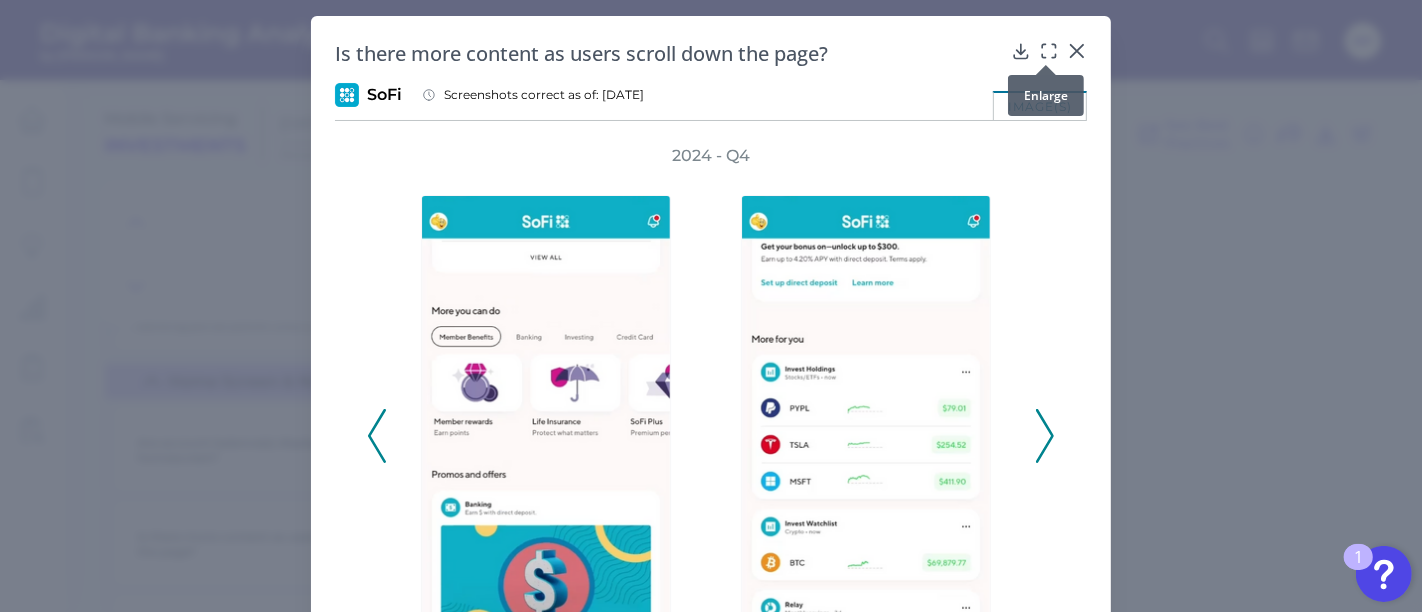 click 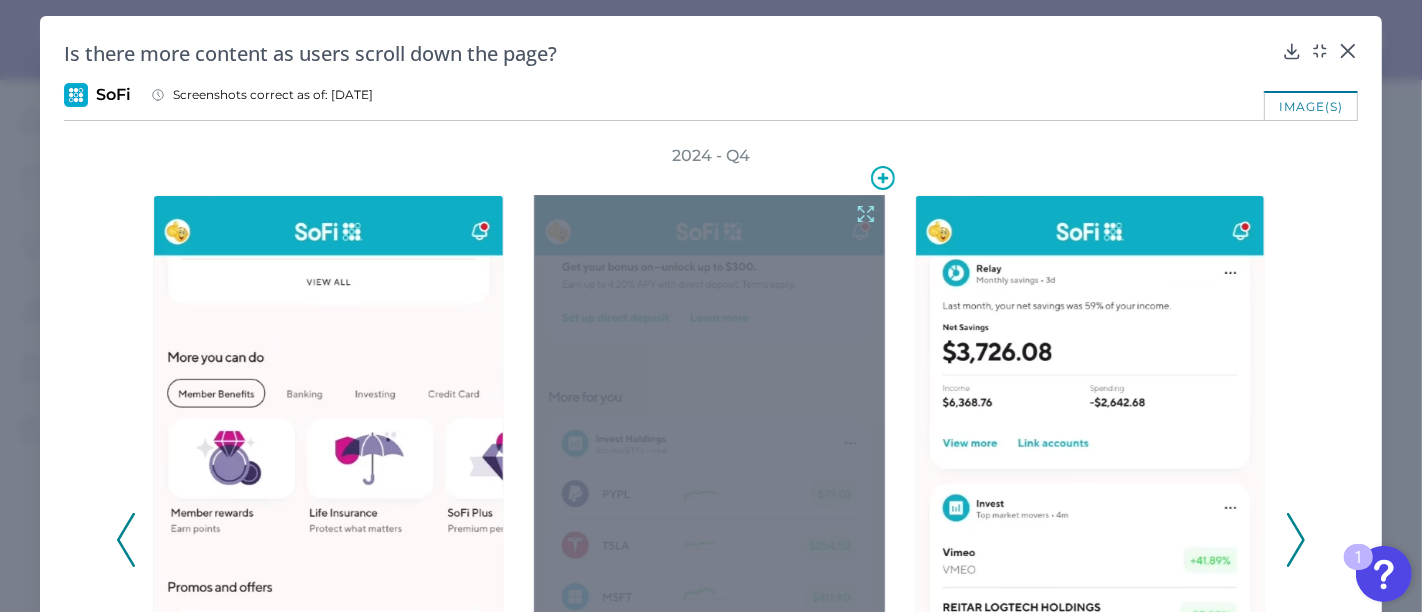 click 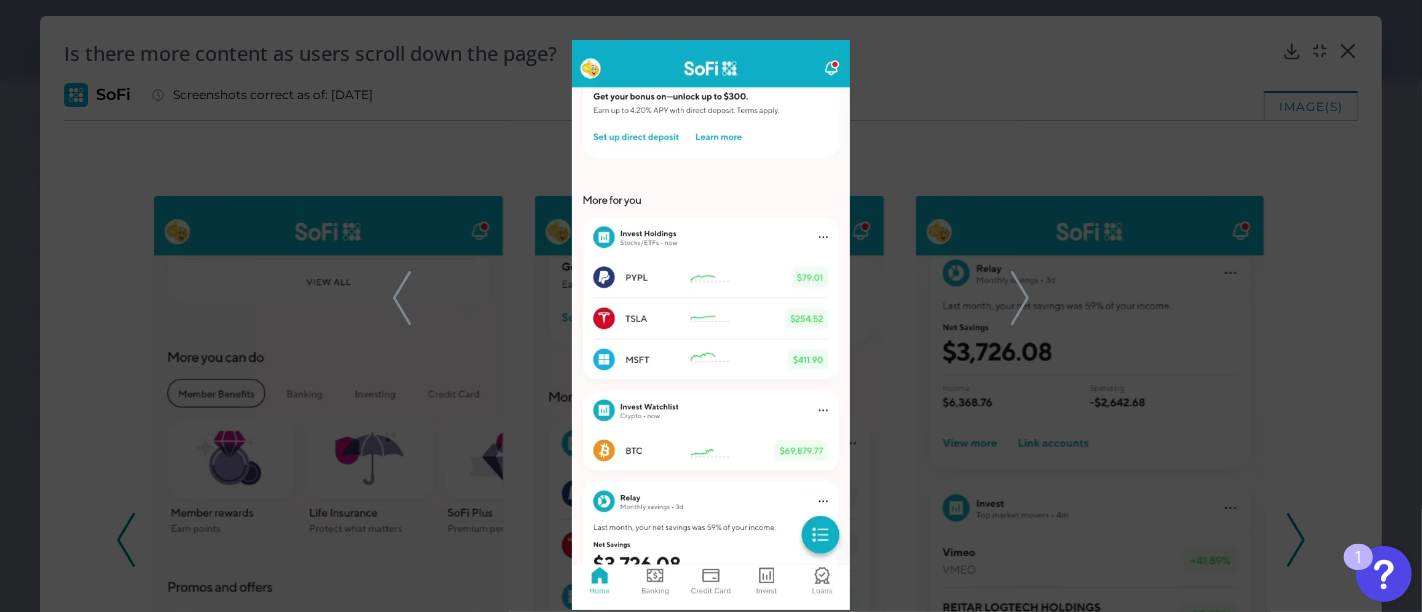 click 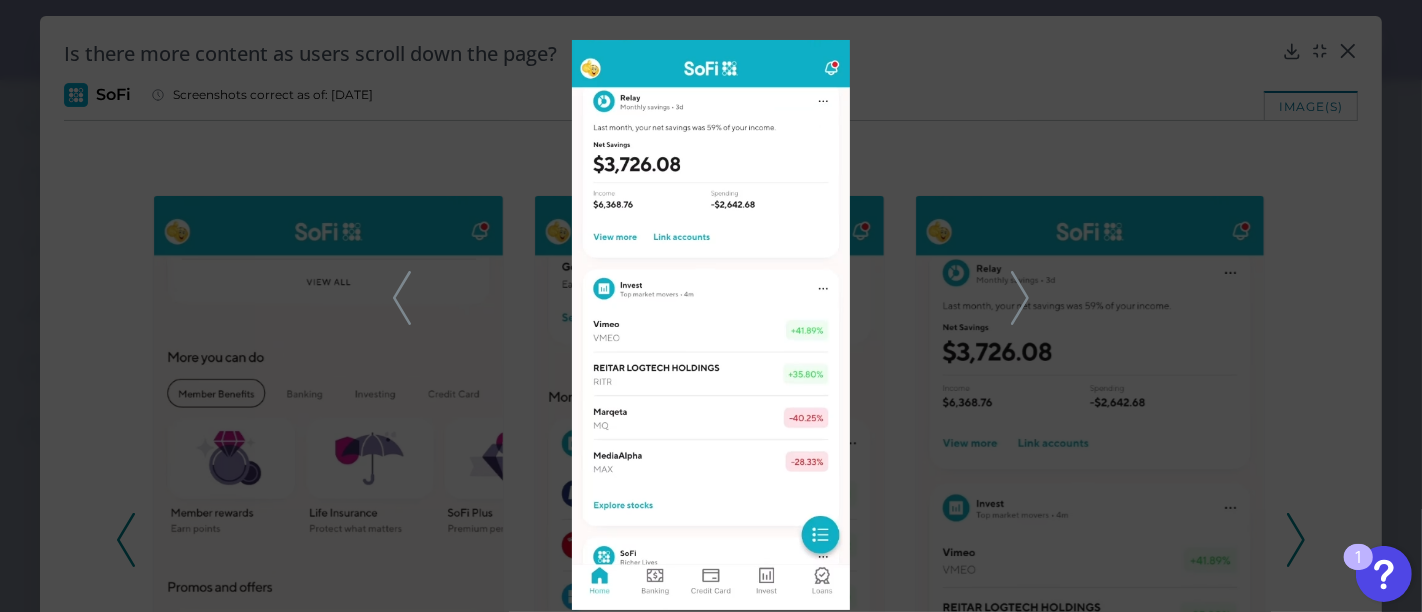 click 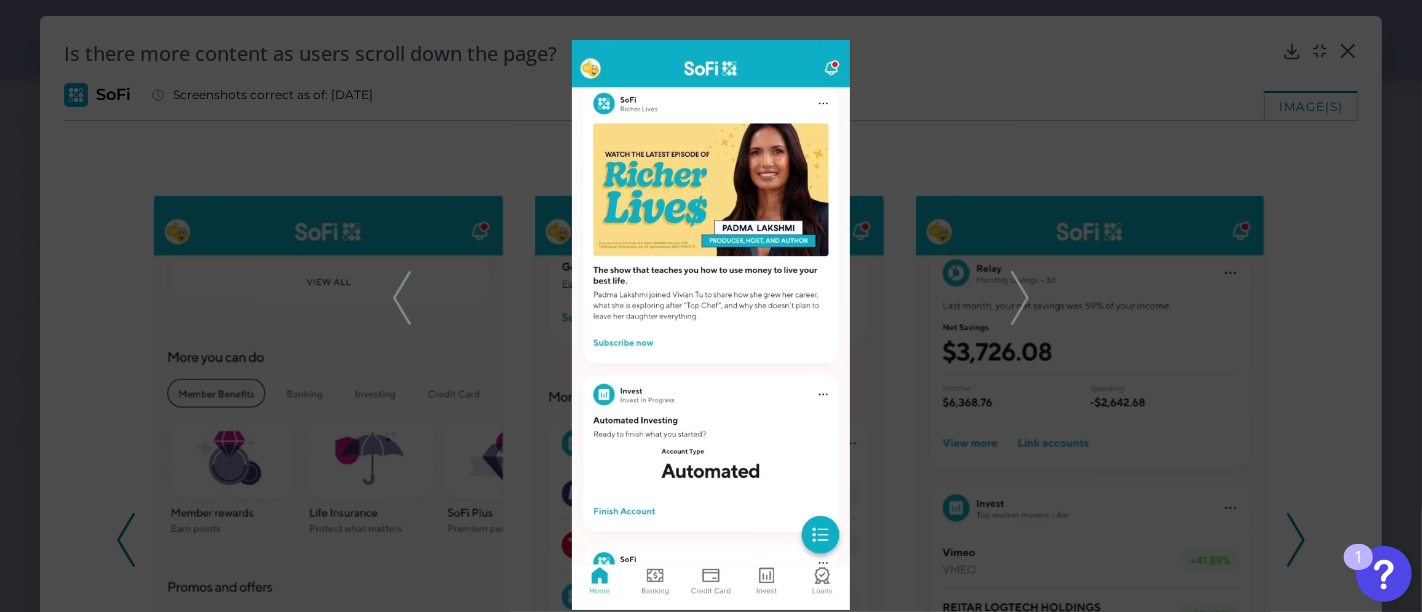 click 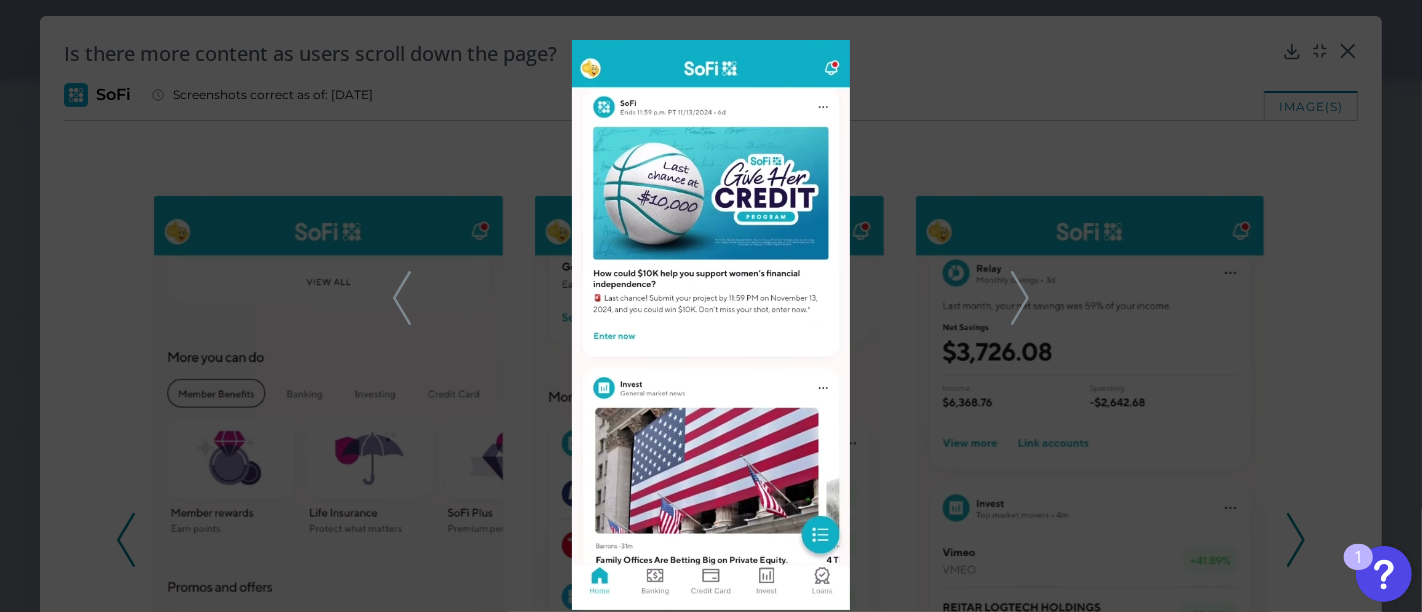 click 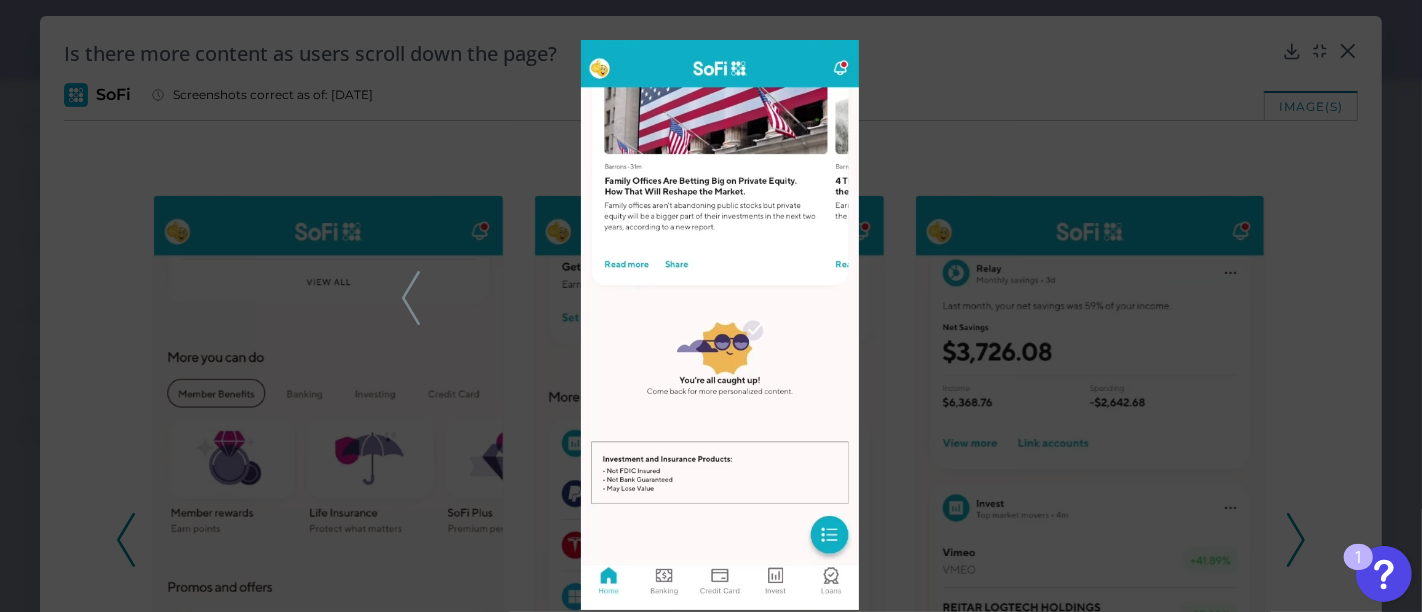 click at bounding box center (711, 306) 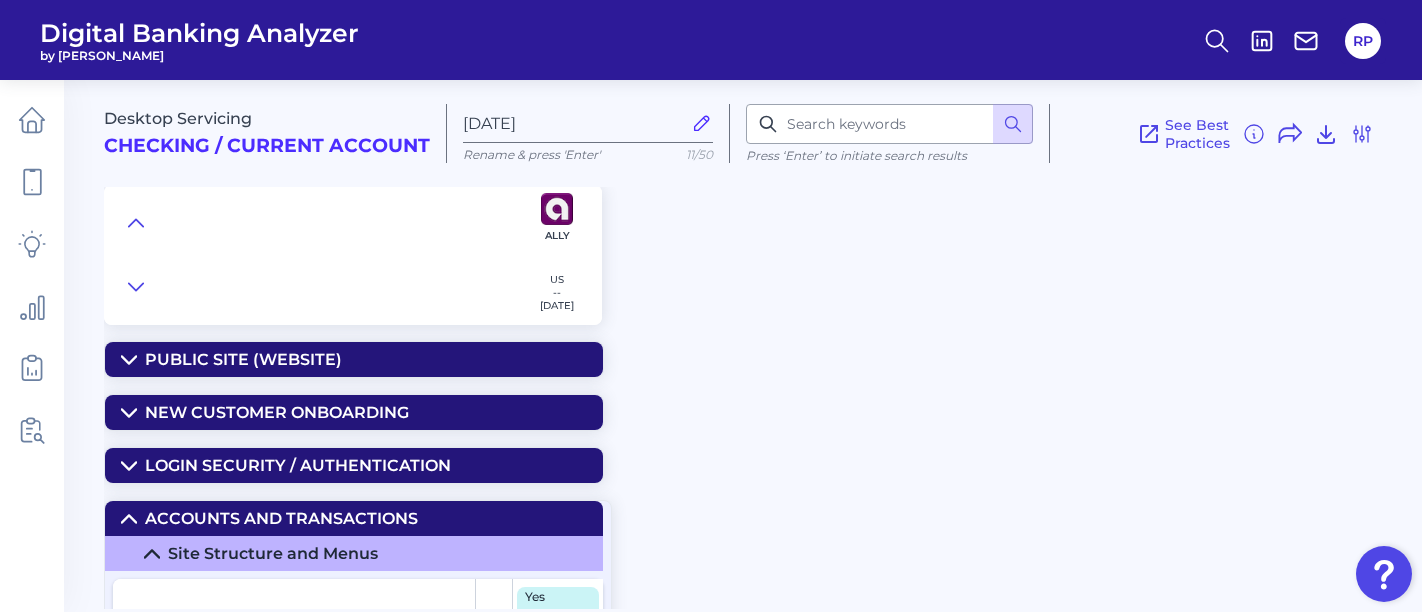 scroll, scrollTop: 0, scrollLeft: 0, axis: both 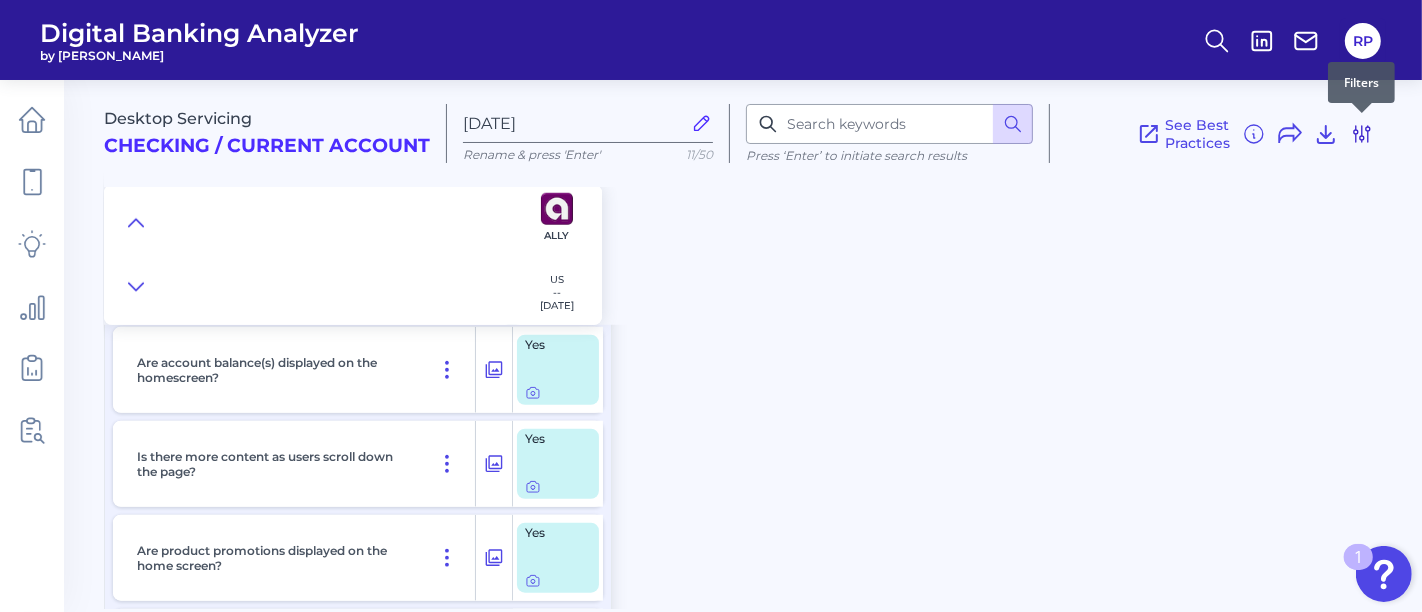 click 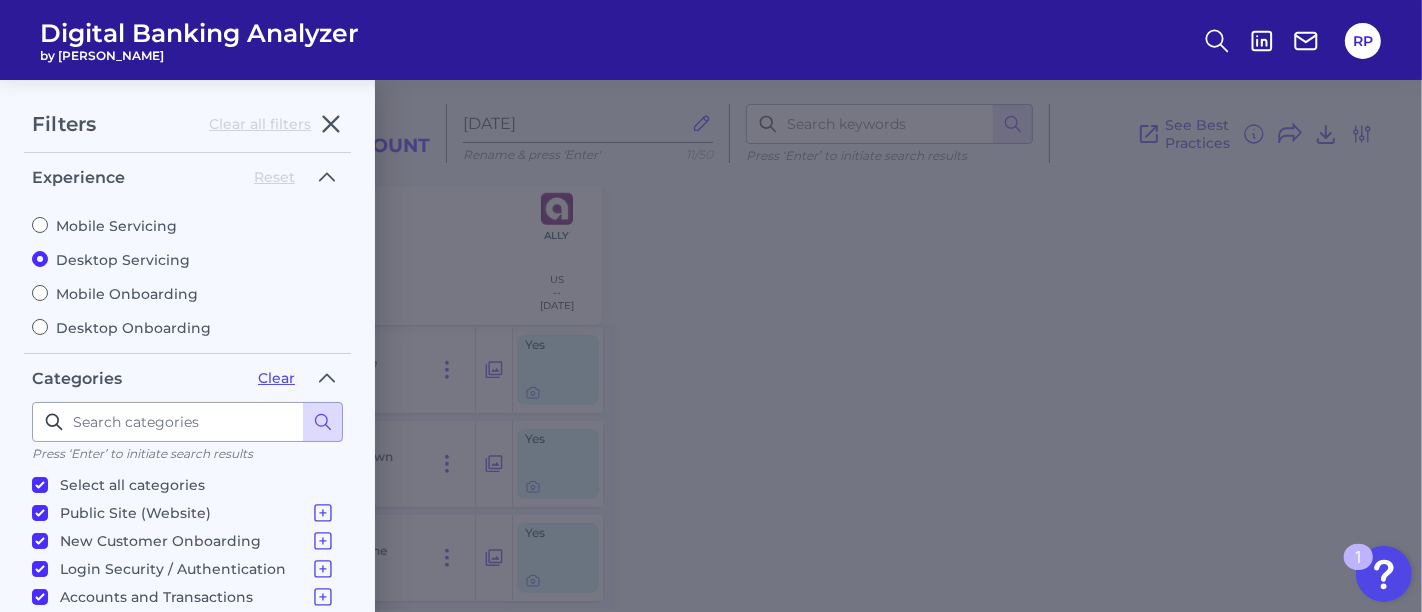 click on "Mobile Servicing" at bounding box center (187, 226) 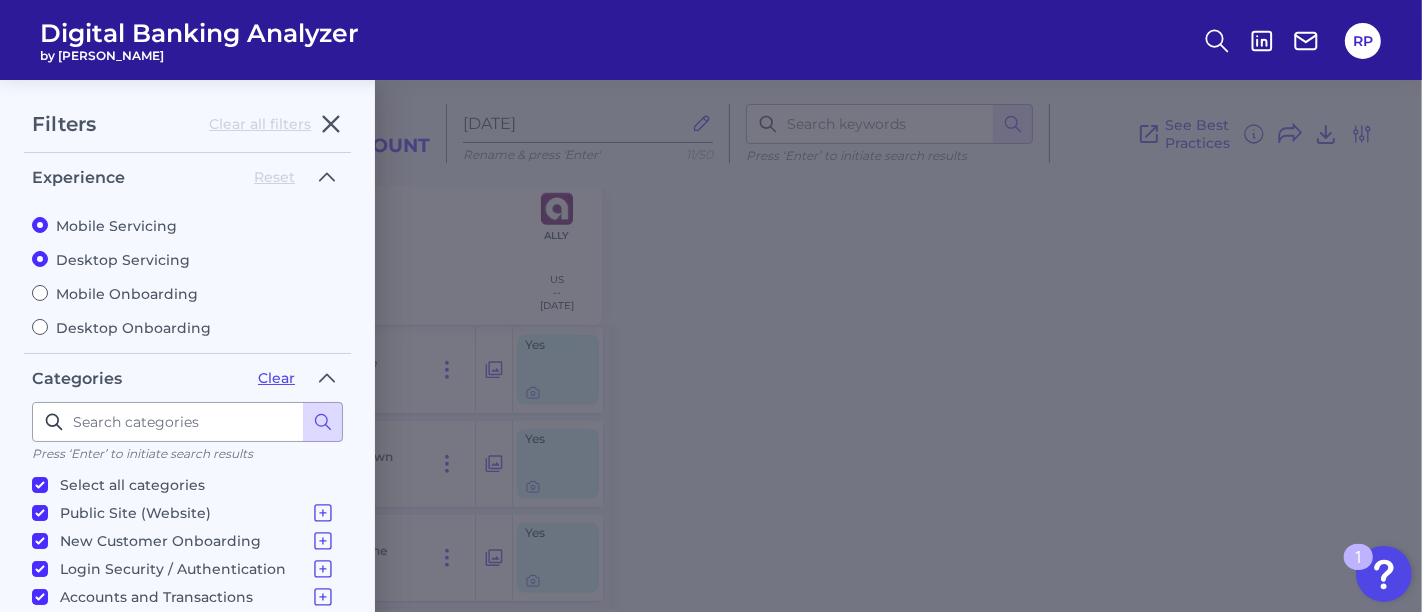 radio on "false" 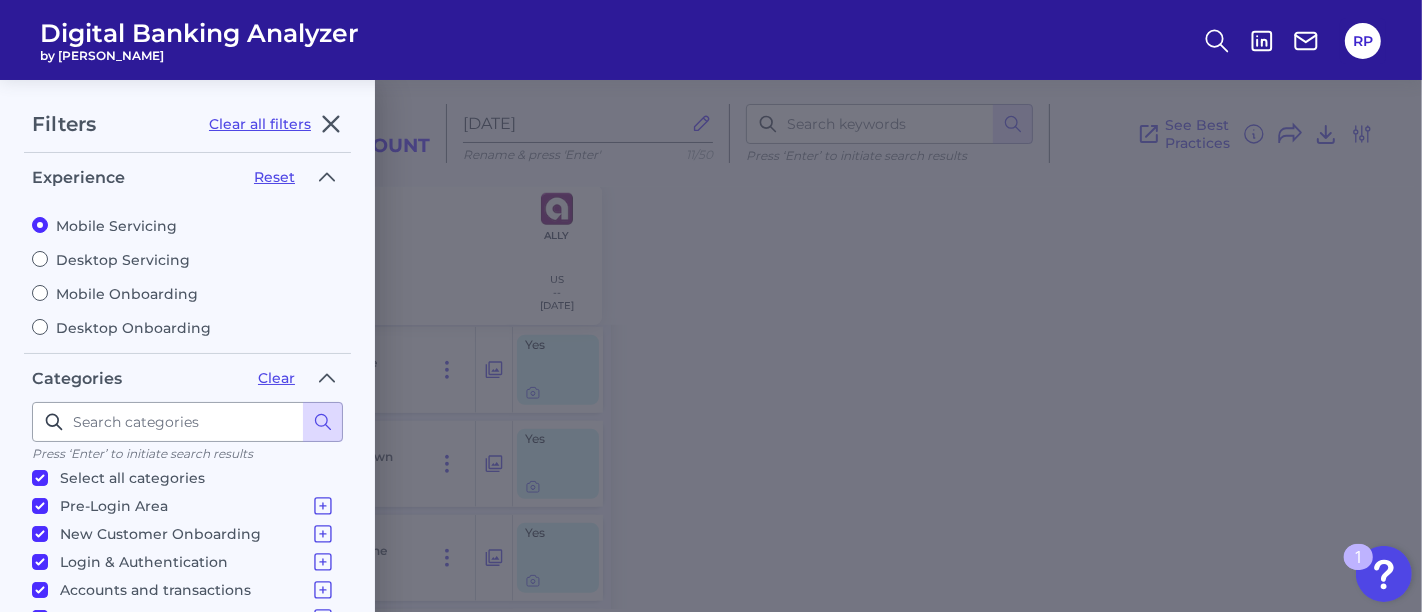 scroll, scrollTop: 20, scrollLeft: 0, axis: vertical 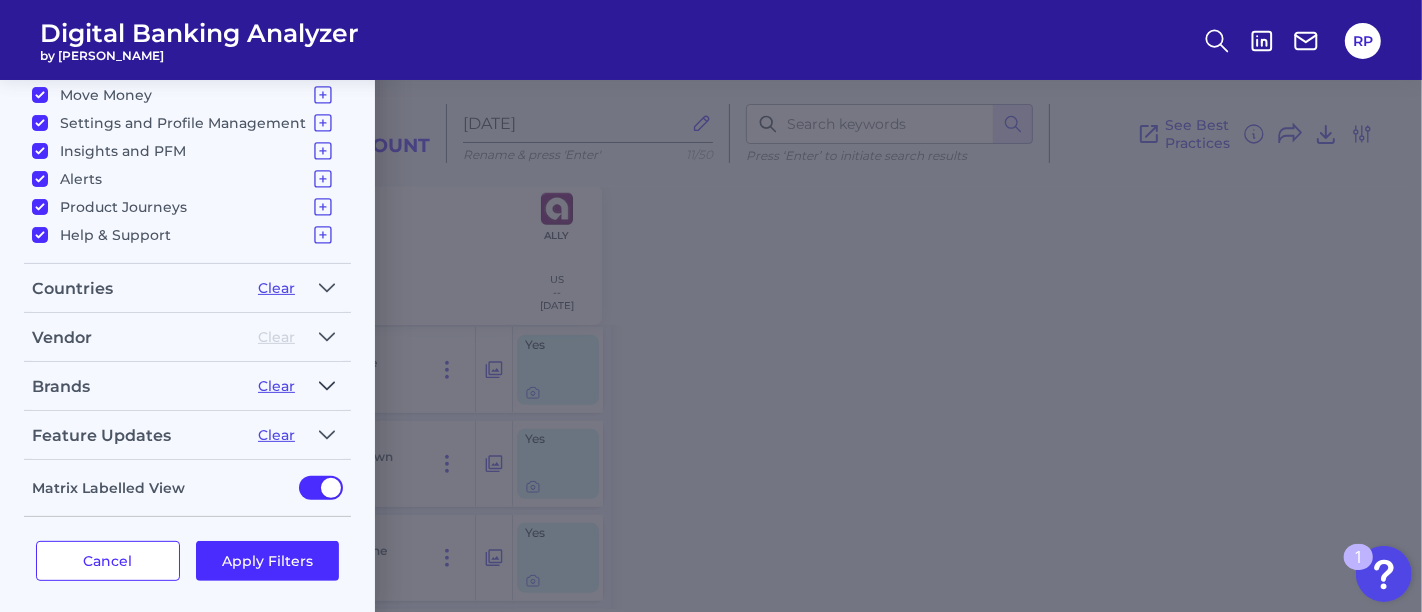 click 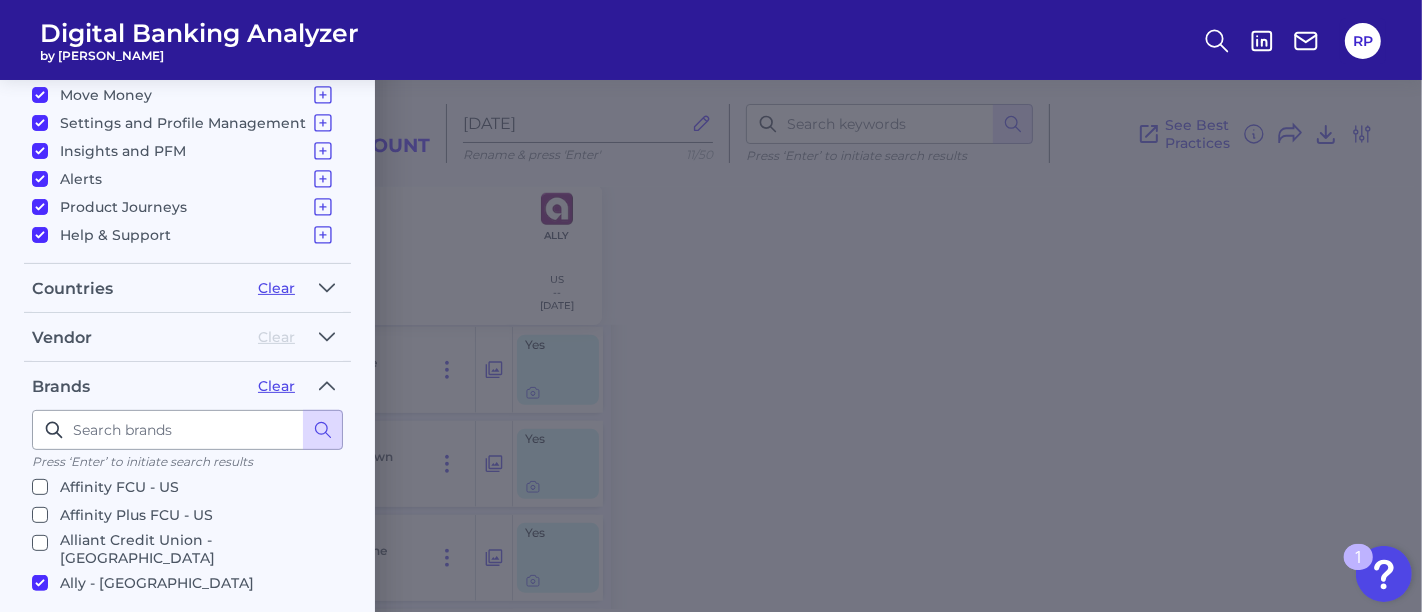 scroll, scrollTop: 0, scrollLeft: 0, axis: both 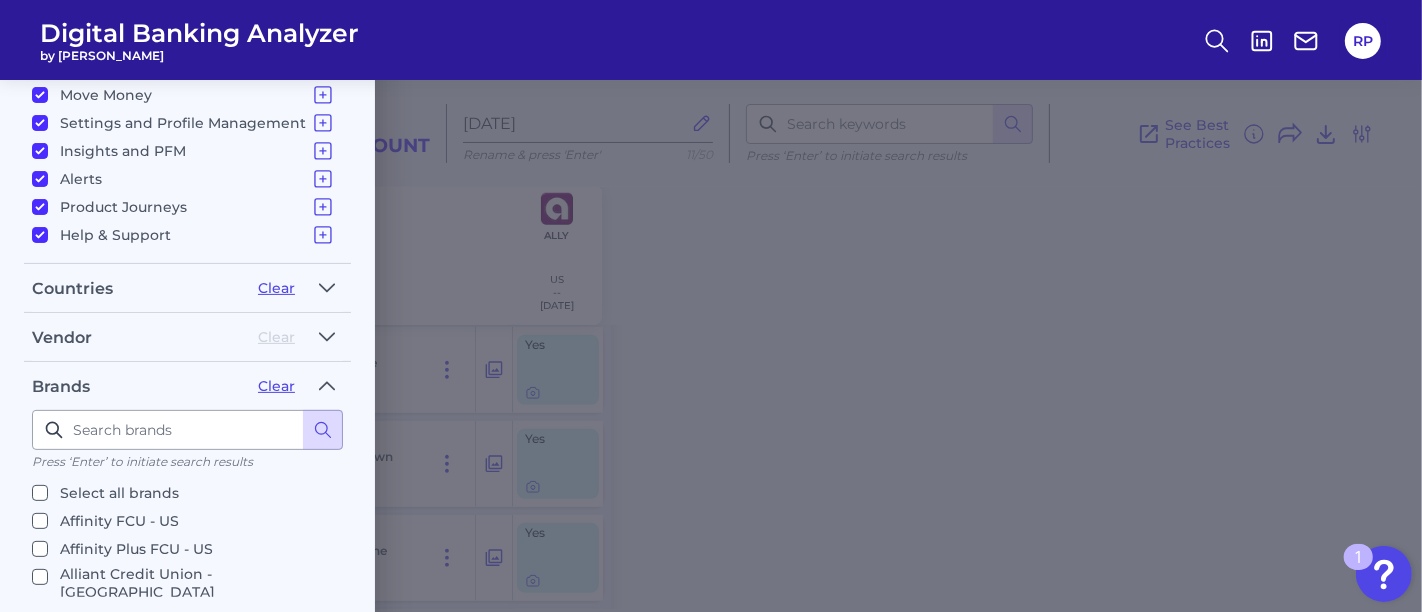 click on "Select all brands" at bounding box center (119, 493) 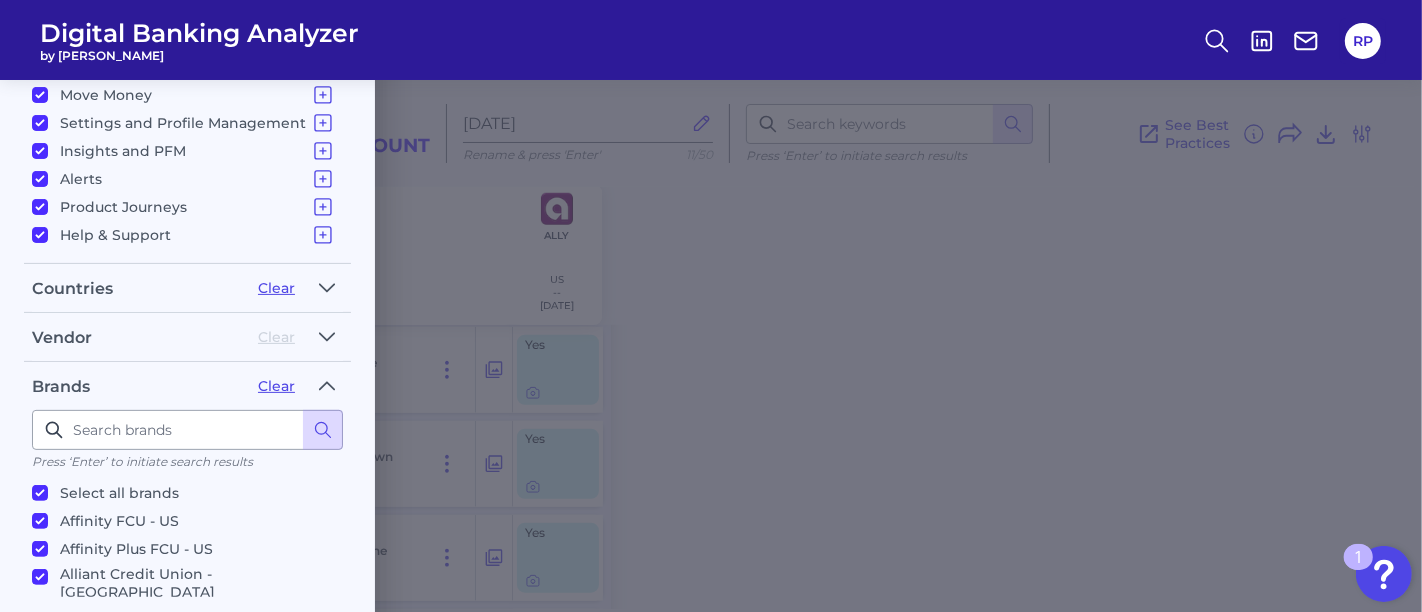 checkbox on "true" 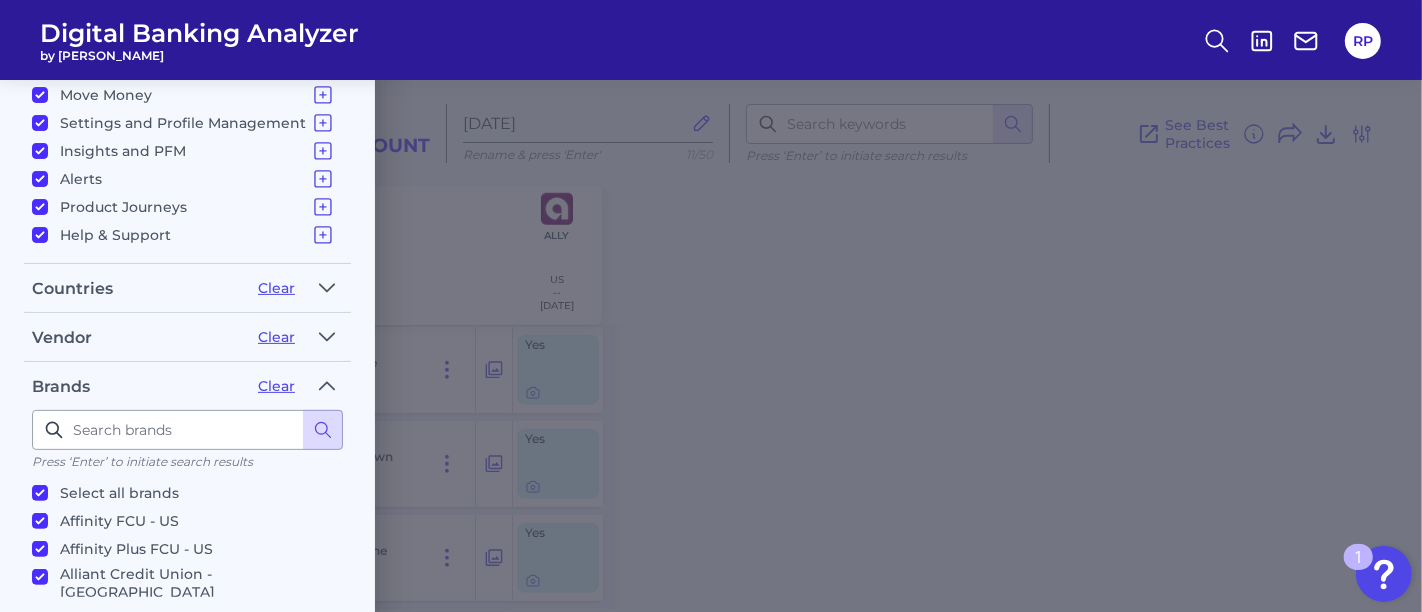 click on "Select all brands" at bounding box center (119, 493) 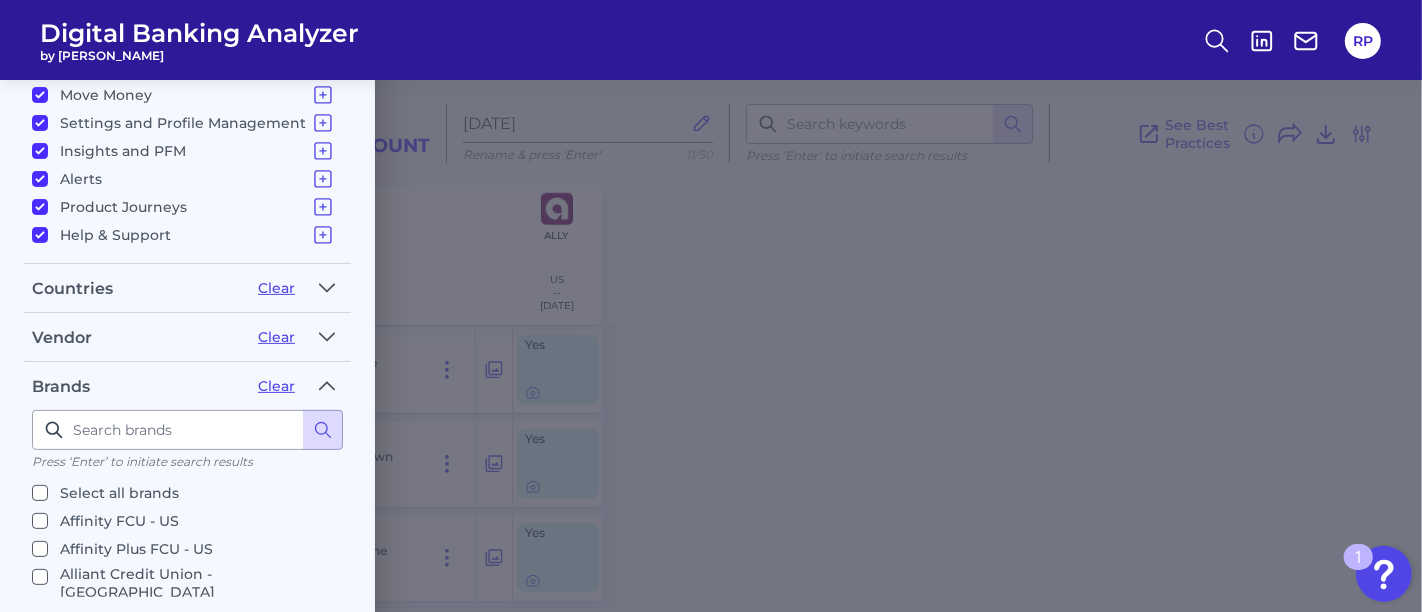 checkbox on "false" 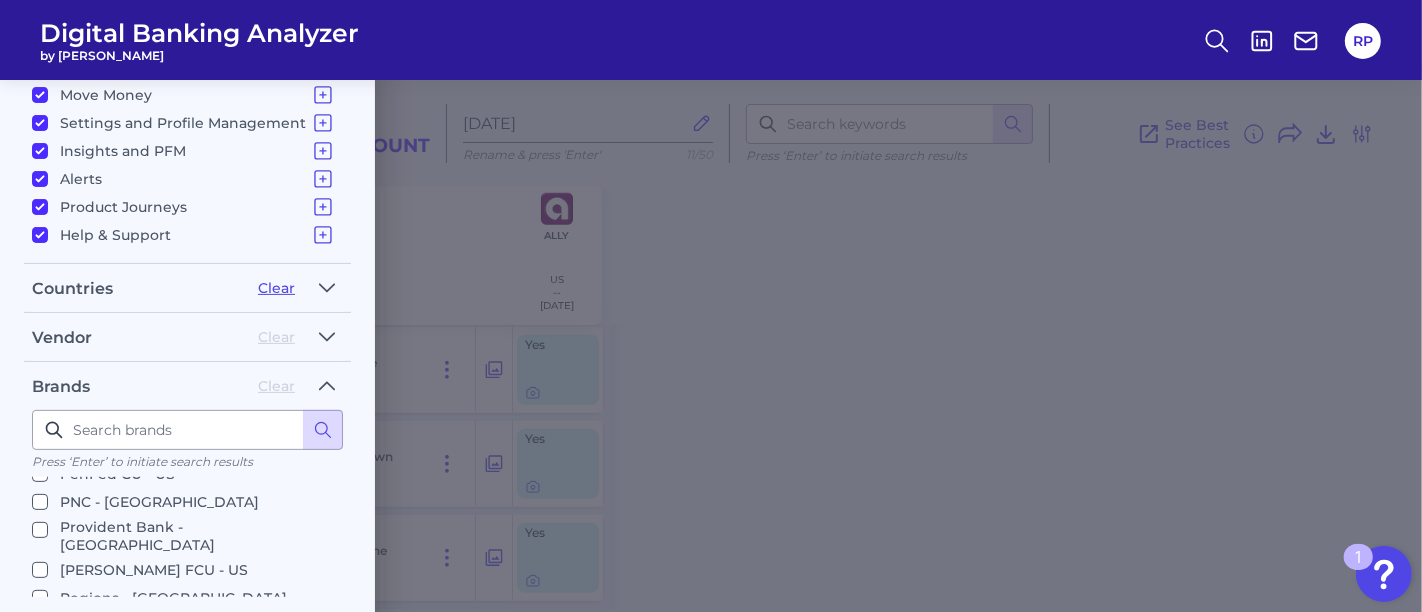 scroll, scrollTop: 2222, scrollLeft: 0, axis: vertical 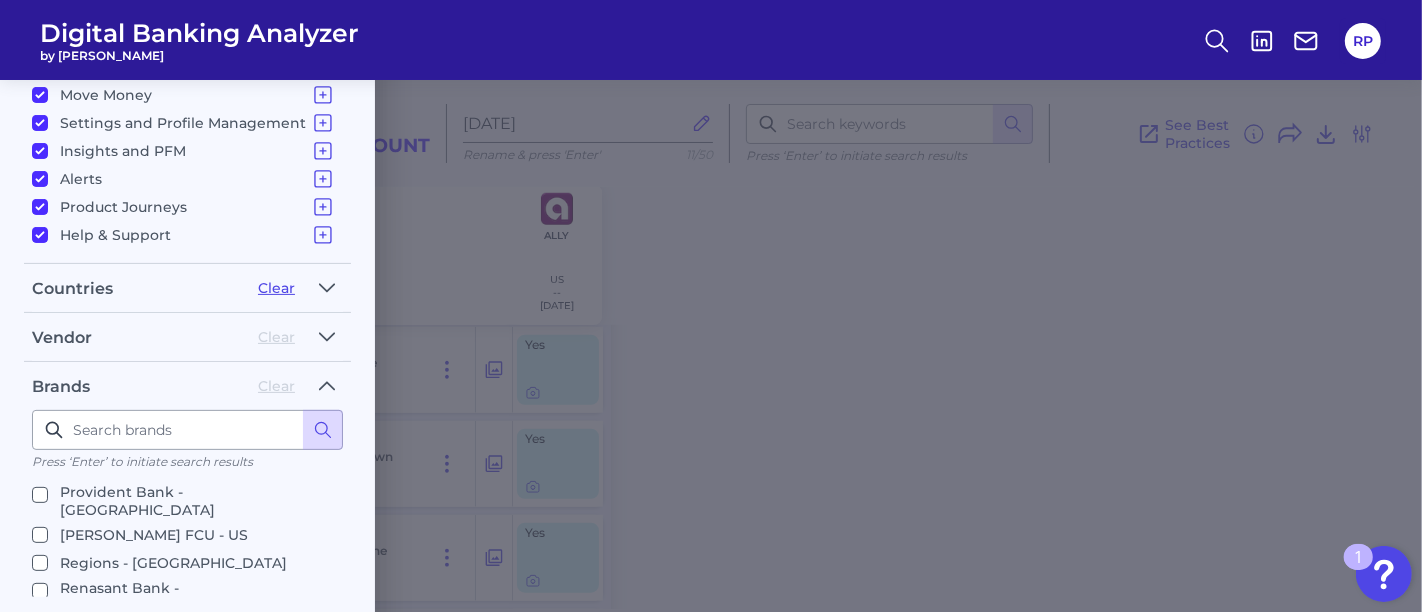 click on "SoFi - US" at bounding box center [92, 867] 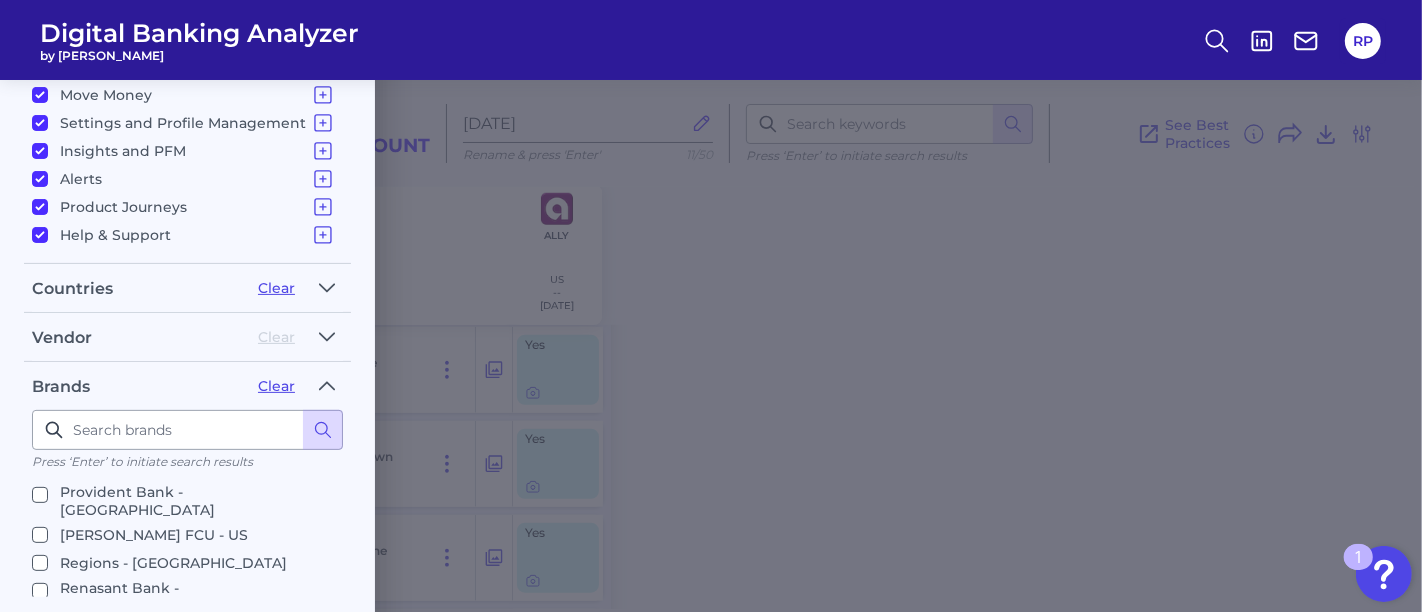 click on "Filters Clear all filters Experience Reset Mobile Servicing Desktop Servicing Mobile Onboarding Desktop Onboarding Categories Clear Press ‘Enter’ to initiate search results Select all categories Pre-Login Area Pre-login Features New Customer Onboarding New Customer Onboarding Login & Authentication Login & Authentication Accounts and transactions Home Screen & Navigation Individual Account Overview Aggregated Account Overview Transactions Bank Statements Move Money Pay a Bill, Company or Person using an Account Number P2P - Payments without using a bank account number Internal Transfers External Transfers/Payments Via Linked Accounts/Direct Deposits Wire & International Remote Deposit Capture Direct Debits Cardless Cash Card Management Settings and Profile Management Contact Details Overdraft Management Marketing Preferences Security Manage Third Party Data Permissions Connect External Accounts via Open Banking APIs Personalisation Features Rewards, Loyalty & Referals Insights and PFM Spending Analysis" at bounding box center (711, 346) 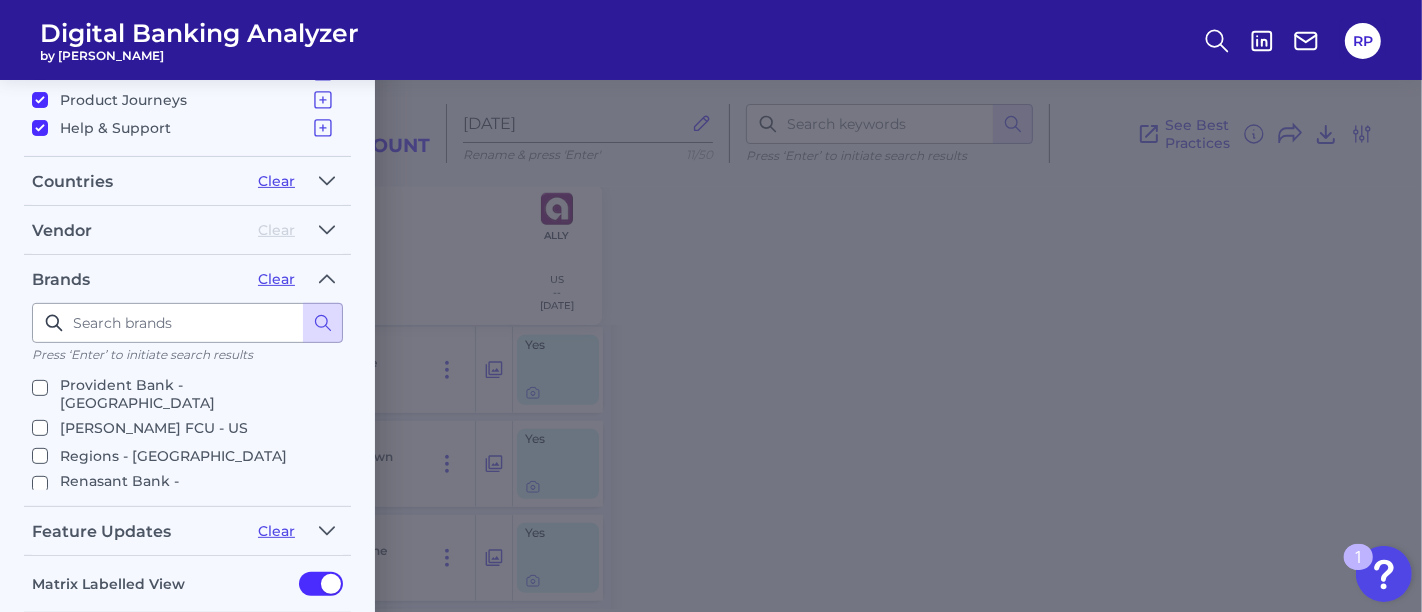 scroll, scrollTop: 713, scrollLeft: 0, axis: vertical 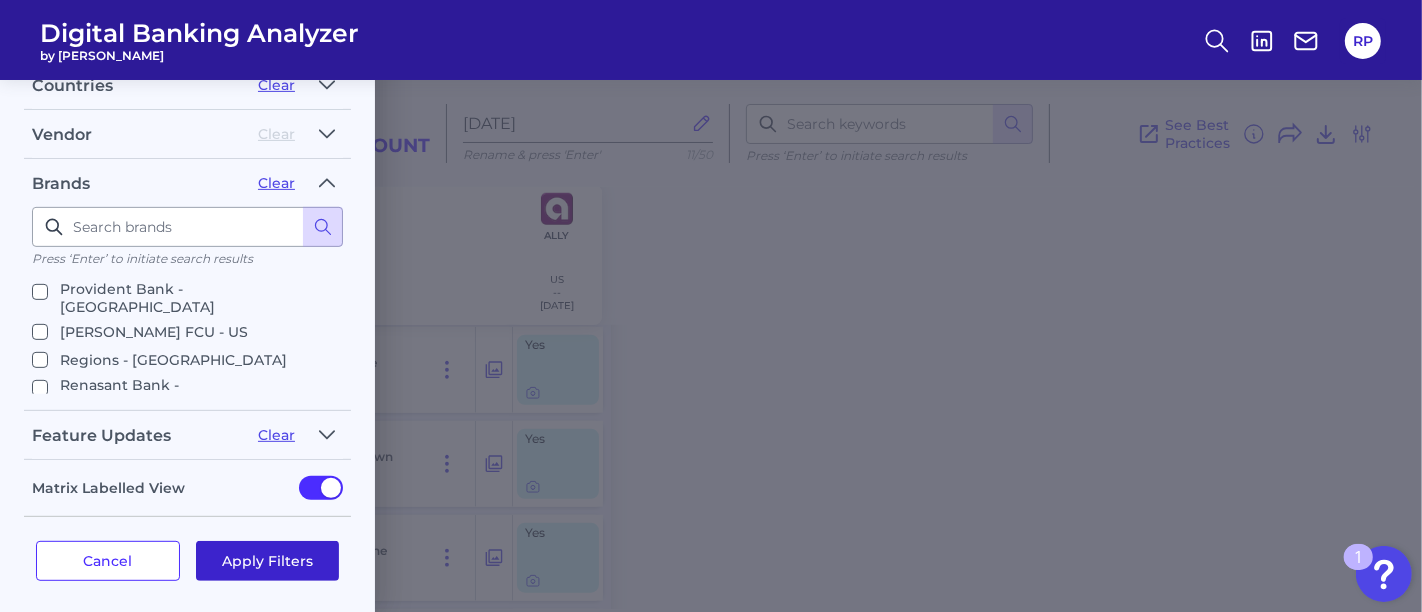 click on "Apply Filters" at bounding box center [268, 561] 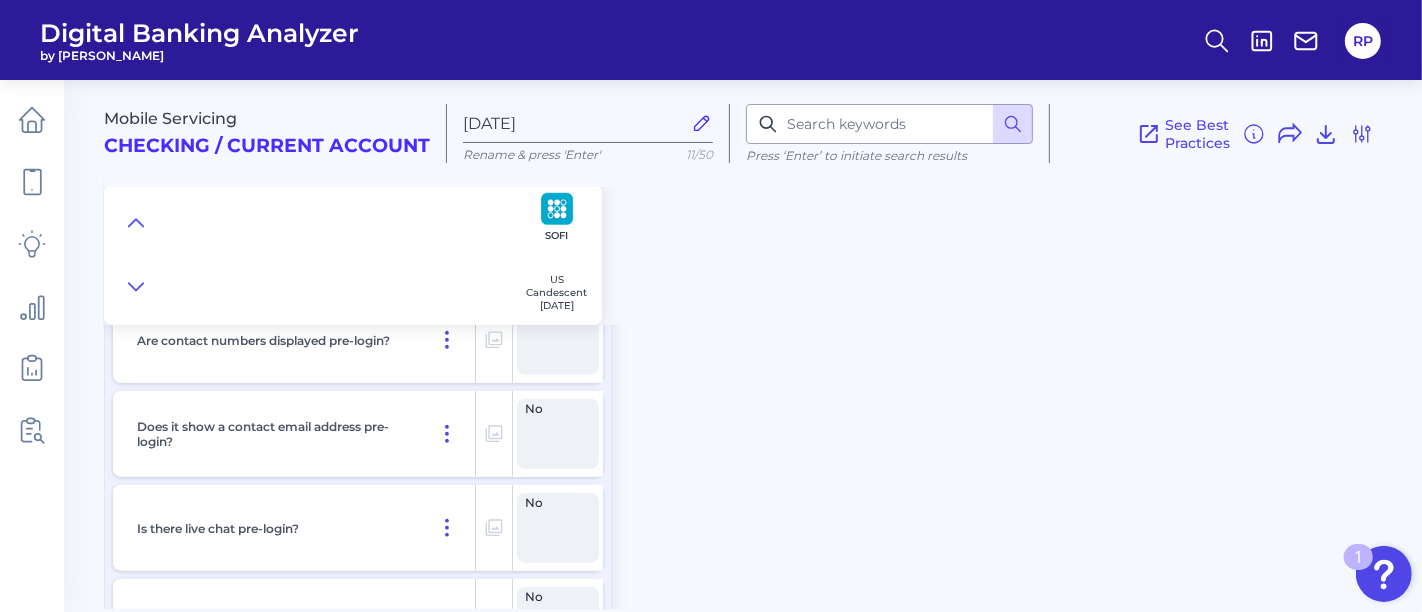 scroll, scrollTop: 0, scrollLeft: 0, axis: both 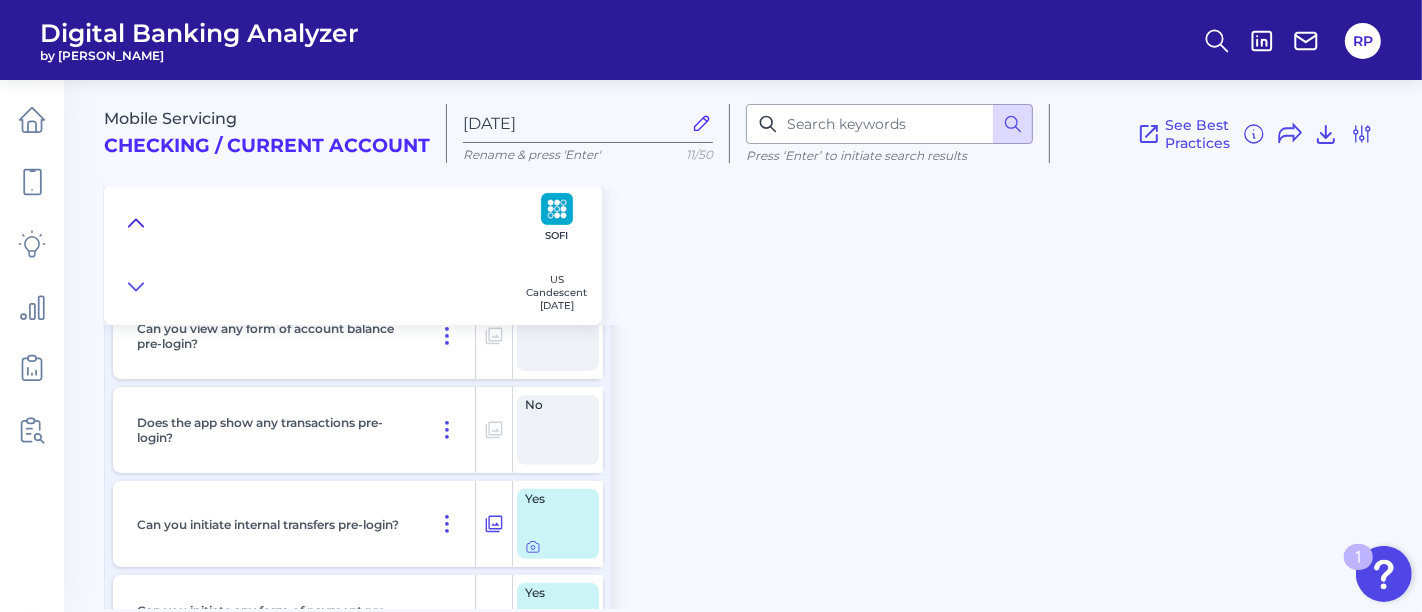 drag, startPoint x: 136, startPoint y: 216, endPoint x: 134, endPoint y: 228, distance: 12.165525 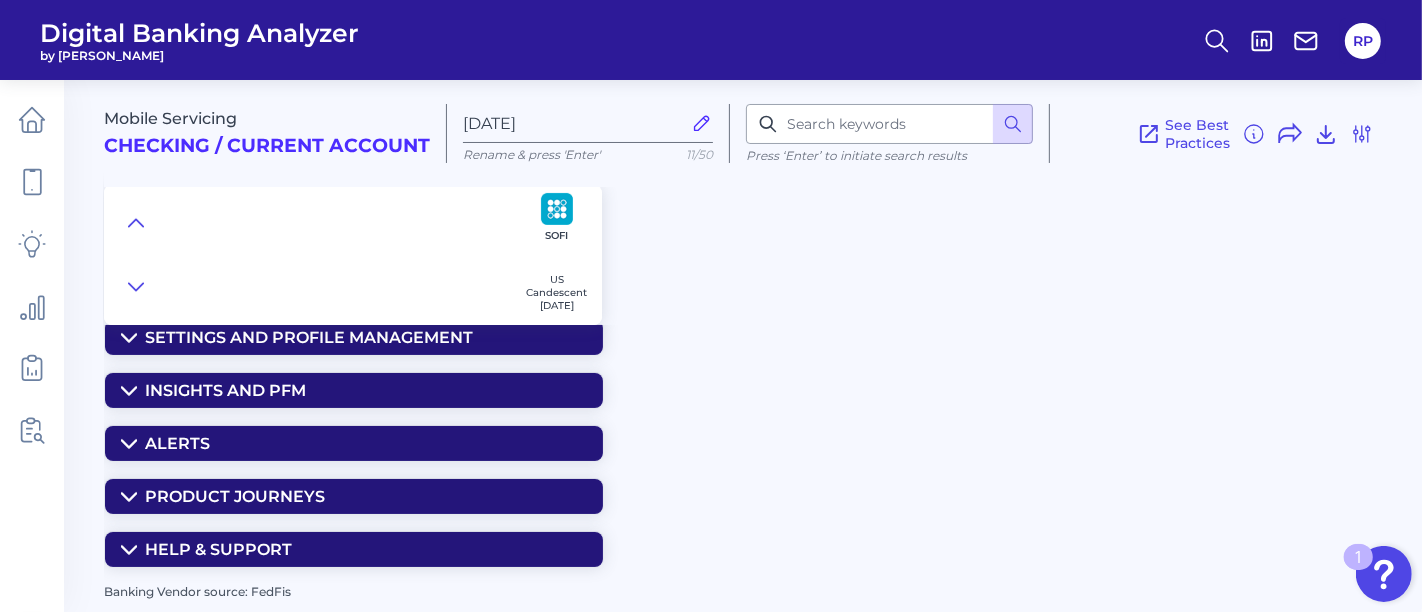 scroll, scrollTop: 283, scrollLeft: 0, axis: vertical 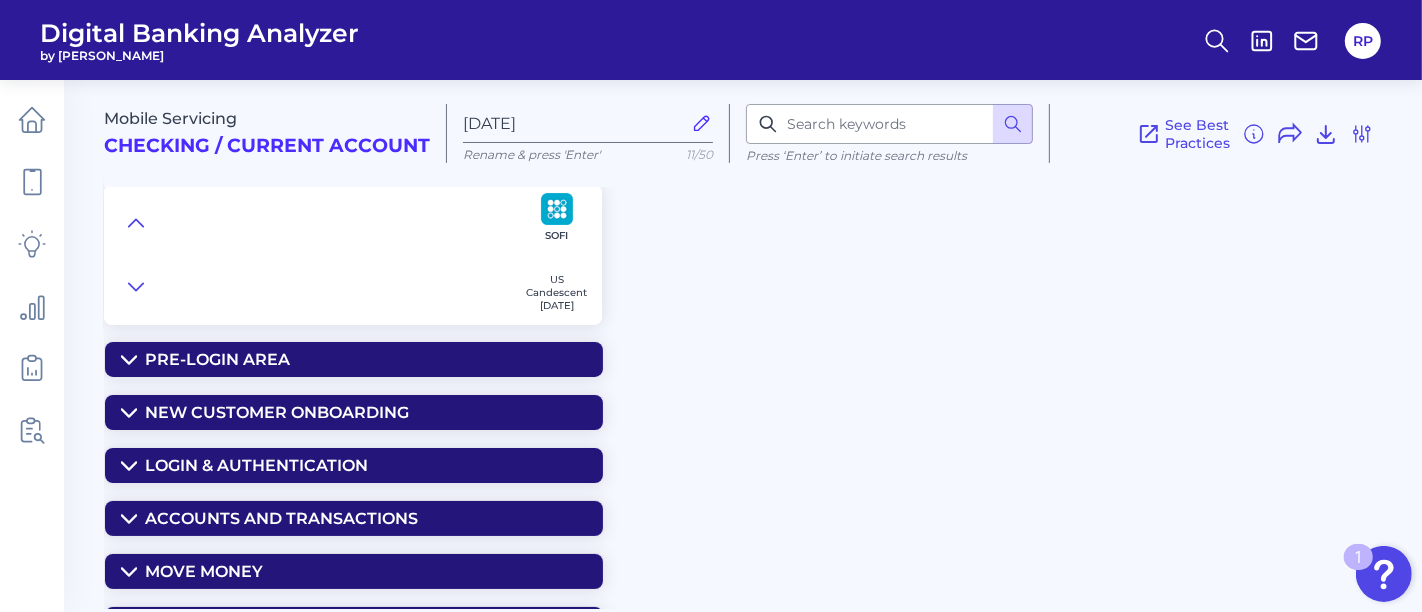 click on "Accounts and transactions" at bounding box center (281, 518) 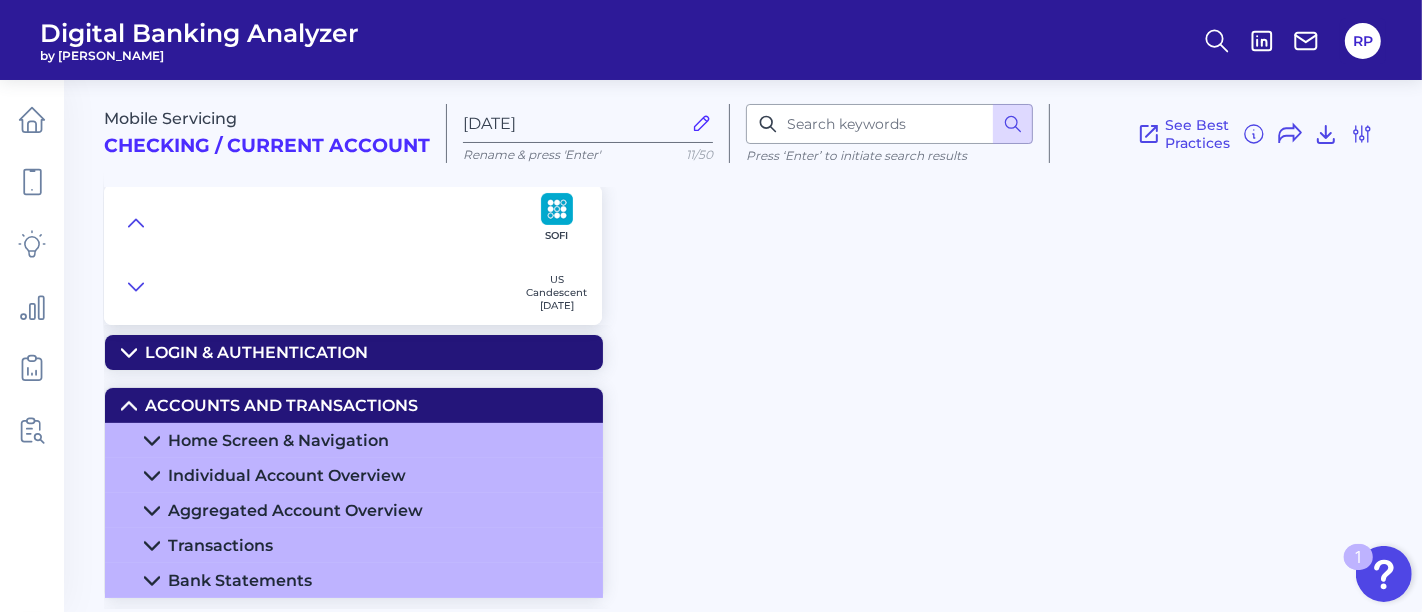 scroll, scrollTop: 222, scrollLeft: 0, axis: vertical 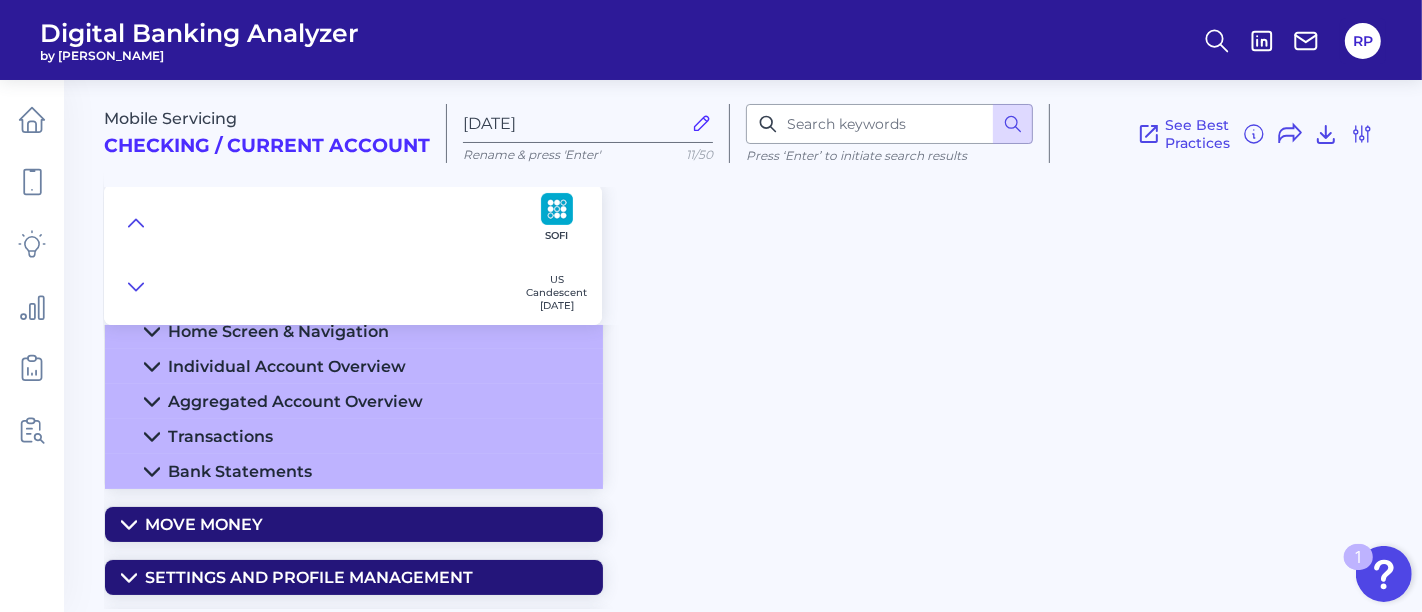 click on "Home Screen & Navigation" at bounding box center (278, 331) 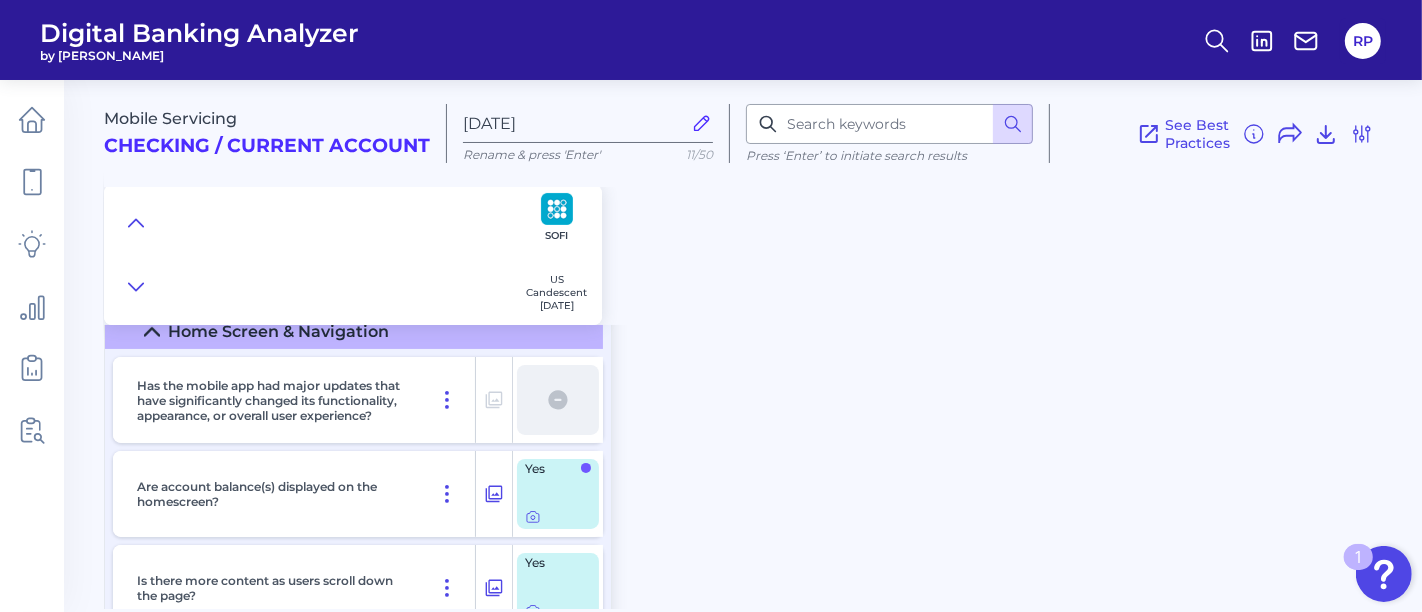 scroll, scrollTop: 333, scrollLeft: 0, axis: vertical 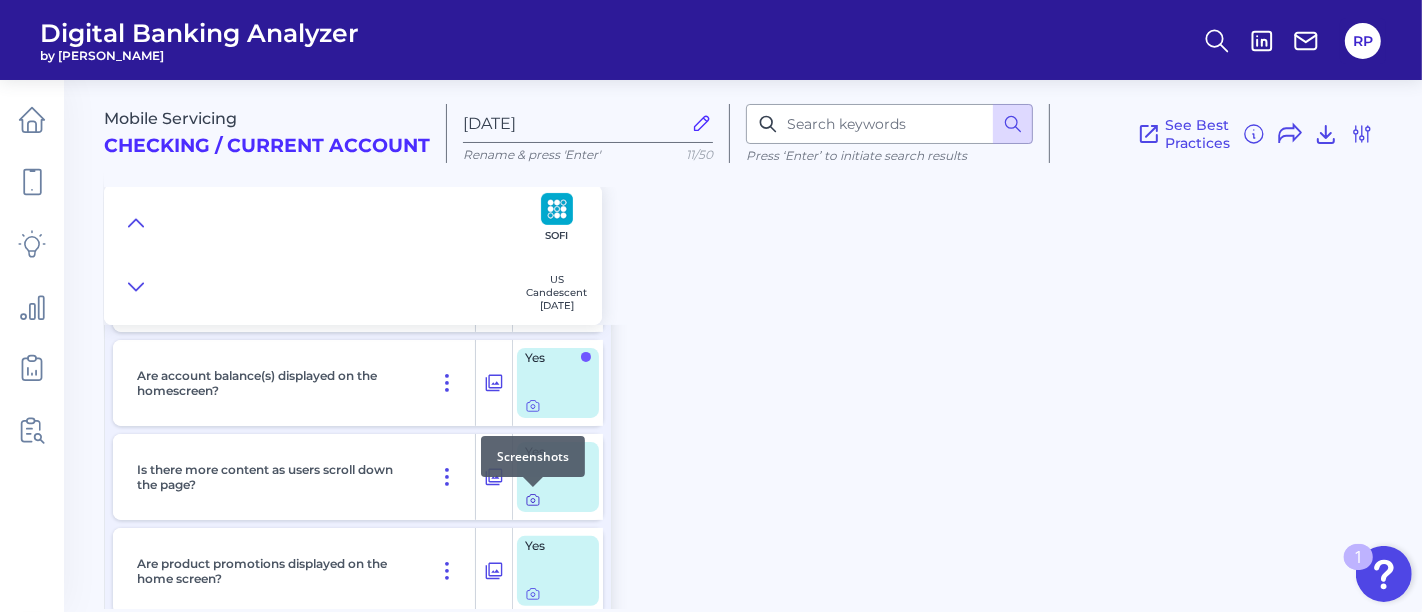 click 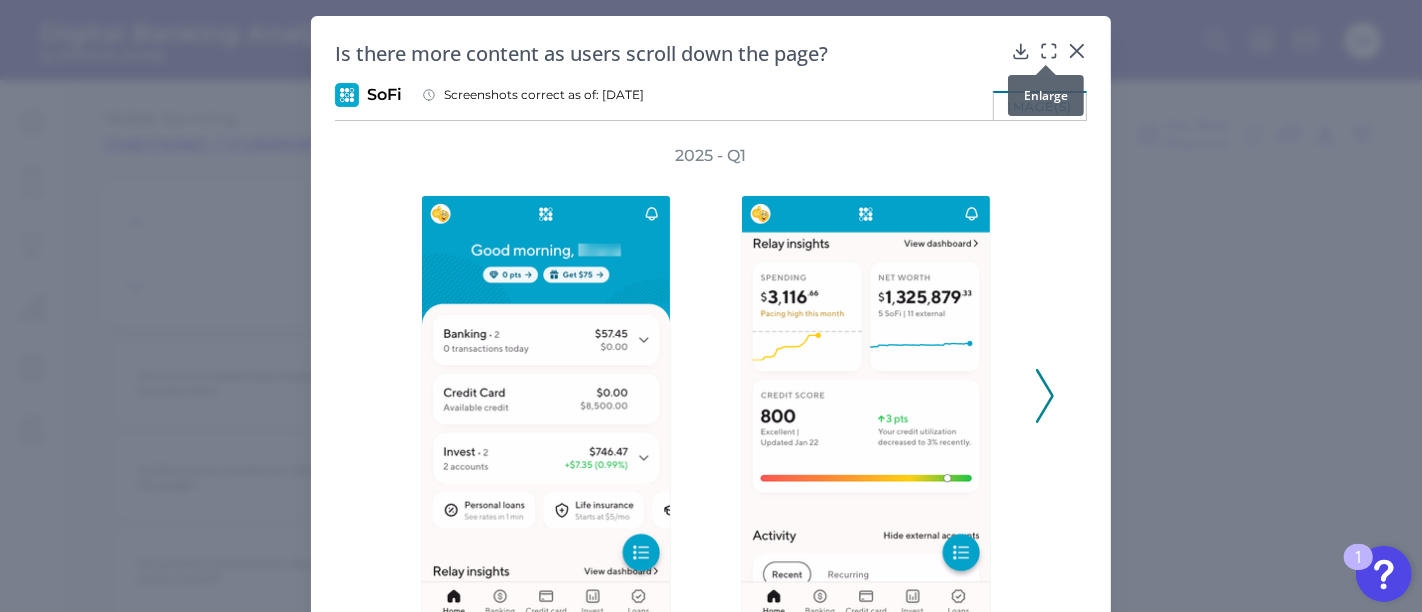 click 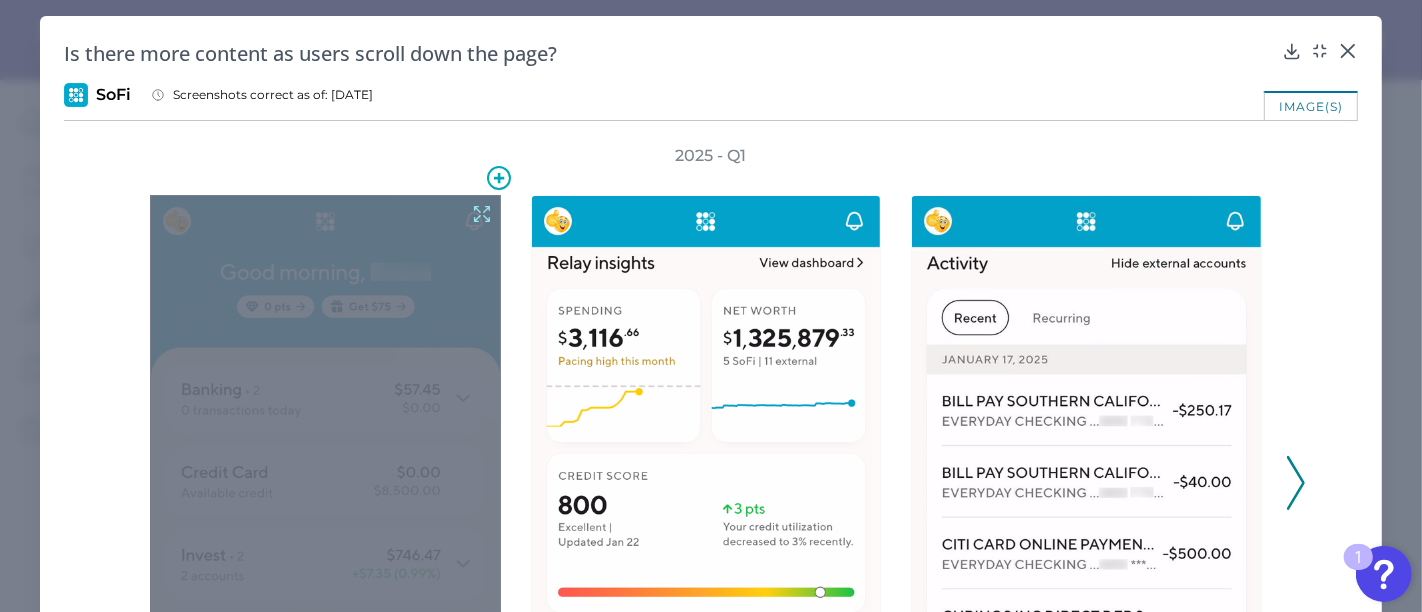 click 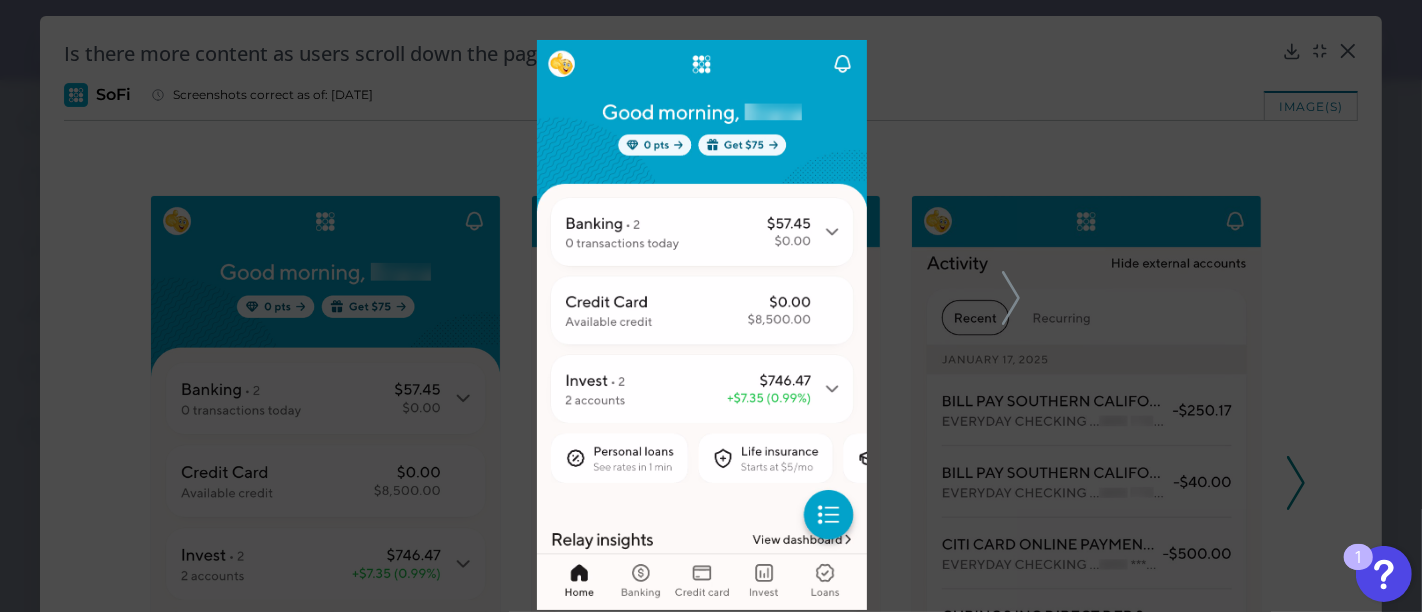 click 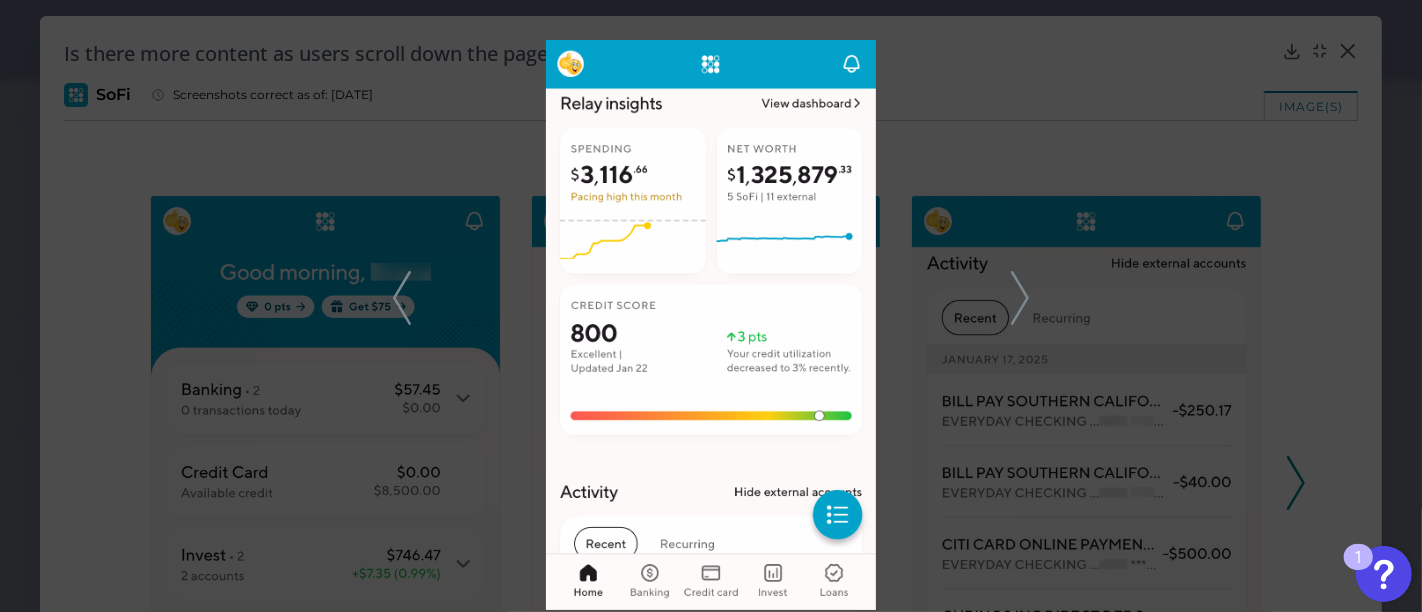 click 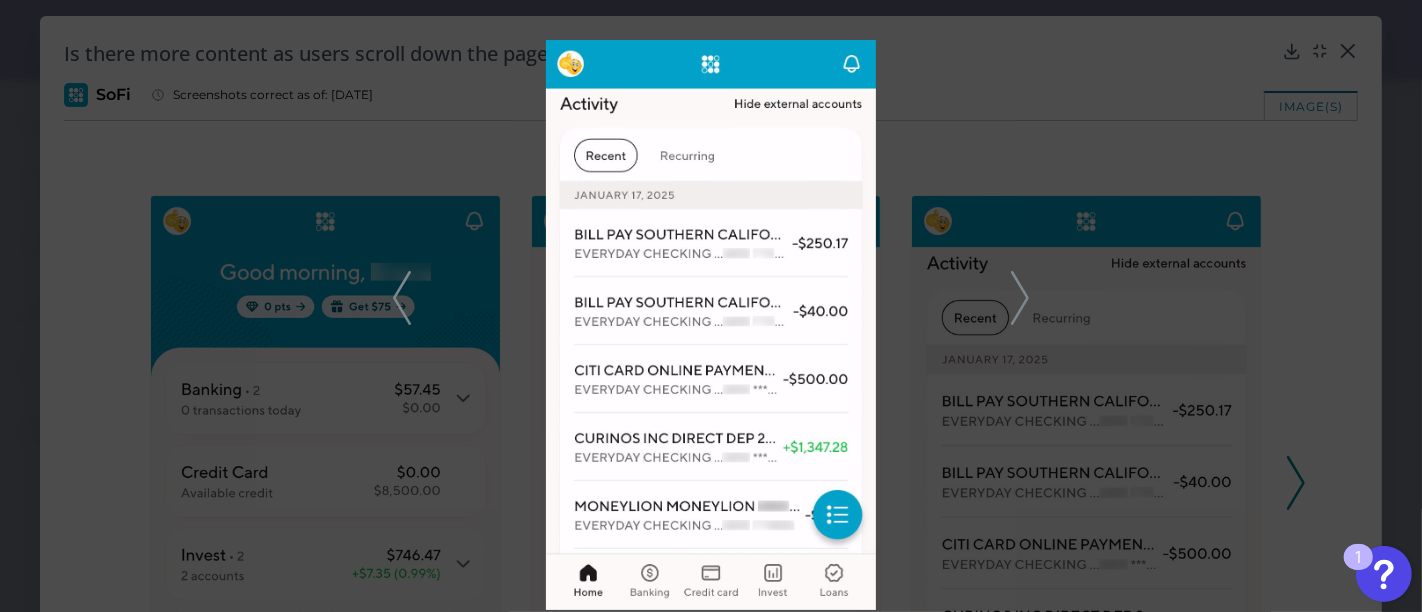 click 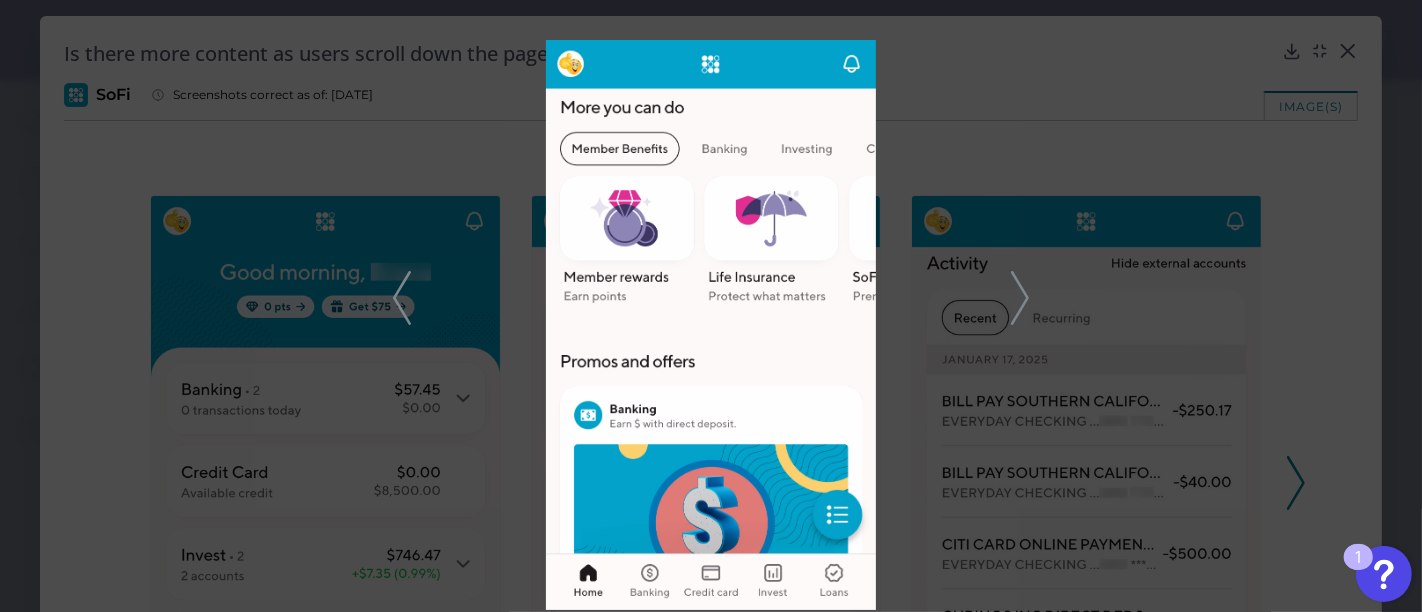 click 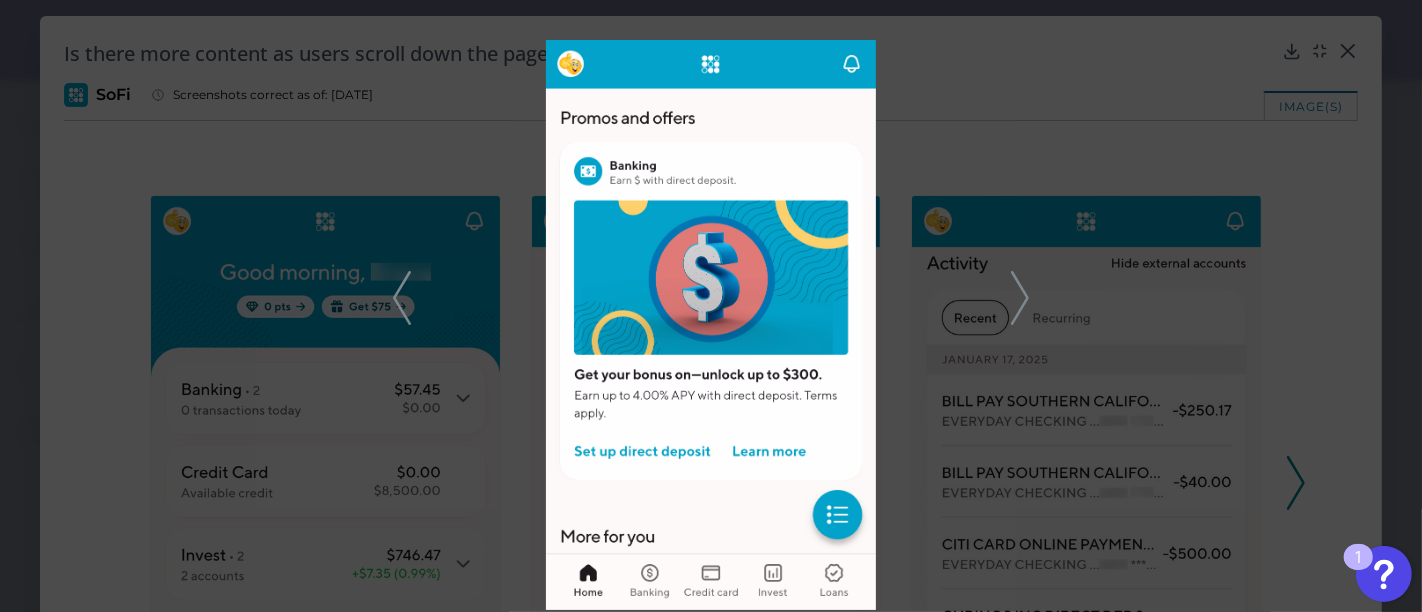 click 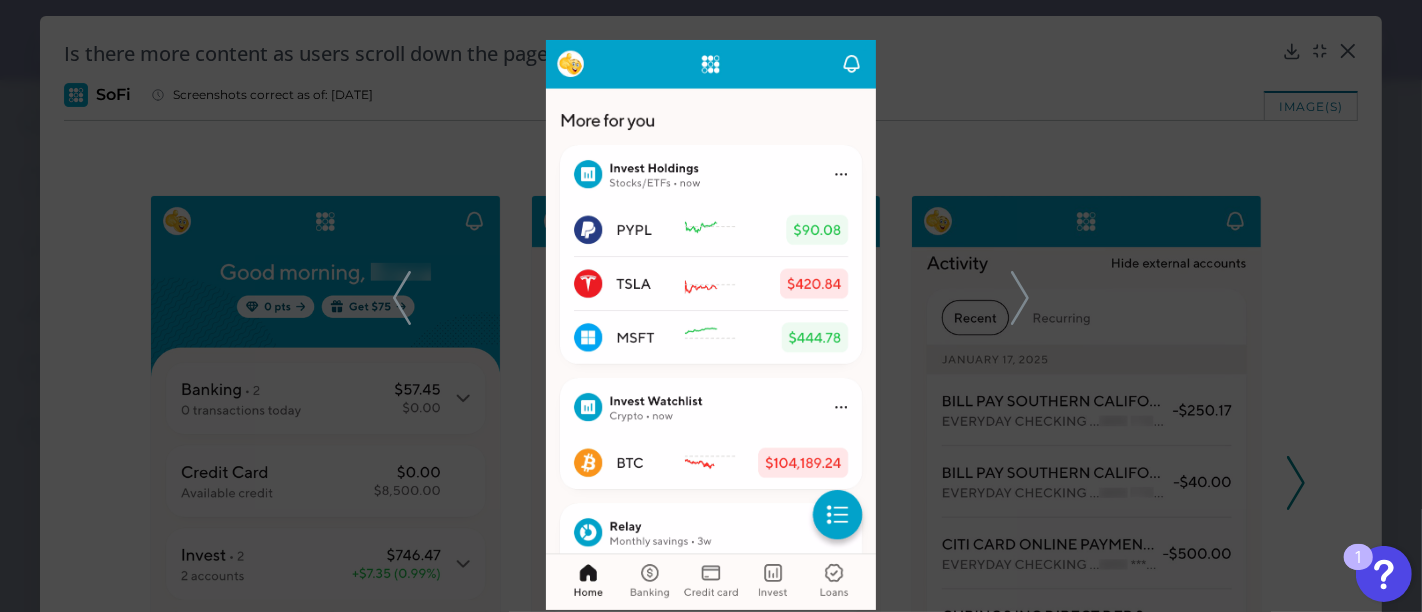 click 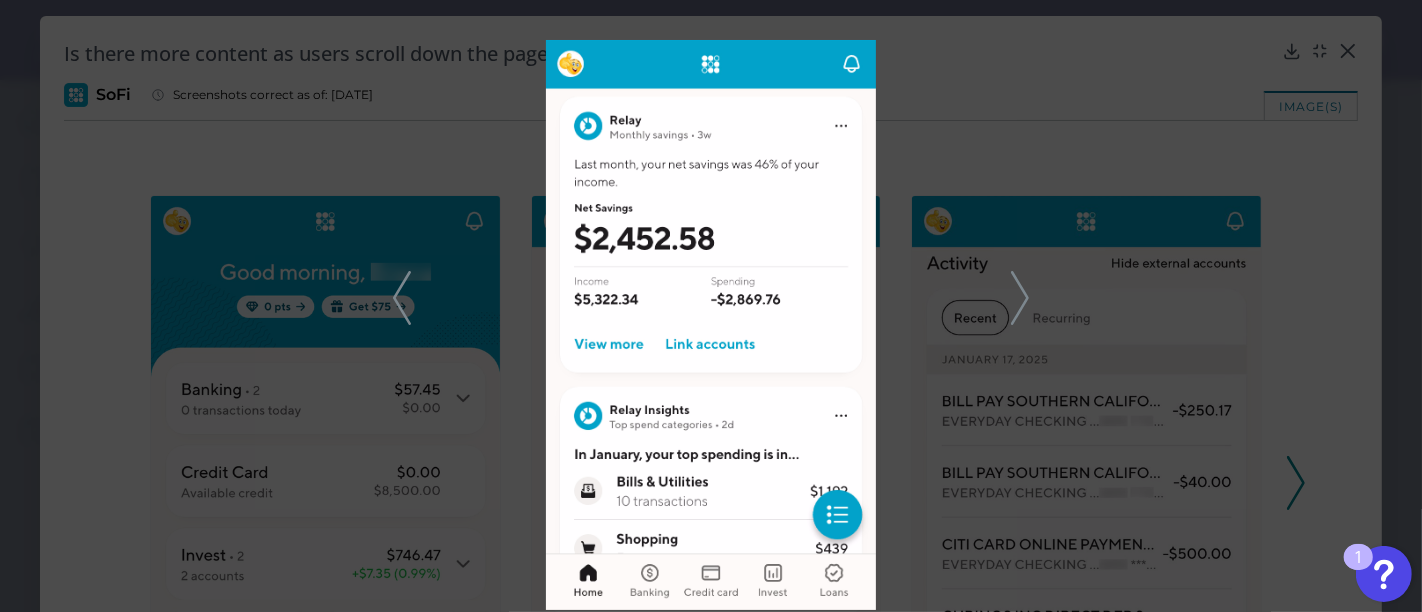 click 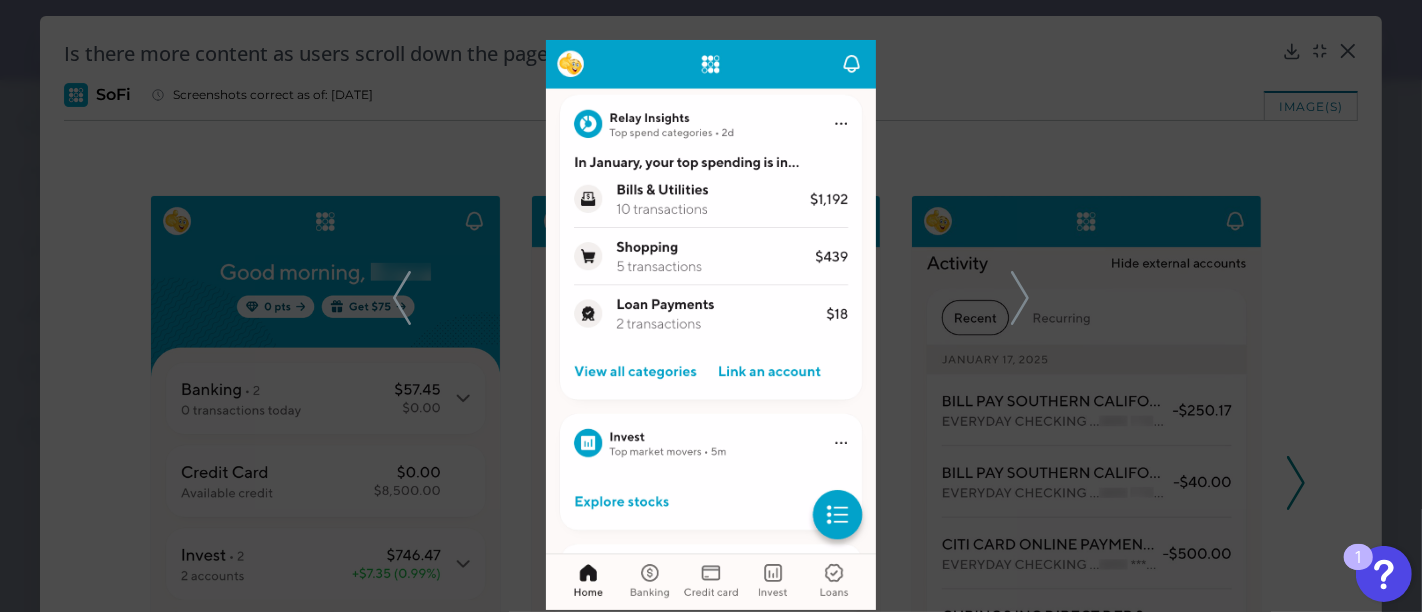 click 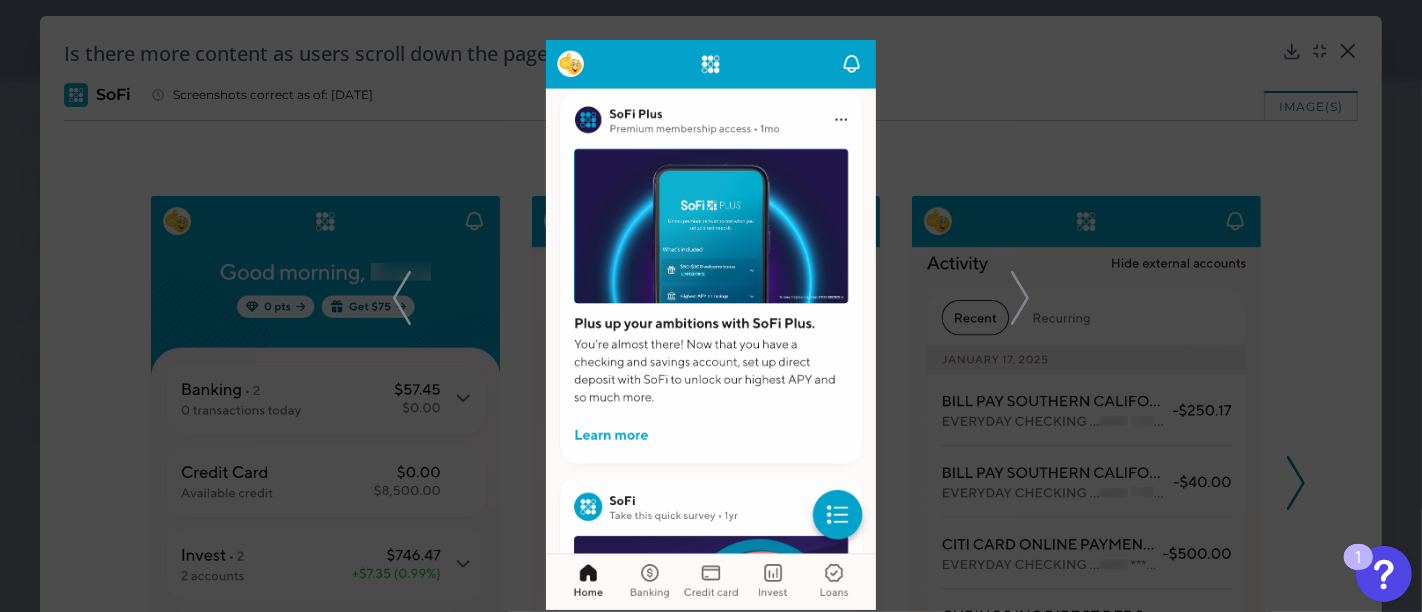 click 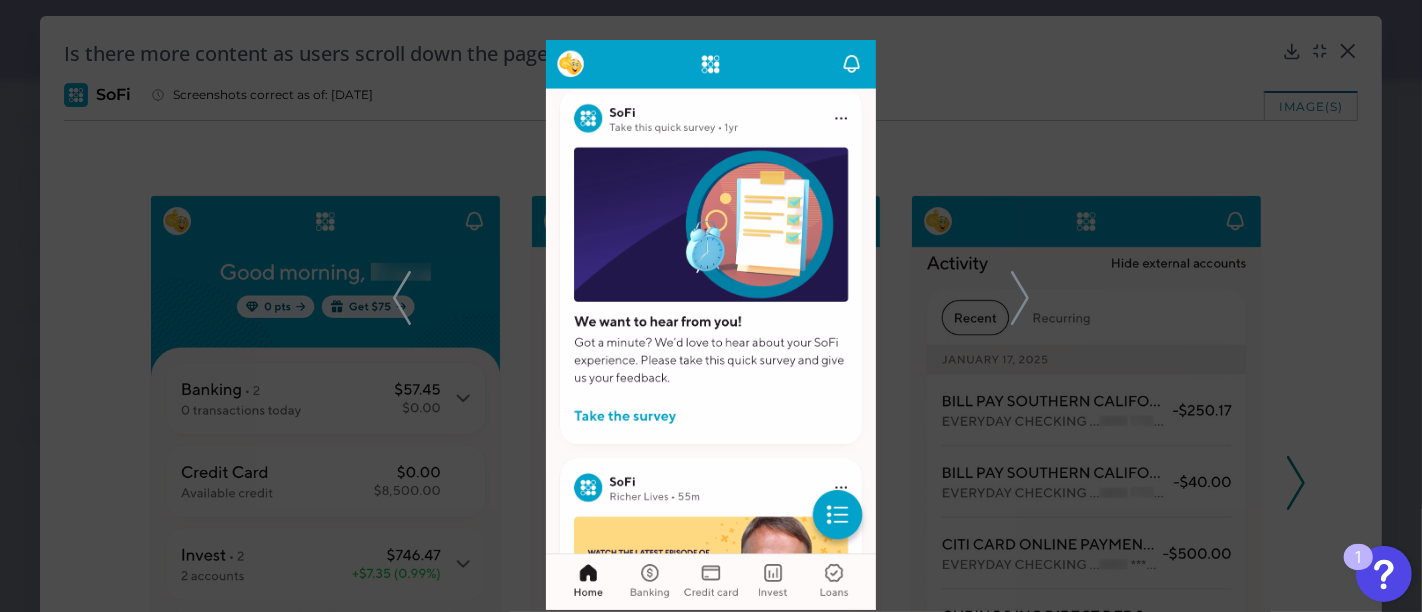 click 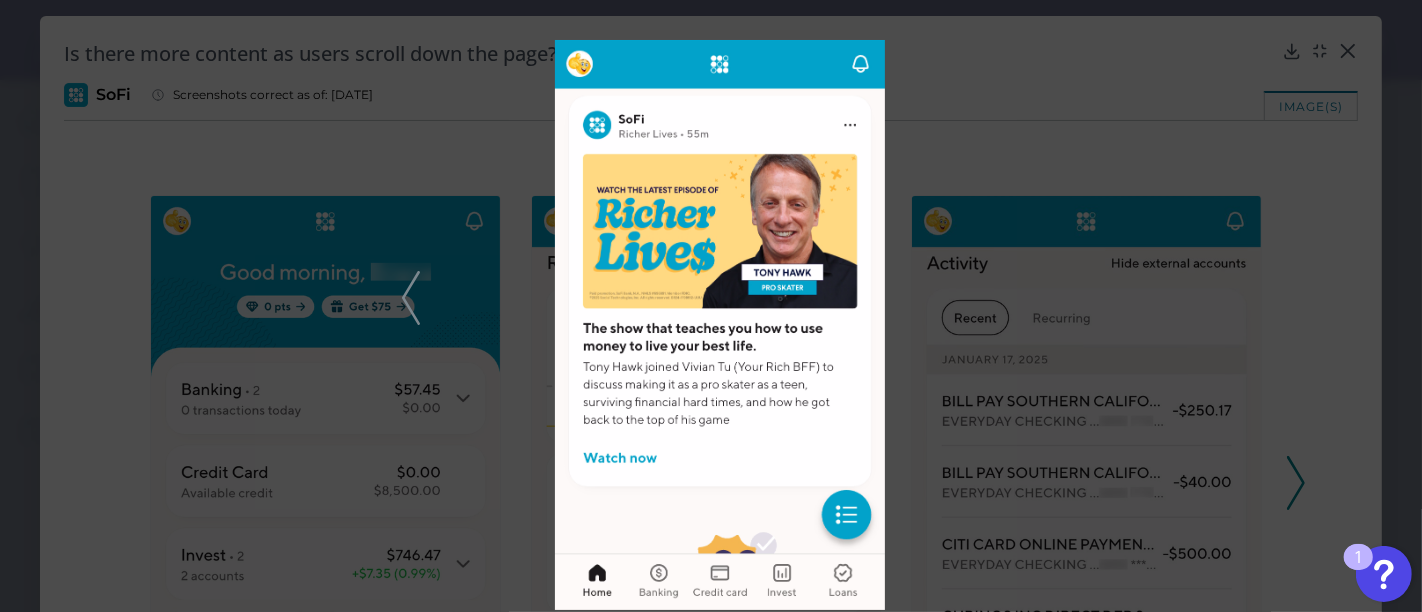 click at bounding box center (711, 306) 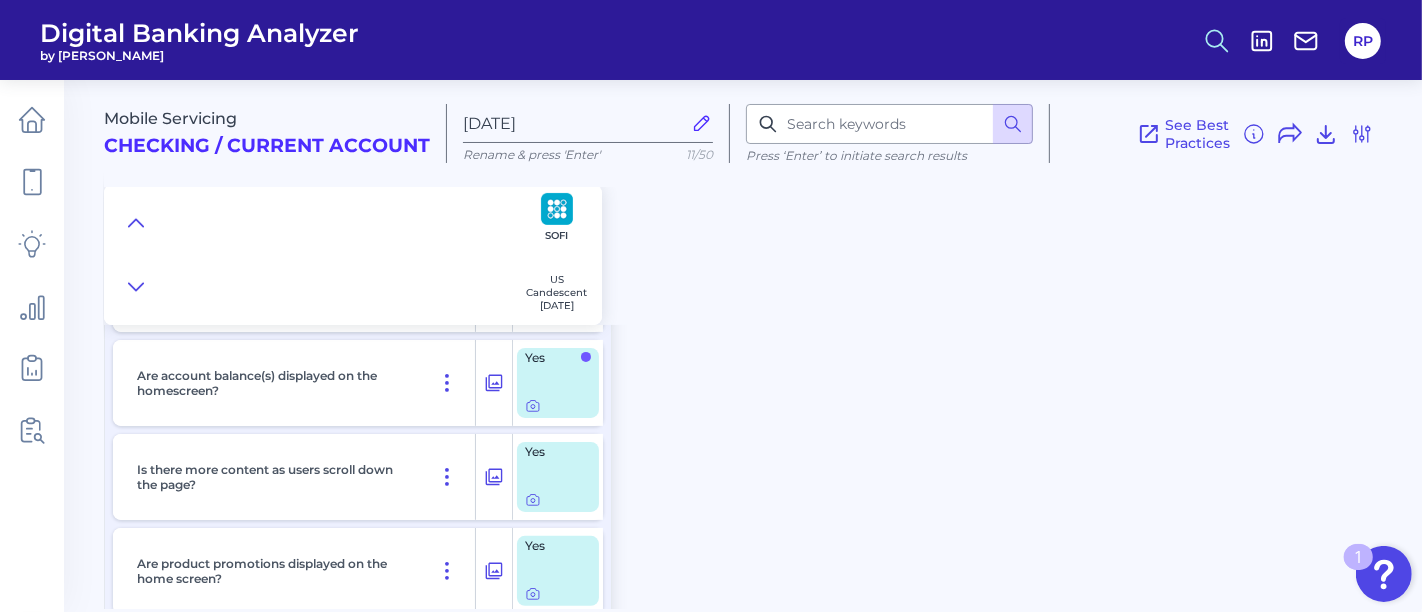 click 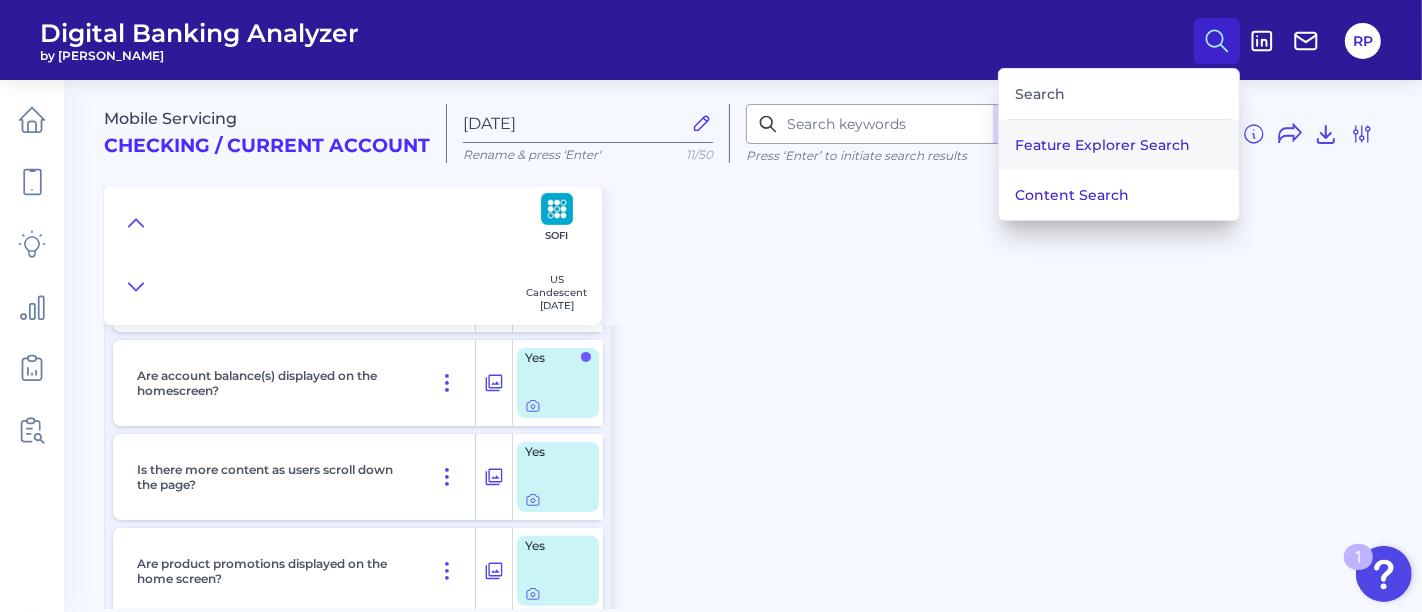 click on "Feature Explorer Search" at bounding box center (1119, 145) 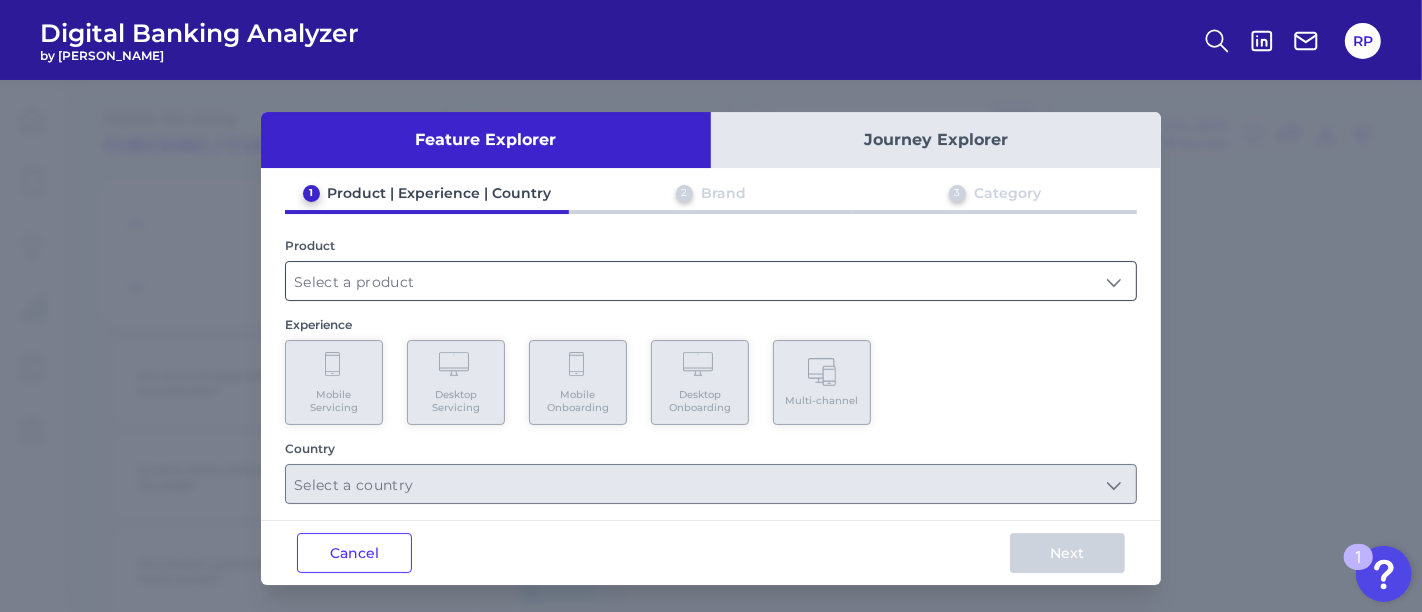 click at bounding box center [711, 281] 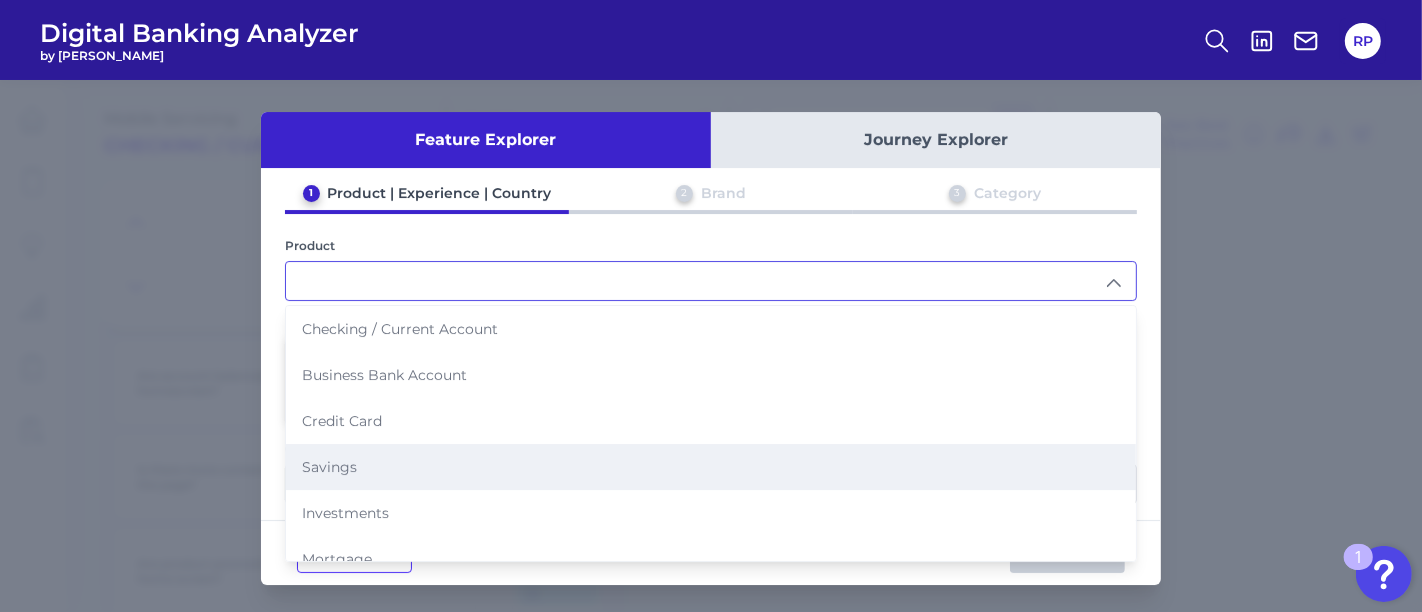 click on "Savings" at bounding box center [711, 467] 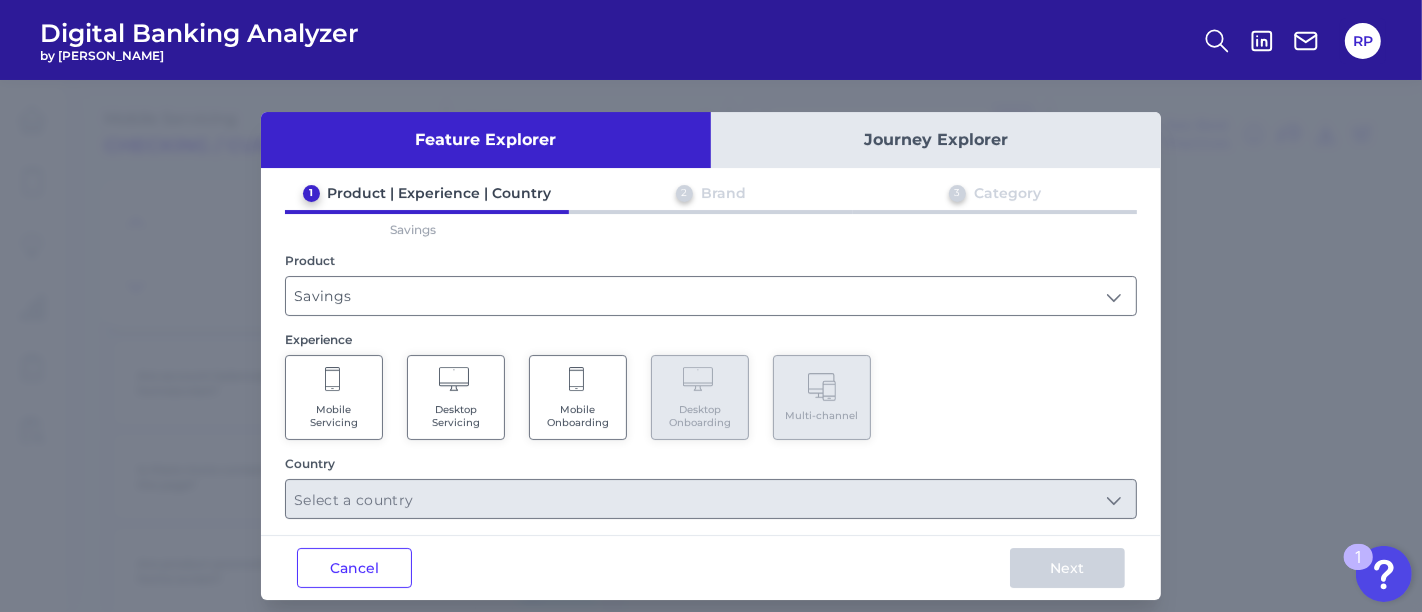 click on "Mobile Servicing" at bounding box center [334, 416] 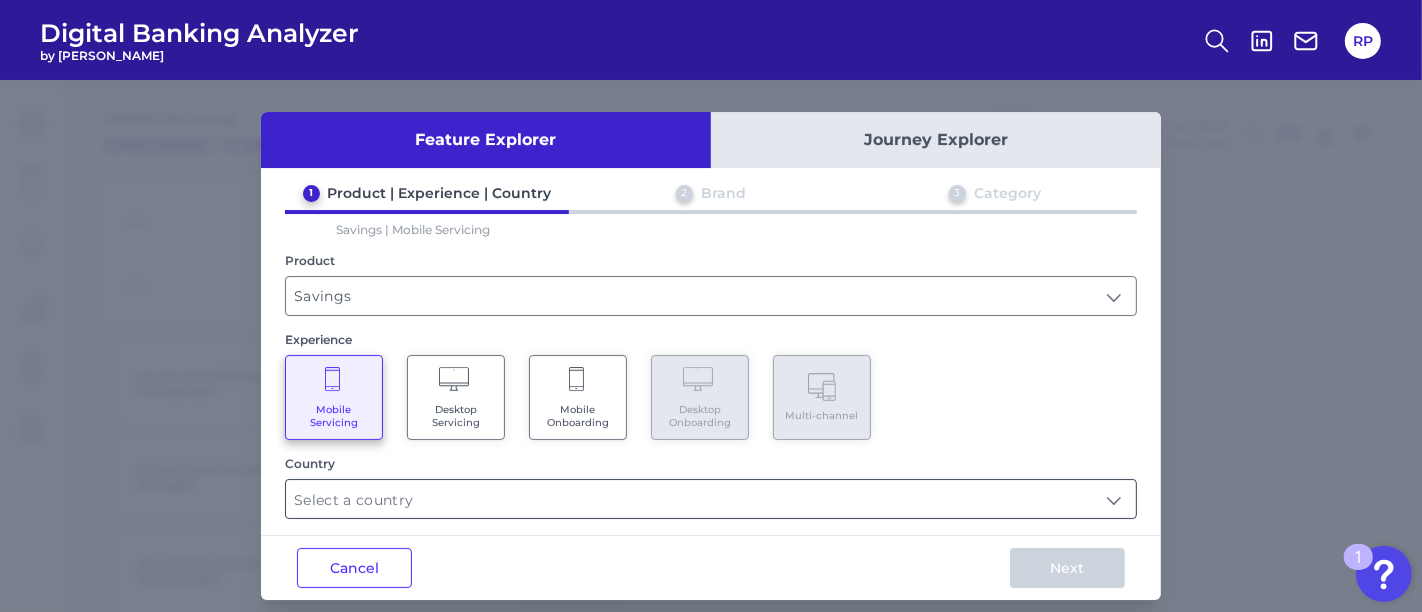 click at bounding box center [711, 499] 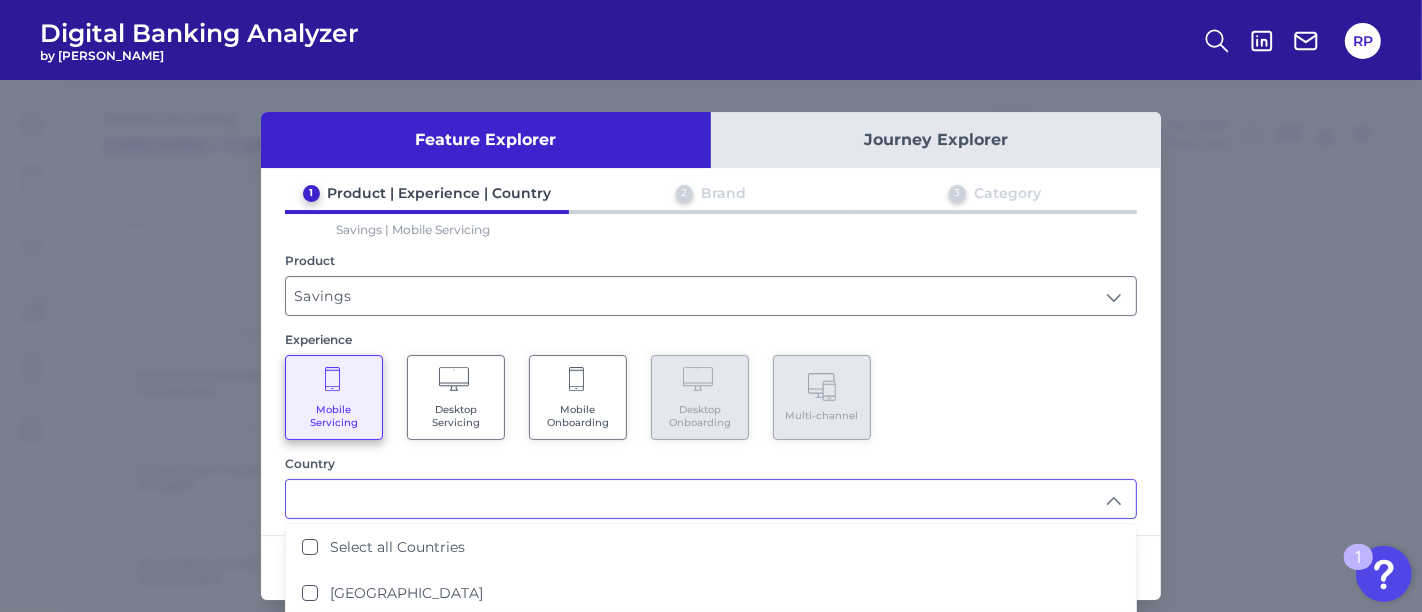 scroll, scrollTop: 45, scrollLeft: 0, axis: vertical 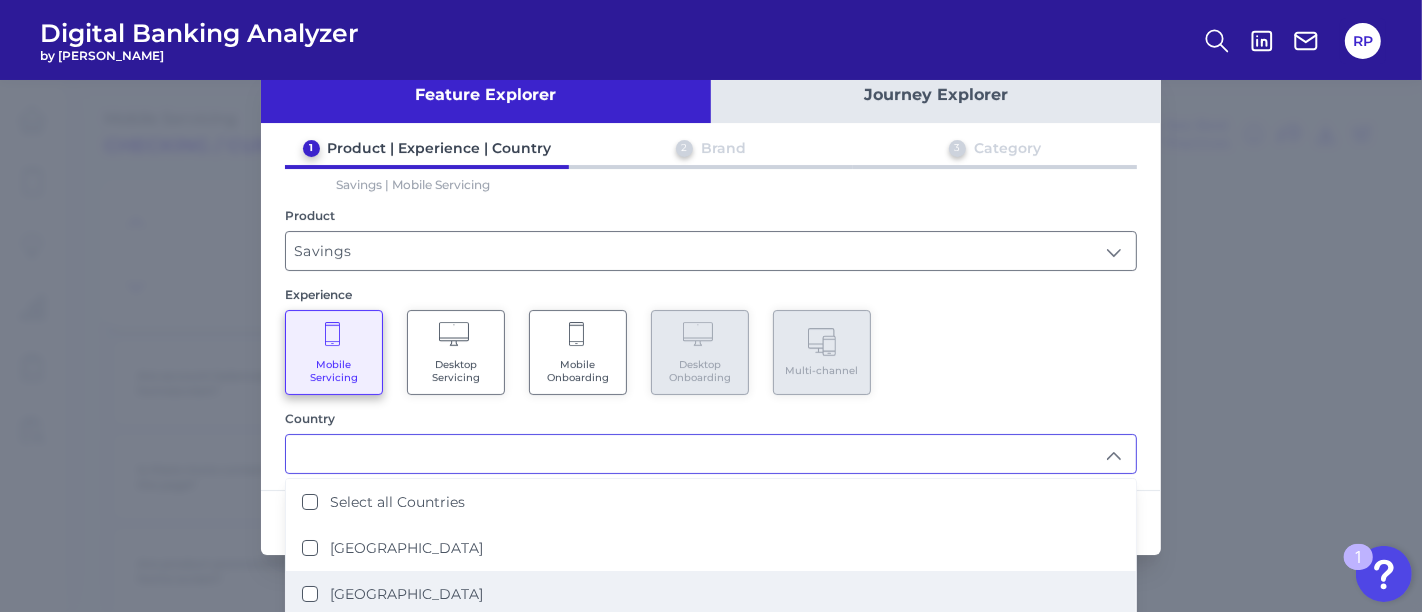 click on "[GEOGRAPHIC_DATA]" at bounding box center (406, 594) 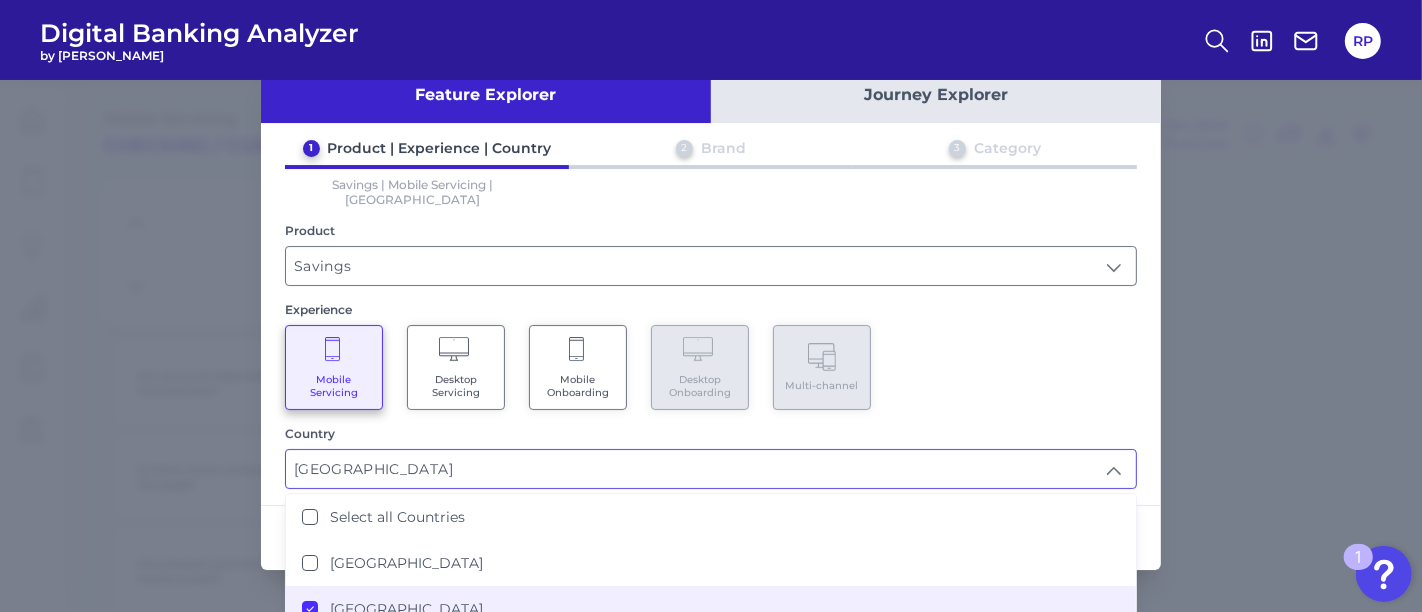 click on "Mobile Servicing Desktop Servicing Mobile Onboarding Desktop Onboarding Multi-channel" at bounding box center [711, 367] 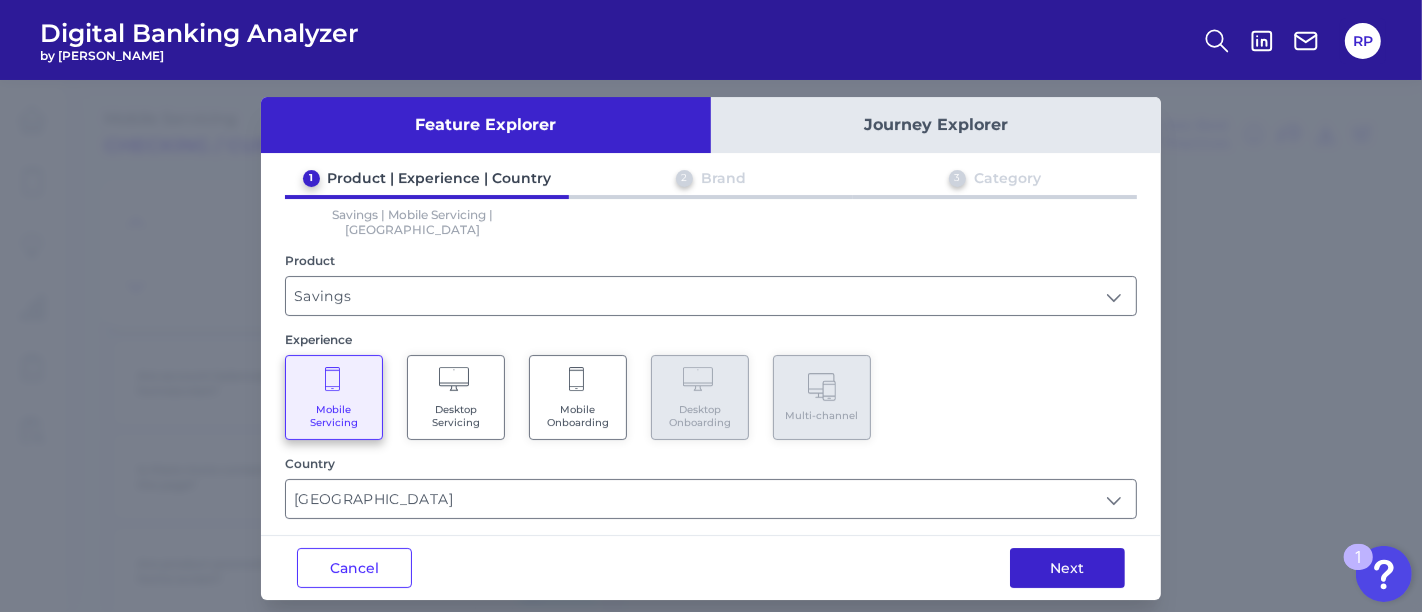 click on "Next" at bounding box center [1067, 568] 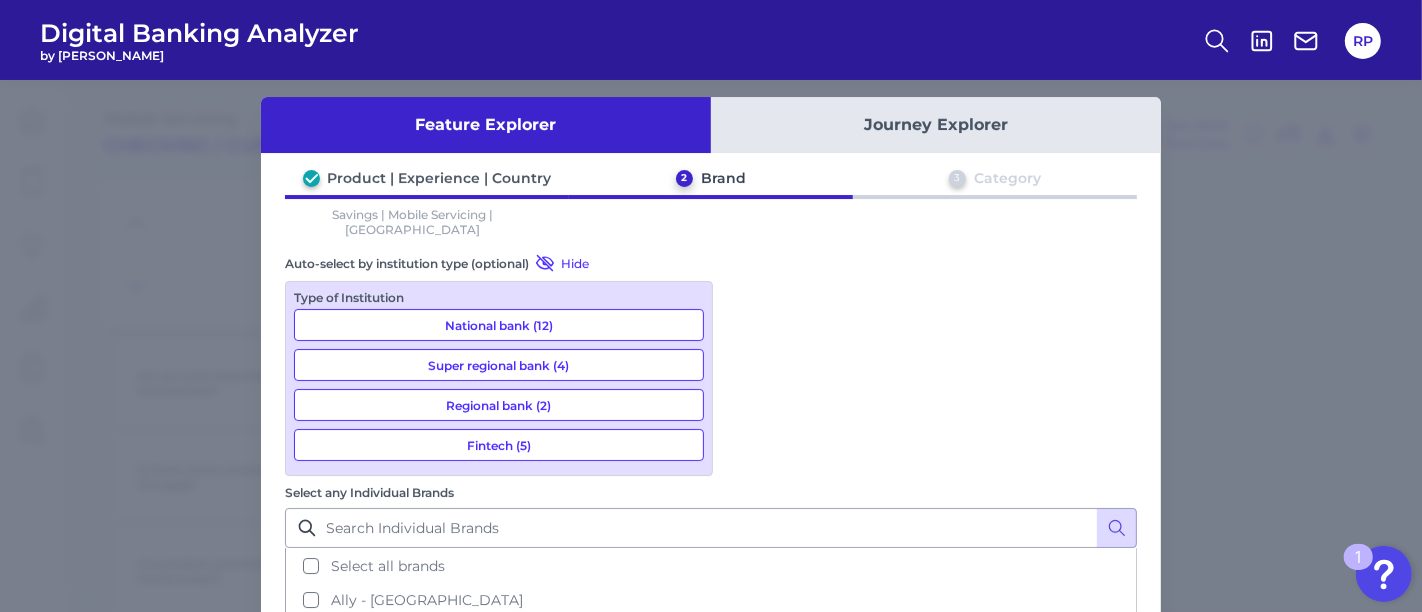 scroll, scrollTop: 0, scrollLeft: 0, axis: both 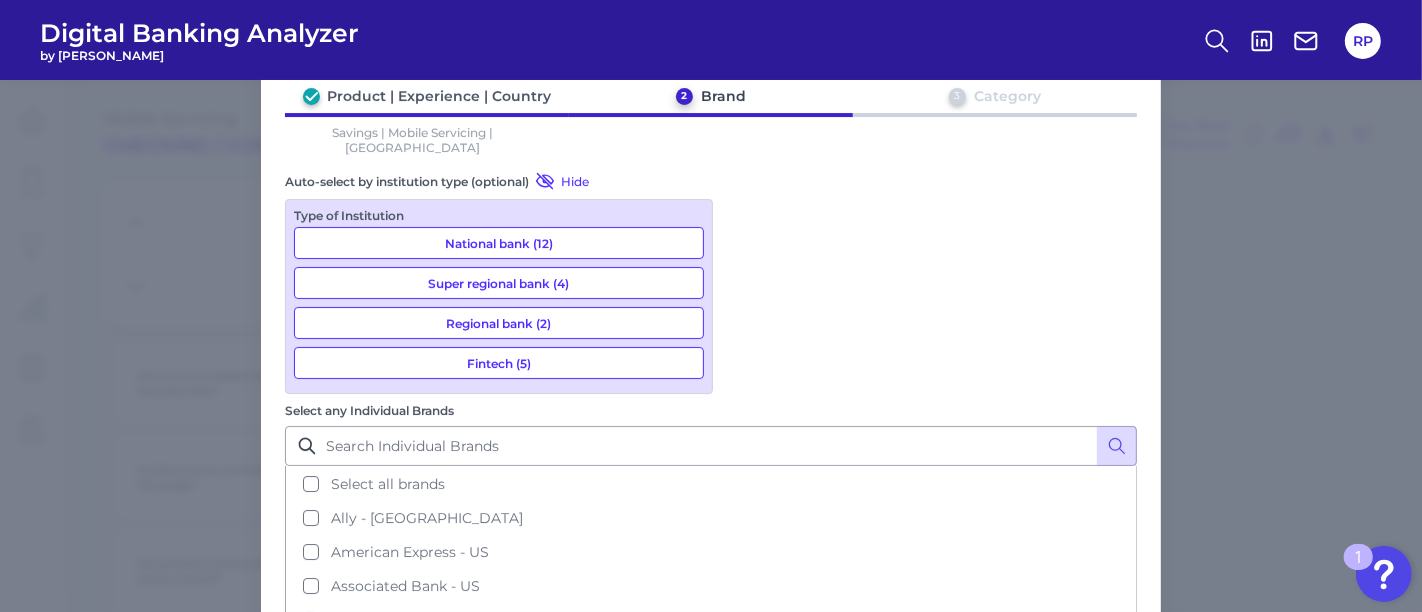 click on "Previous" at bounding box center (880, 795) 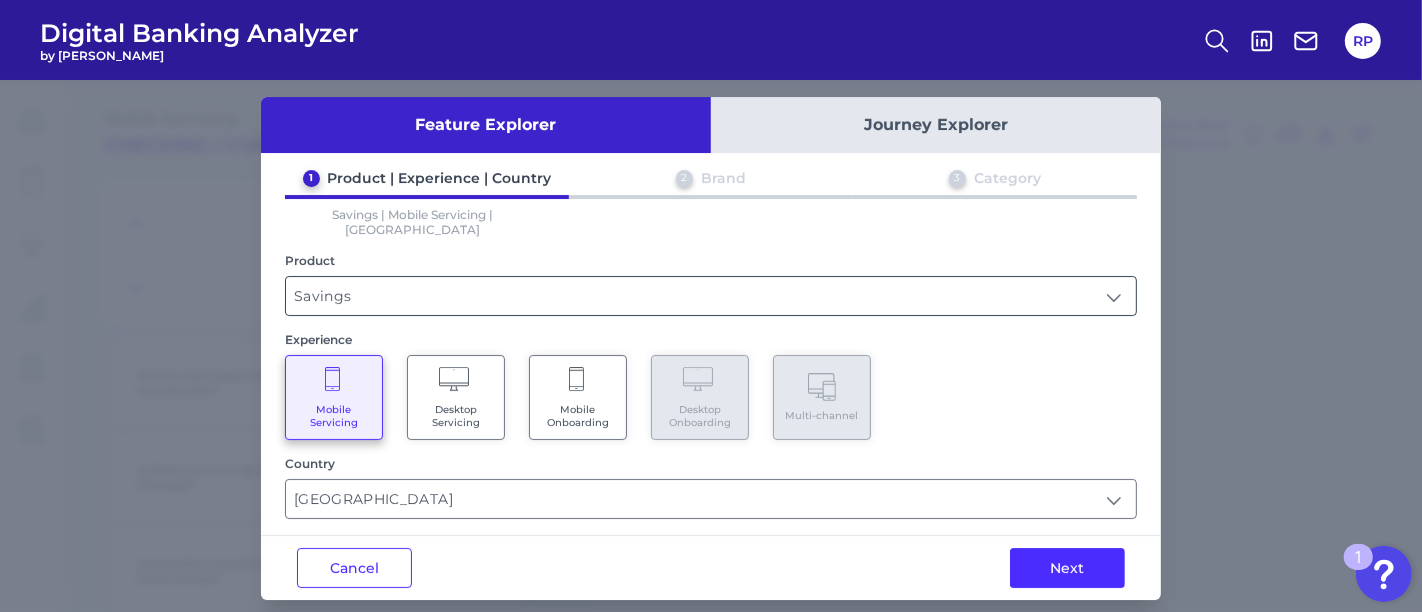 click on "Savings" at bounding box center (711, 296) 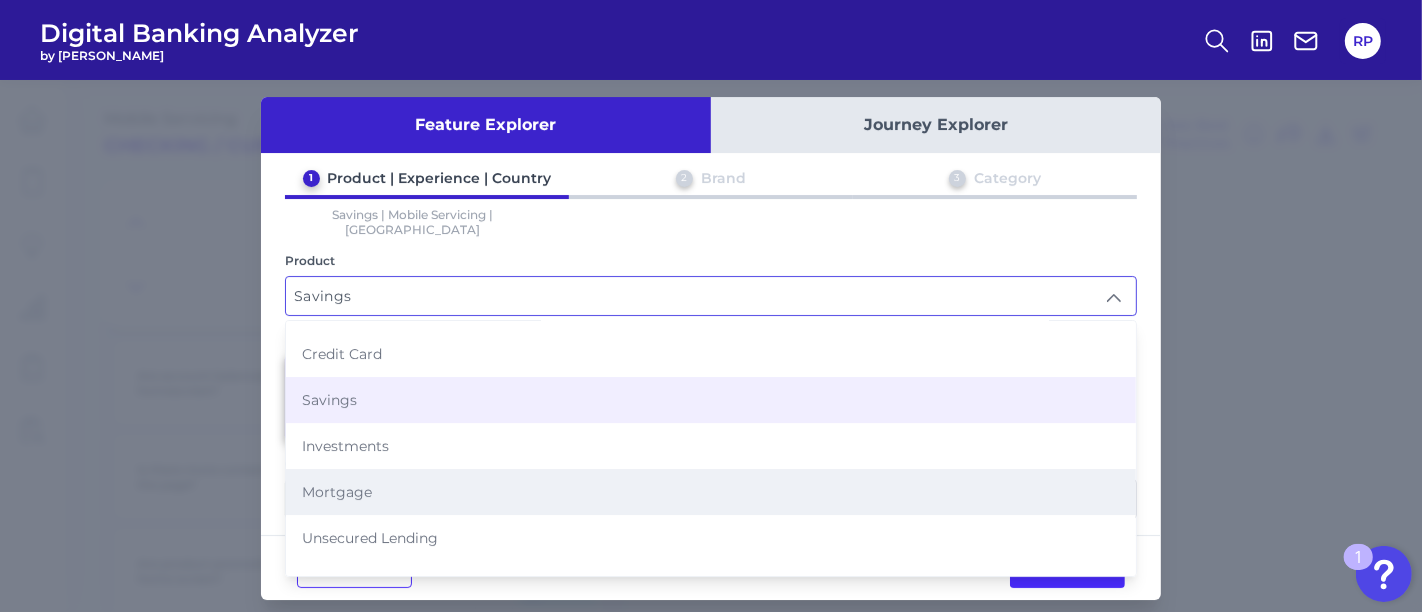 scroll, scrollTop: 111, scrollLeft: 0, axis: vertical 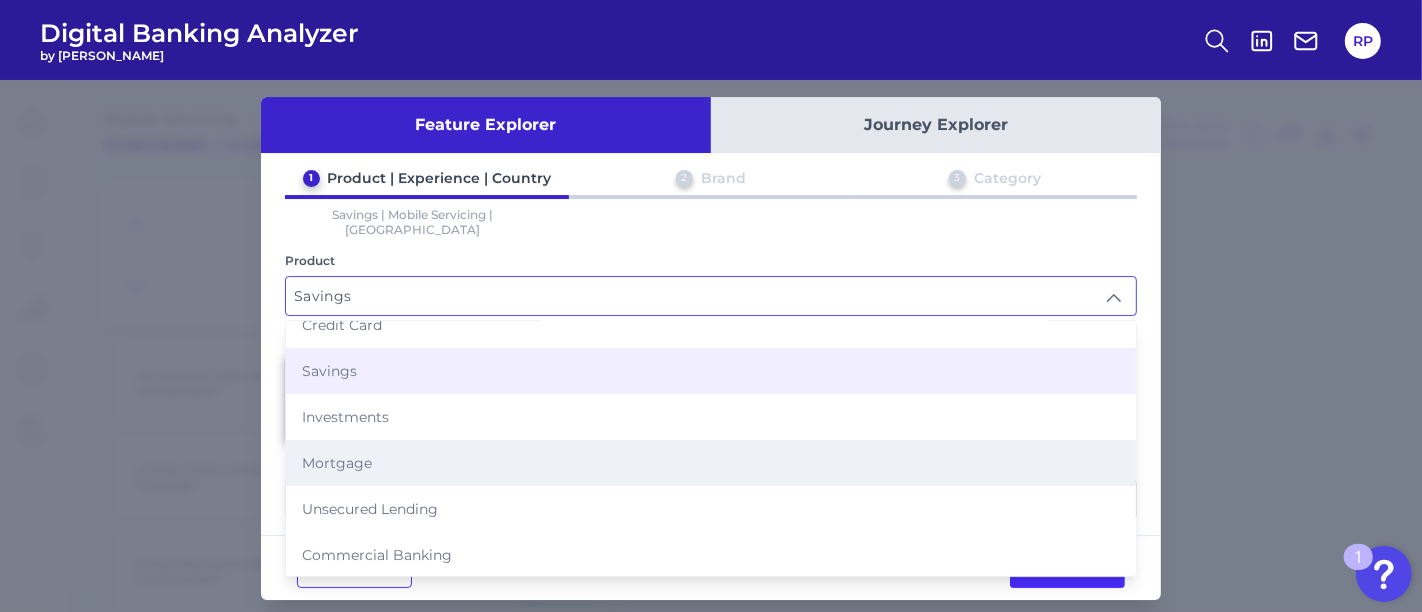 click on "Mortgage" at bounding box center (711, 463) 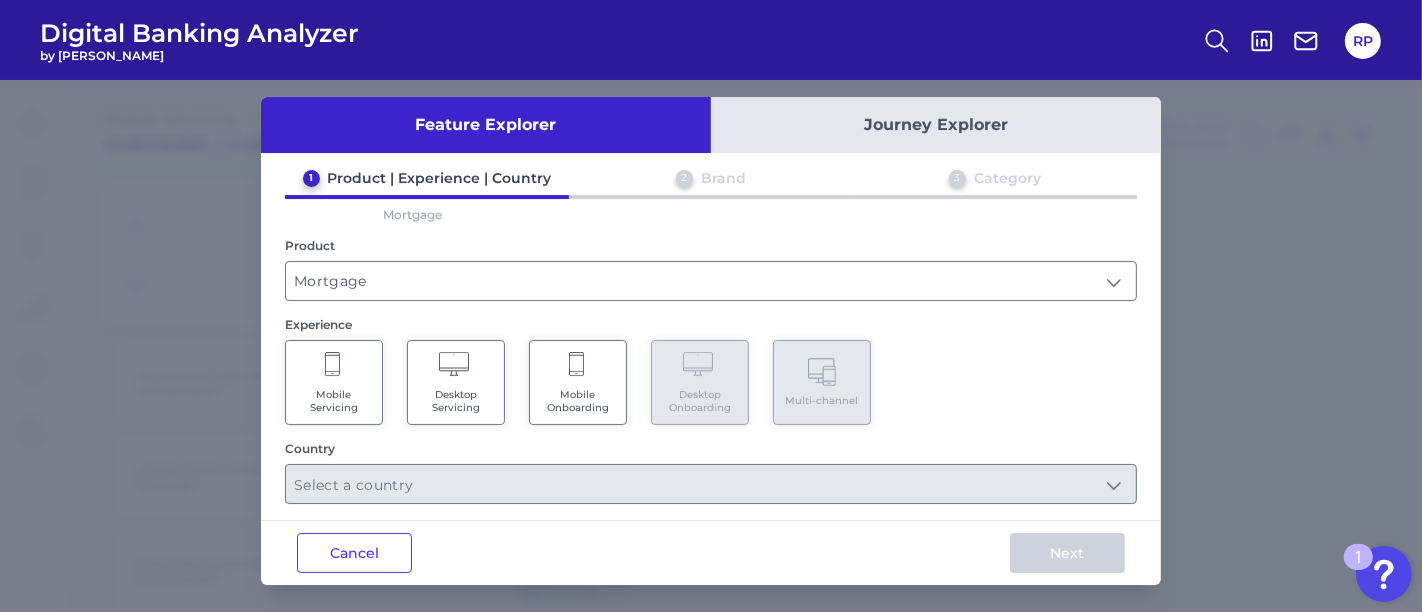 click on "Mobile Servicing" at bounding box center (334, 401) 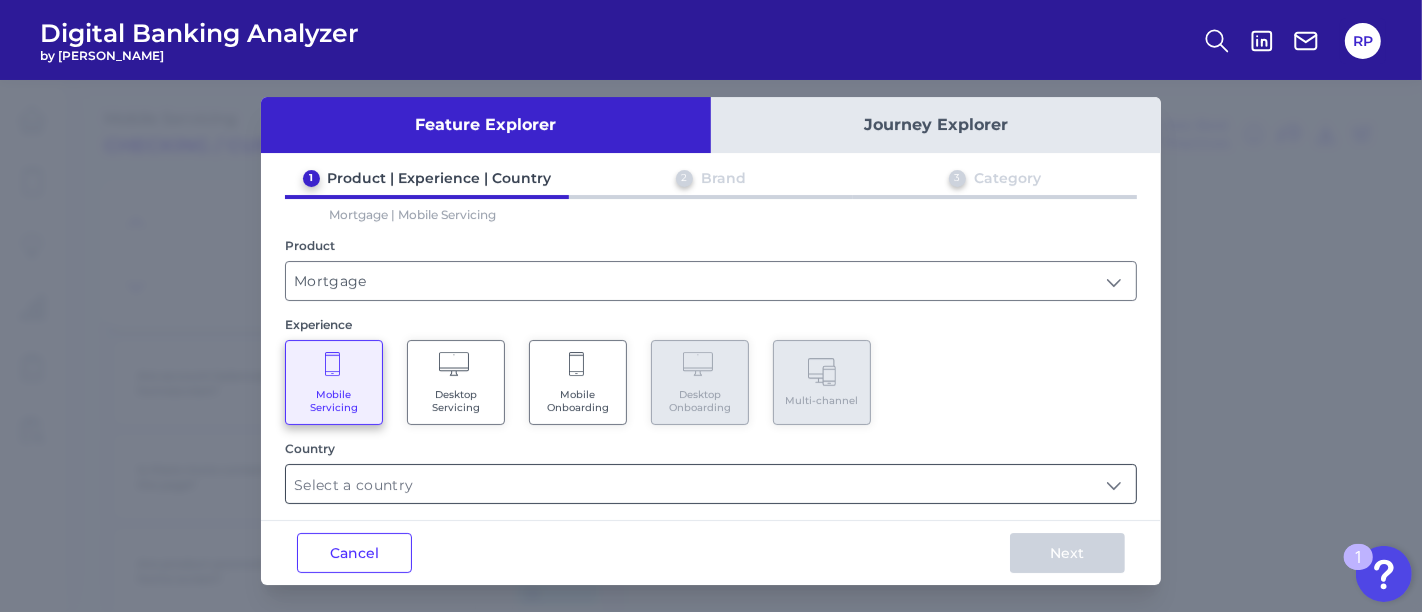 click at bounding box center (711, 484) 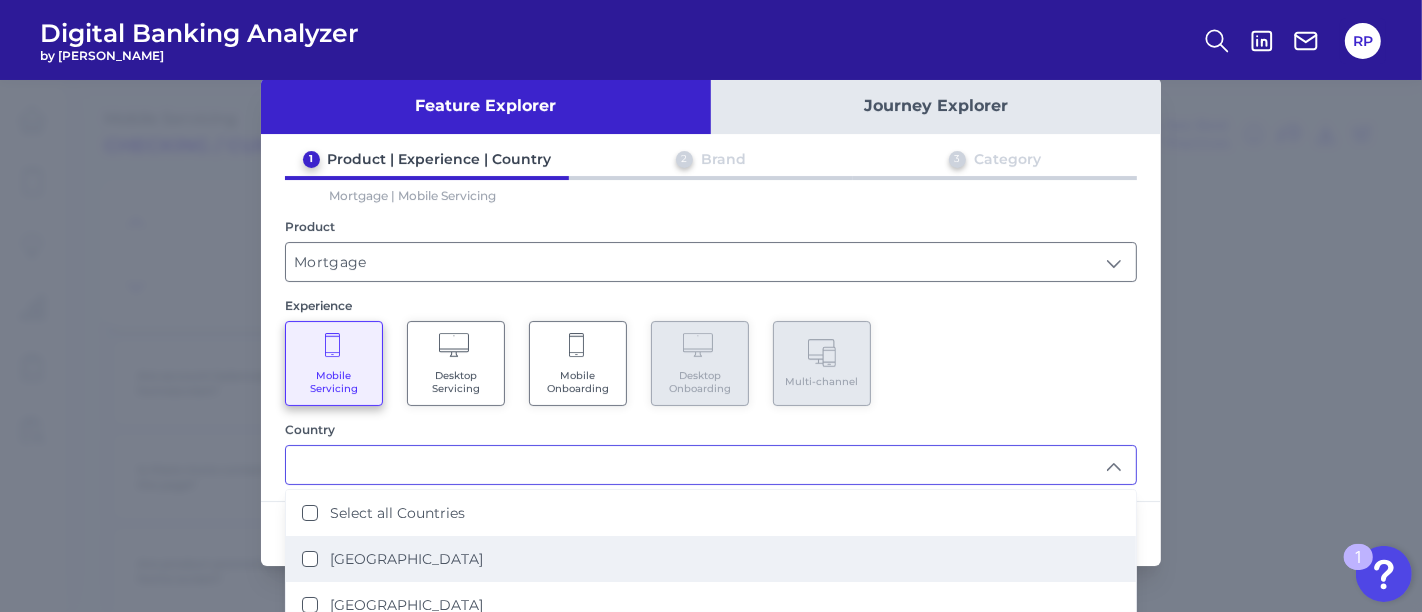 scroll, scrollTop: 45, scrollLeft: 0, axis: vertical 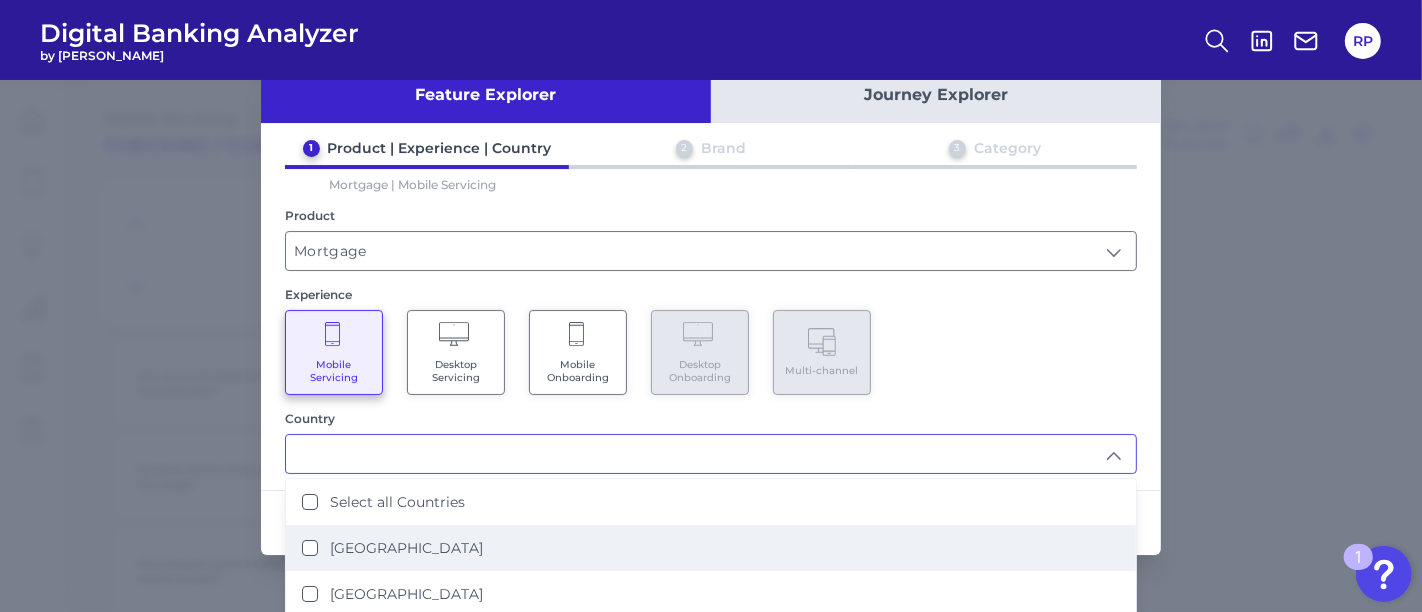 click on "[GEOGRAPHIC_DATA]" at bounding box center (406, 548) 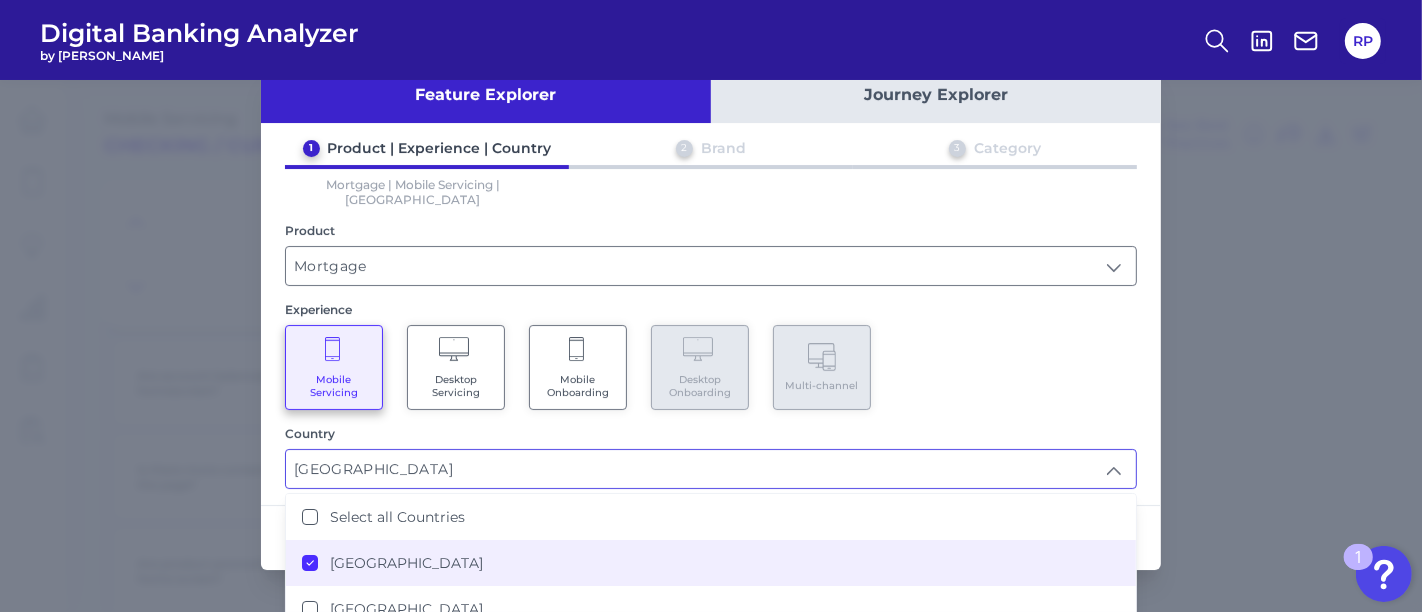 click on "1 Product | Experience | Country  2 Brand 3 Category Mortgage | Mobile Servicing | [GEOGRAPHIC_DATA] Product Mortgage Mortgage Experience Mobile Servicing Desktop Servicing Mobile Onboarding Desktop Onboarding Multi-channel Country [GEOGRAPHIC_DATA] [GEOGRAPHIC_DATA] Select all Countries [GEOGRAPHIC_DATA] [GEOGRAPHIC_DATA]" at bounding box center [711, 314] 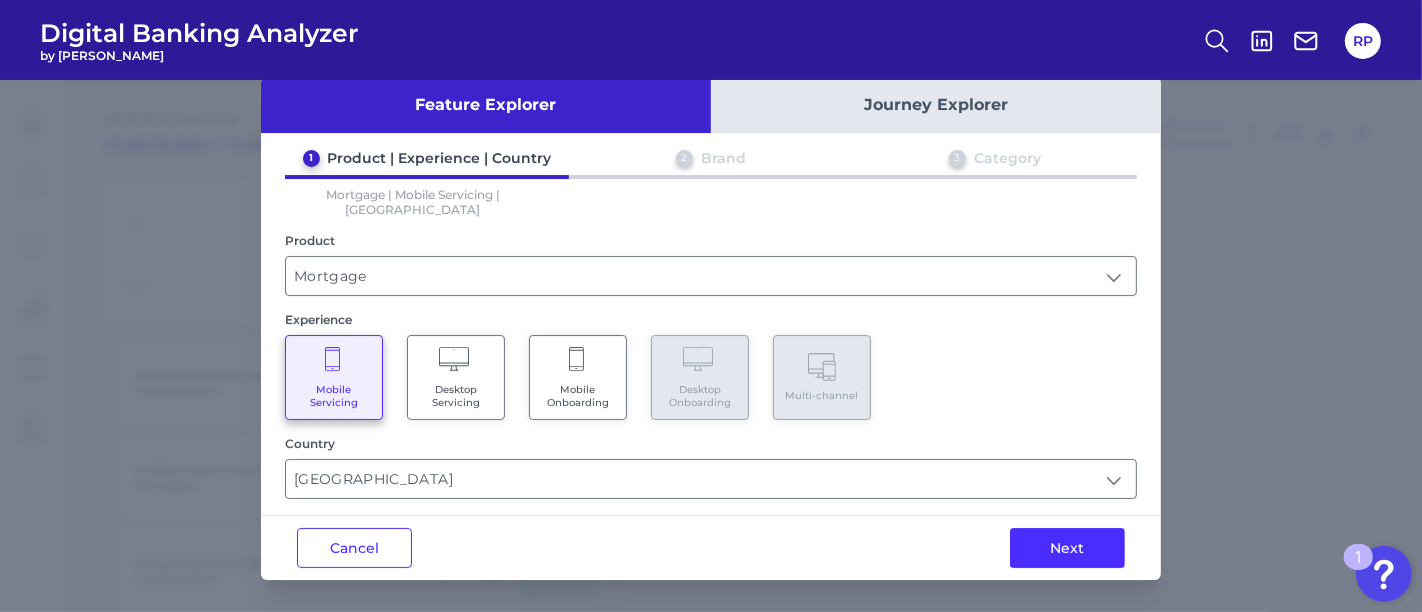 scroll, scrollTop: 15, scrollLeft: 0, axis: vertical 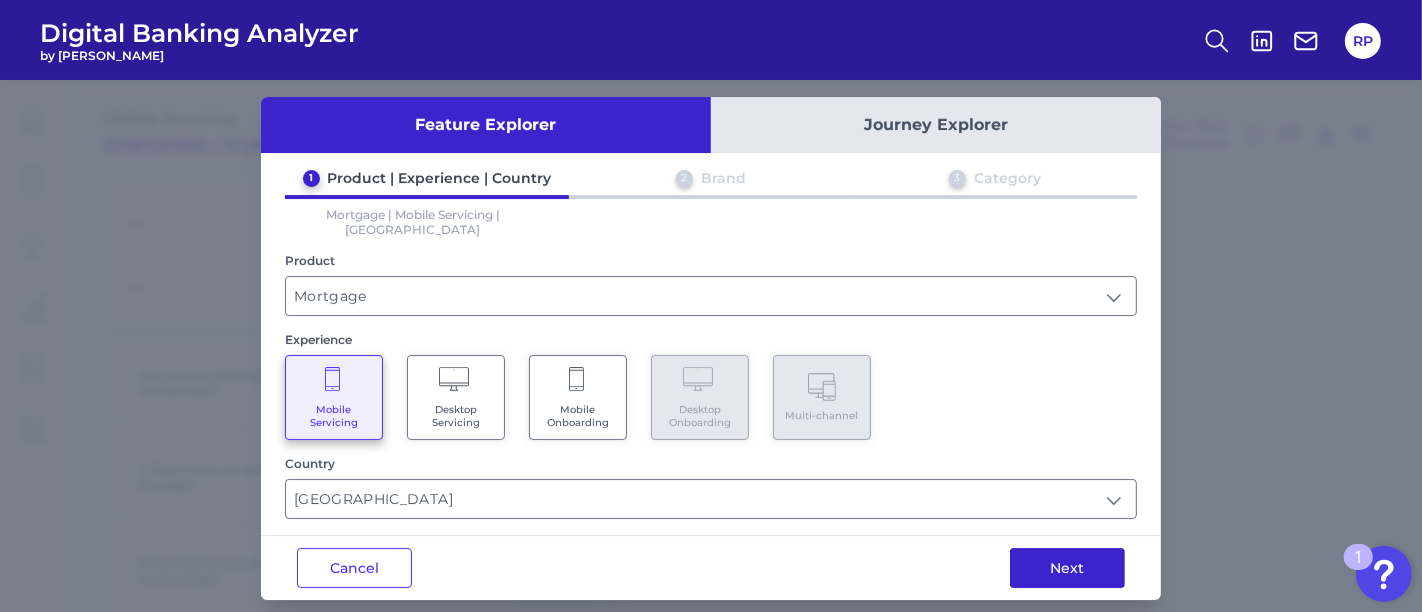 click on "Next" at bounding box center [1067, 568] 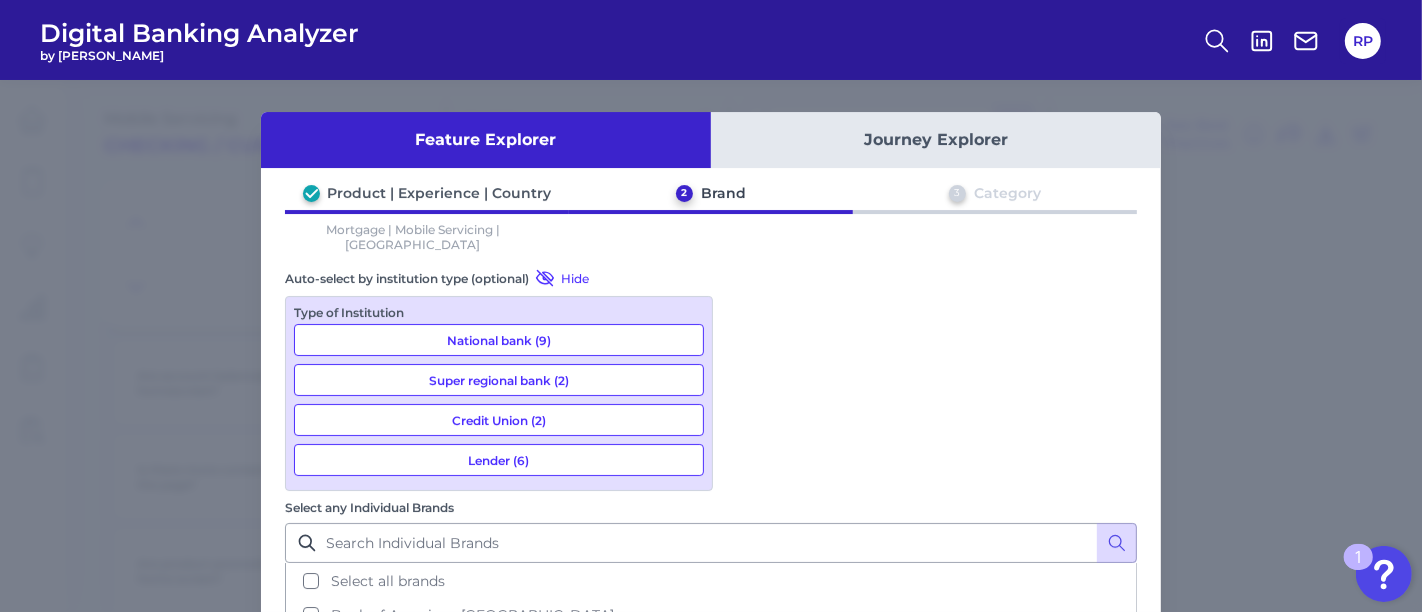 scroll, scrollTop: 416, scrollLeft: 0, axis: vertical 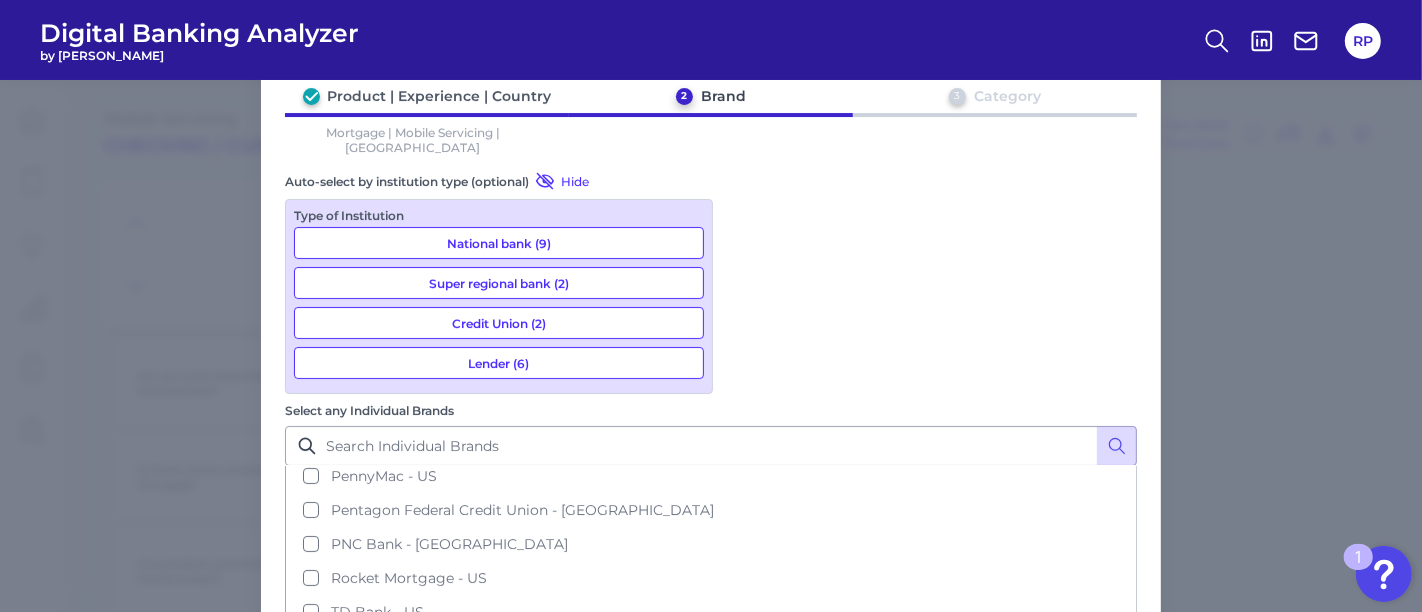 click on "Previous" at bounding box center [880, 795] 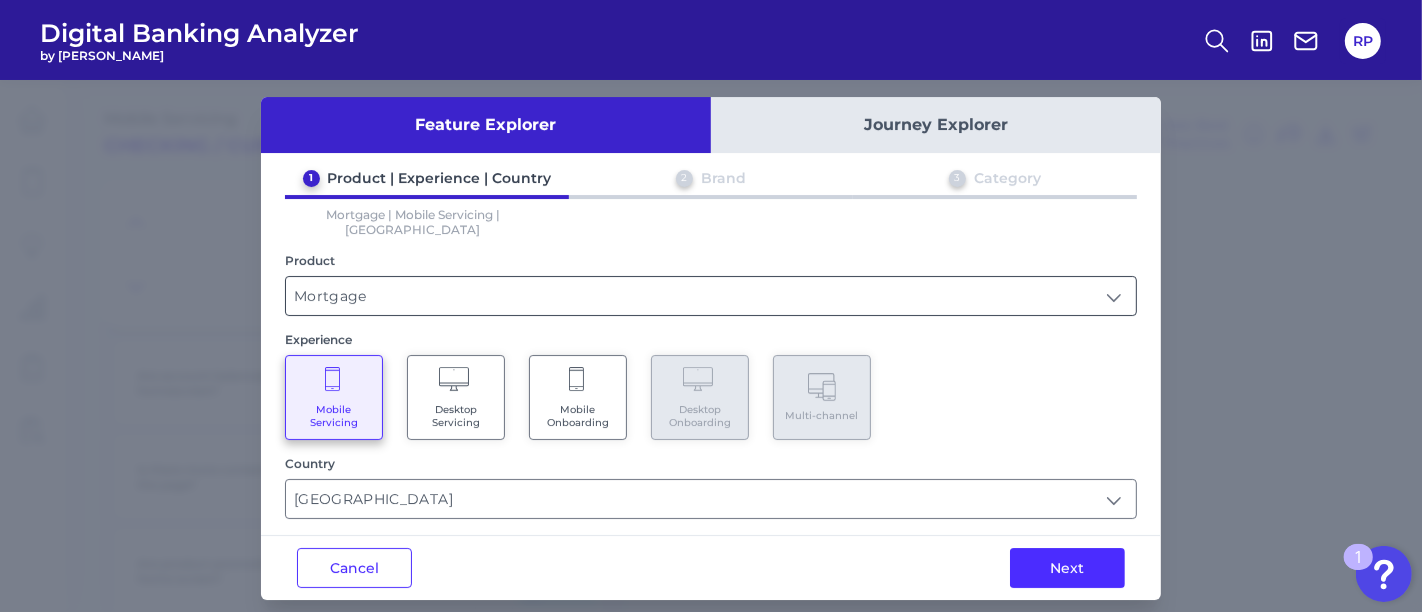 click on "Mortgage" at bounding box center (711, 296) 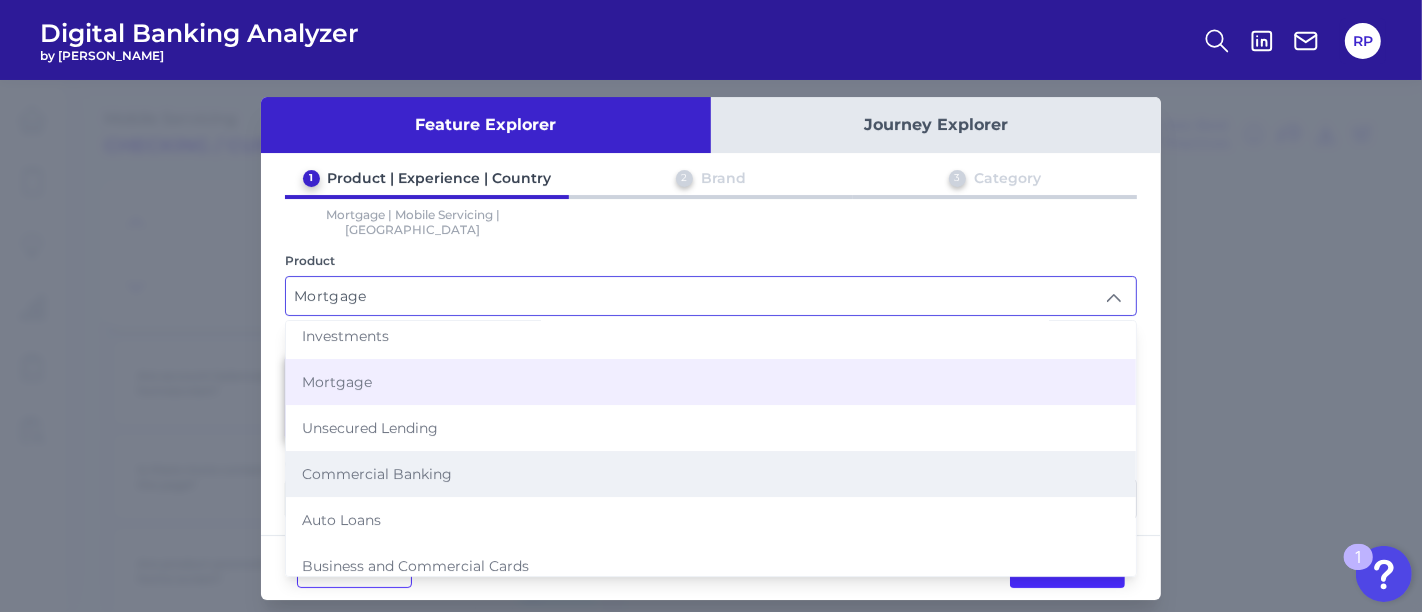 scroll, scrollTop: 194, scrollLeft: 0, axis: vertical 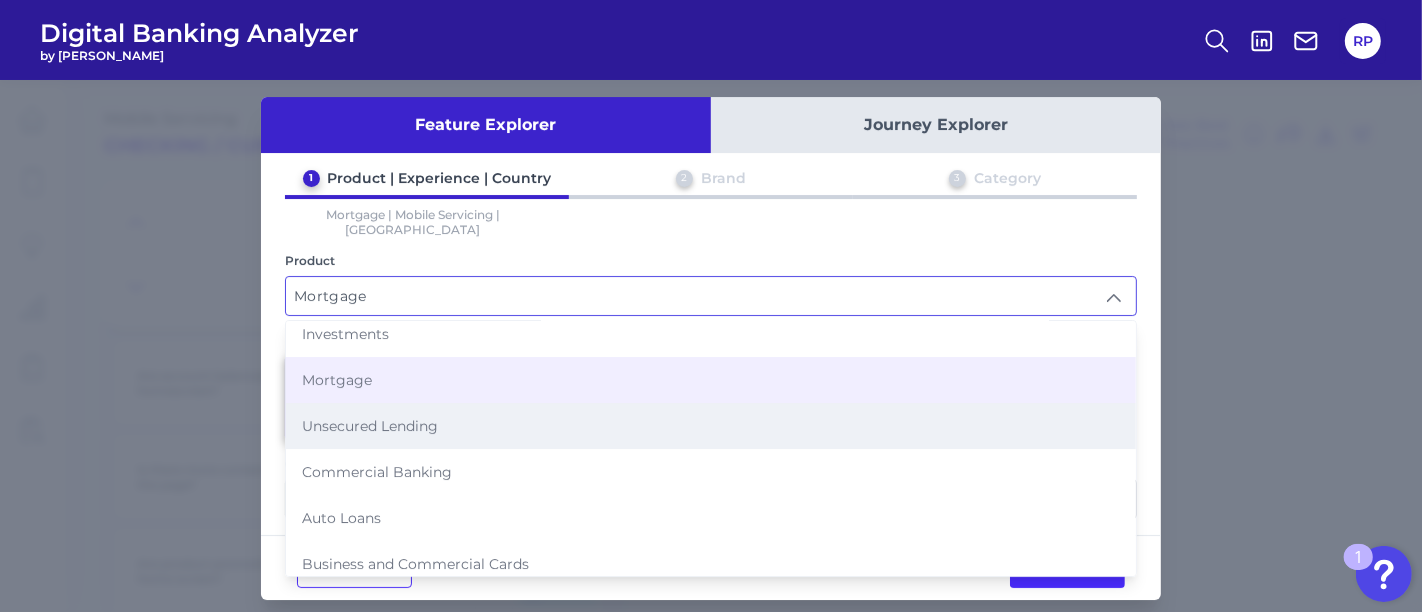 click on "Unsecured Lending" at bounding box center (370, 426) 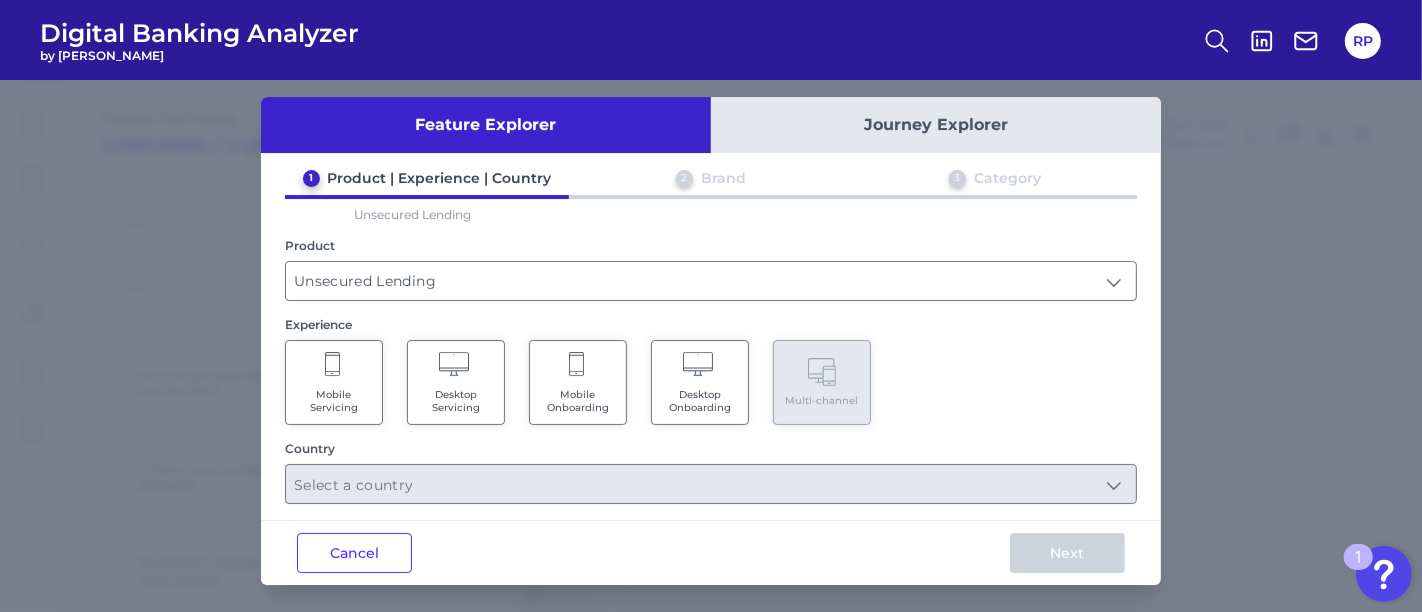 click on "Mobile Servicing" at bounding box center [334, 382] 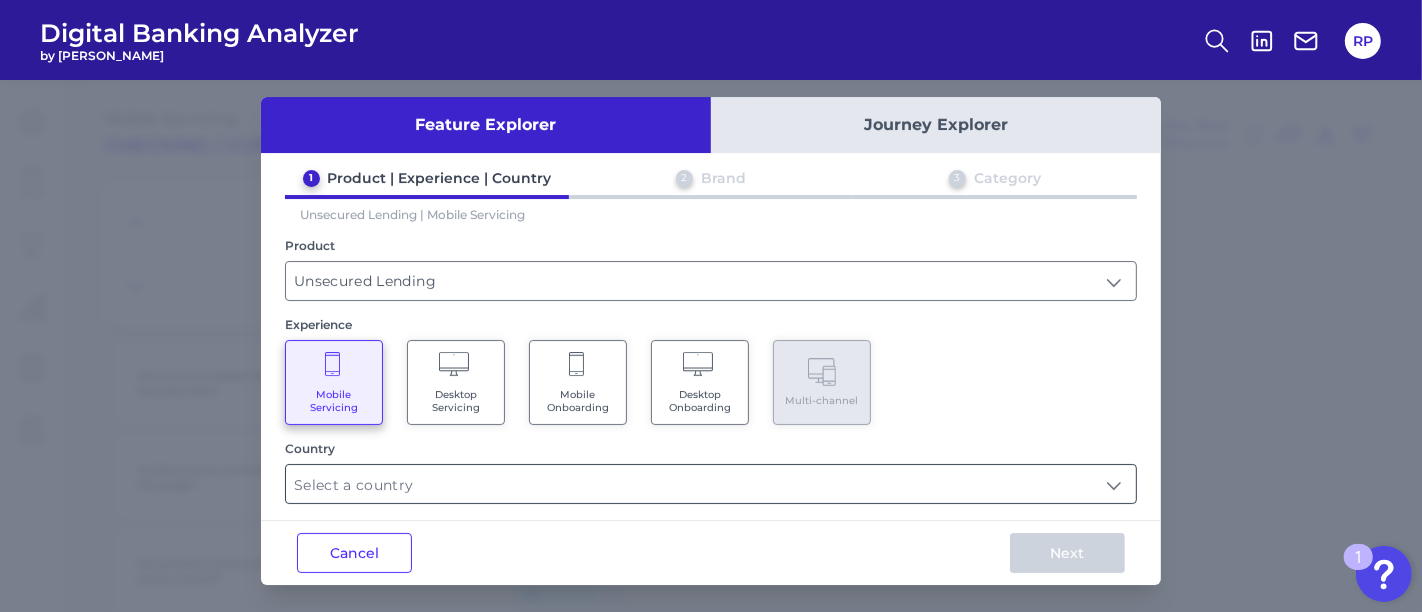 click at bounding box center [711, 484] 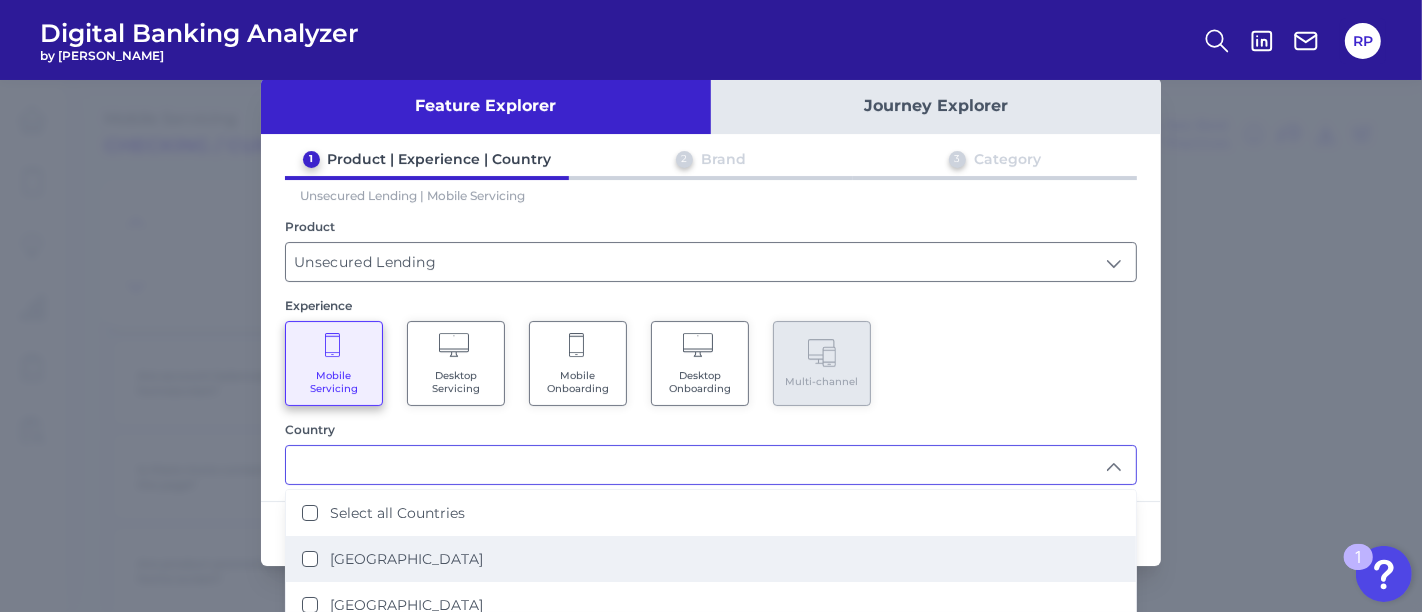 scroll, scrollTop: 45, scrollLeft: 0, axis: vertical 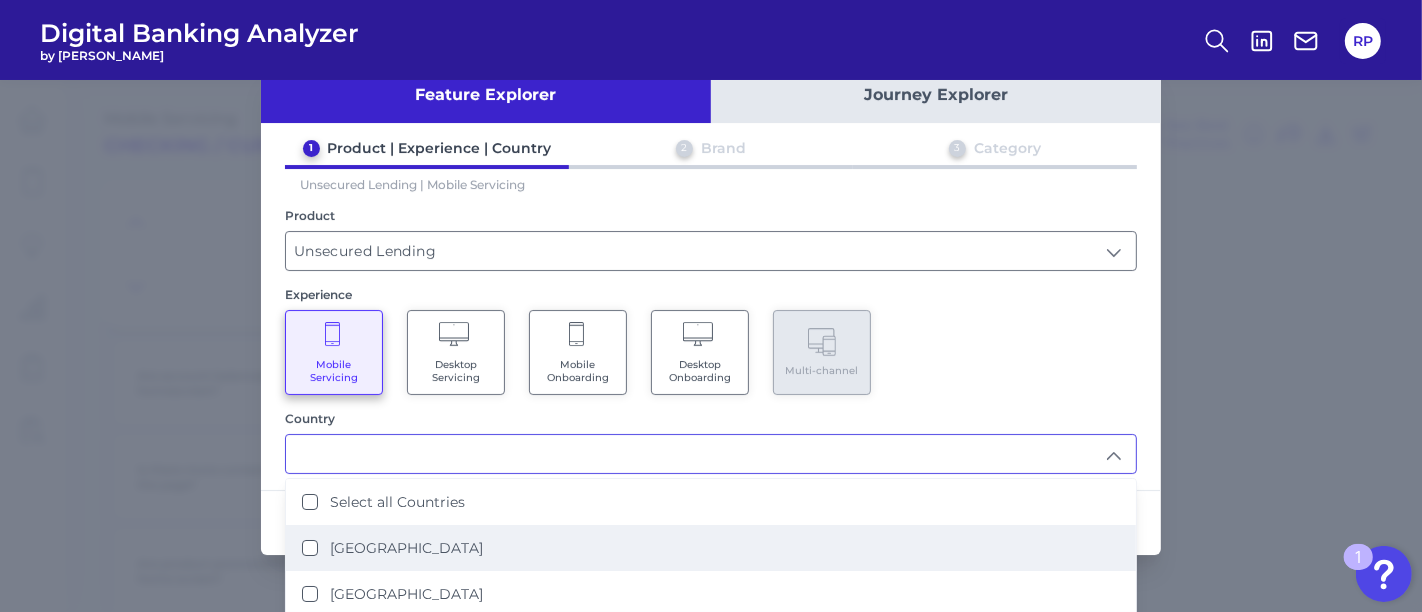 click on "[GEOGRAPHIC_DATA]" at bounding box center [711, 548] 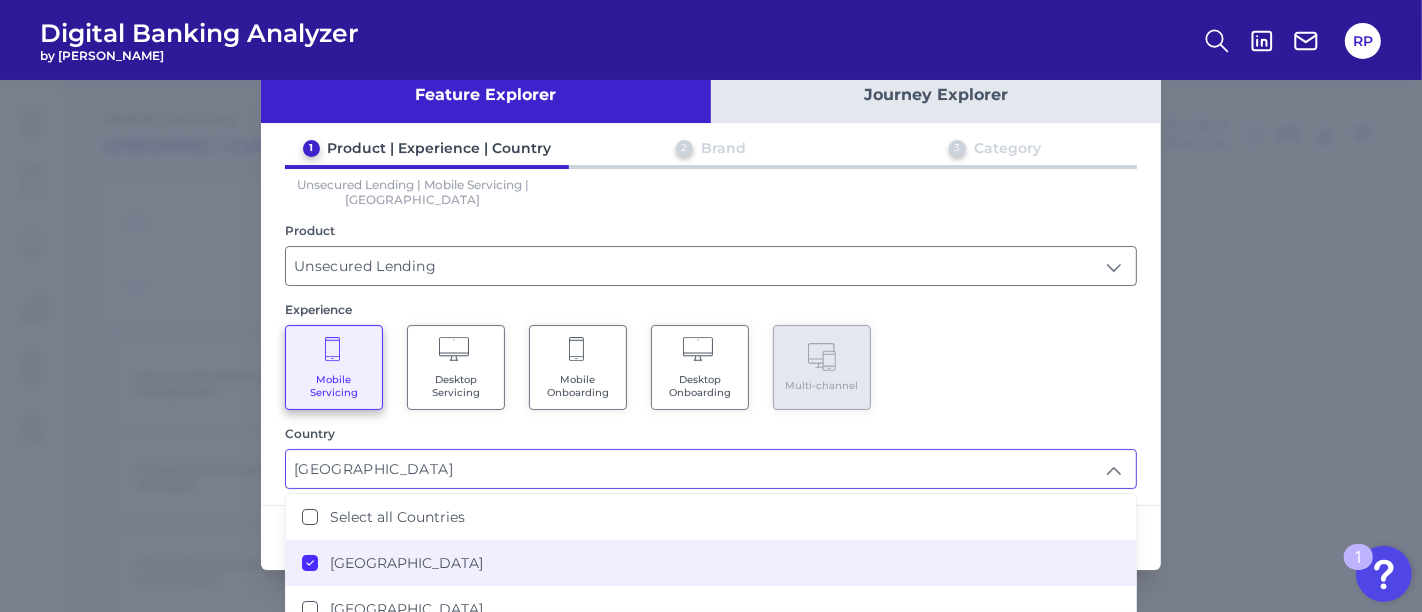 click on "Mobile Servicing Desktop Servicing Mobile Onboarding Desktop Onboarding Multi-channel" at bounding box center (711, 367) 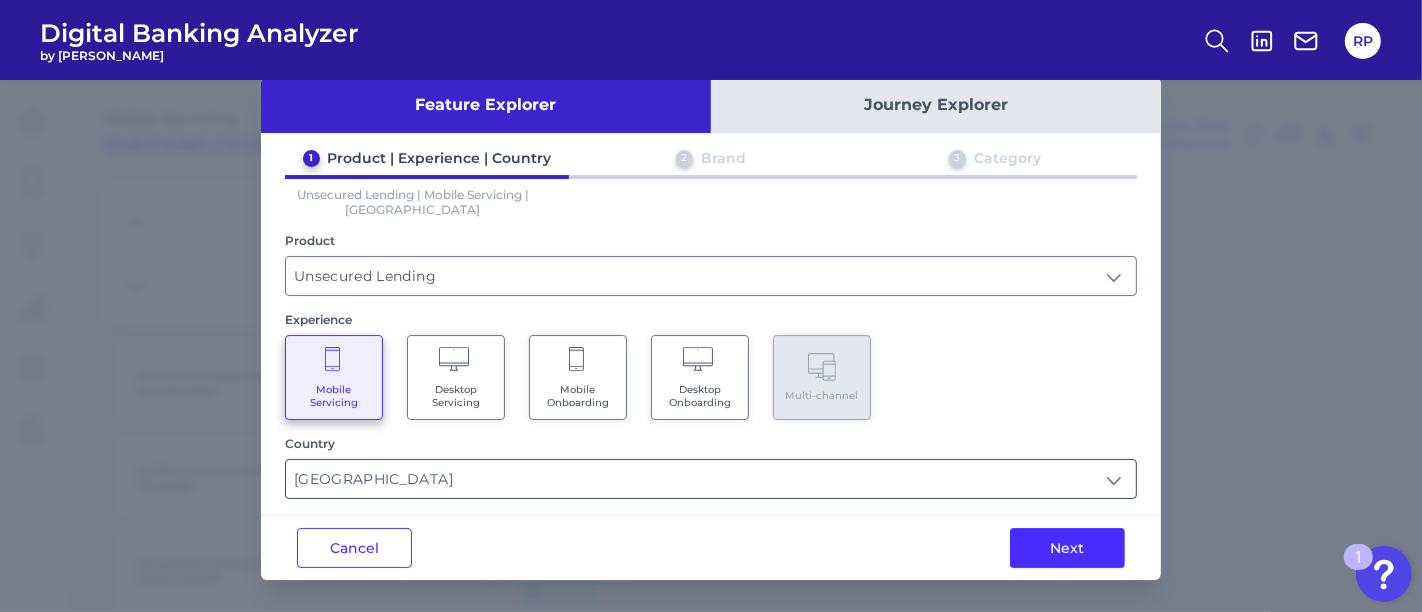 scroll, scrollTop: 30, scrollLeft: 0, axis: vertical 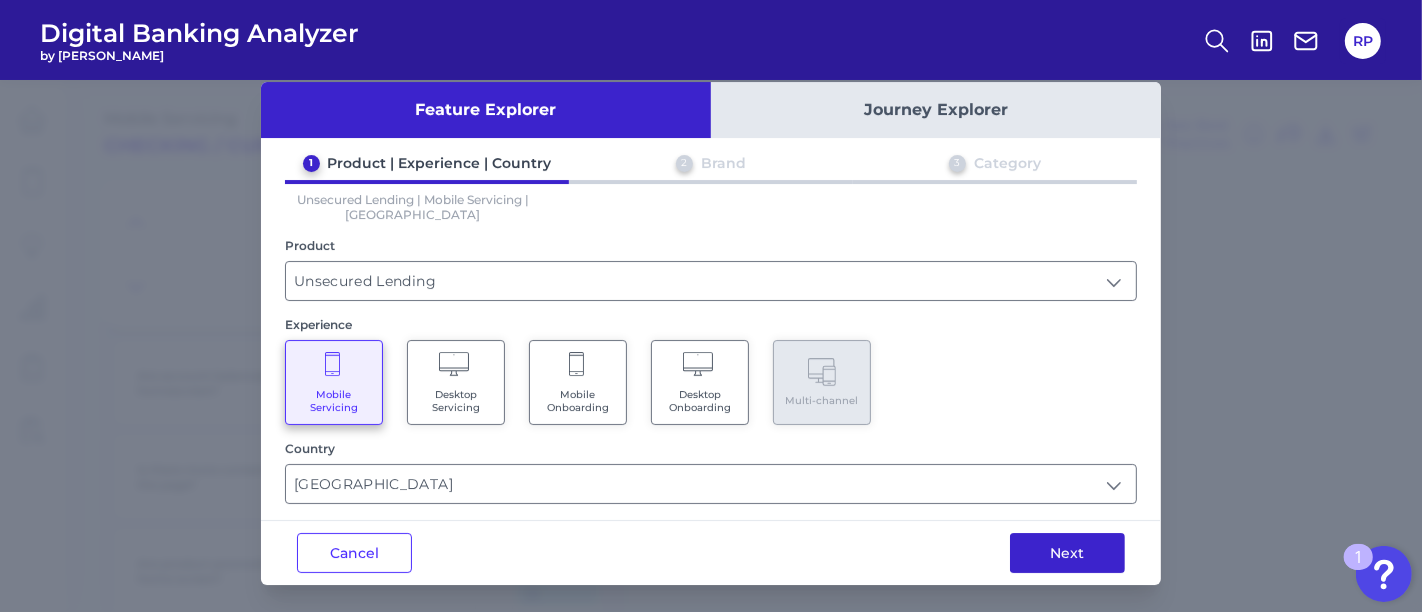 click on "Next" at bounding box center (1067, 553) 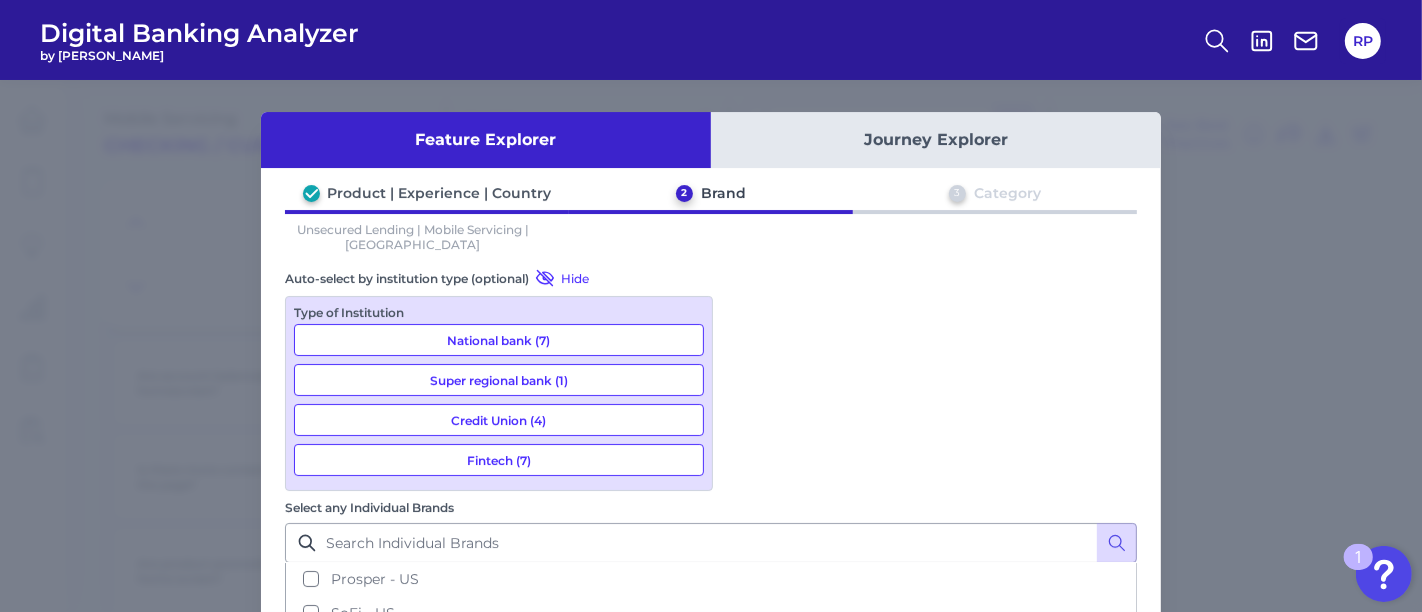 scroll, scrollTop: 449, scrollLeft: 0, axis: vertical 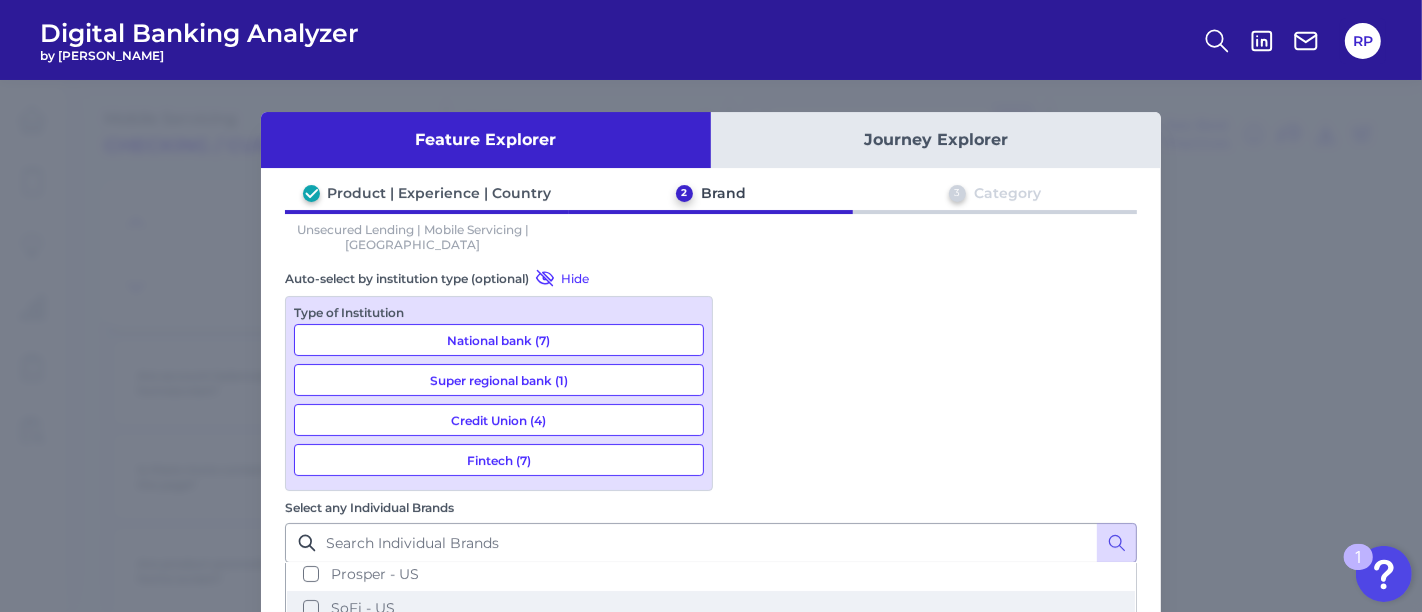 click on "SoFi - US" at bounding box center [711, 608] 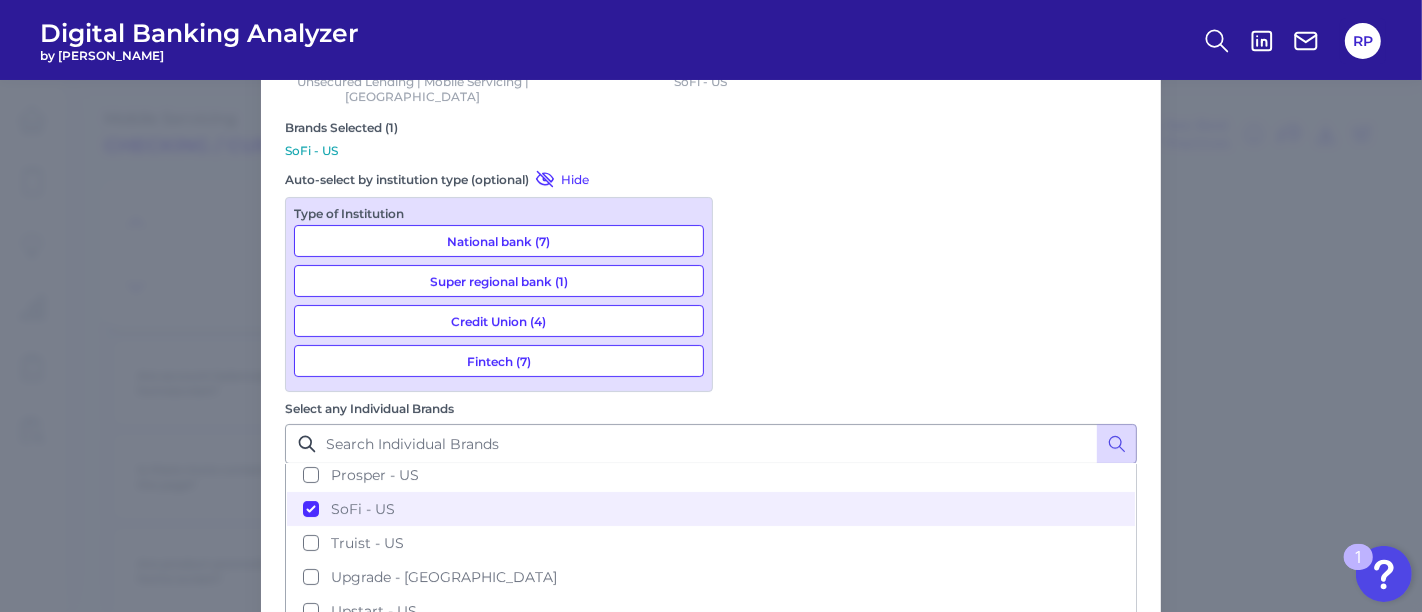 scroll, scrollTop: 160, scrollLeft: 0, axis: vertical 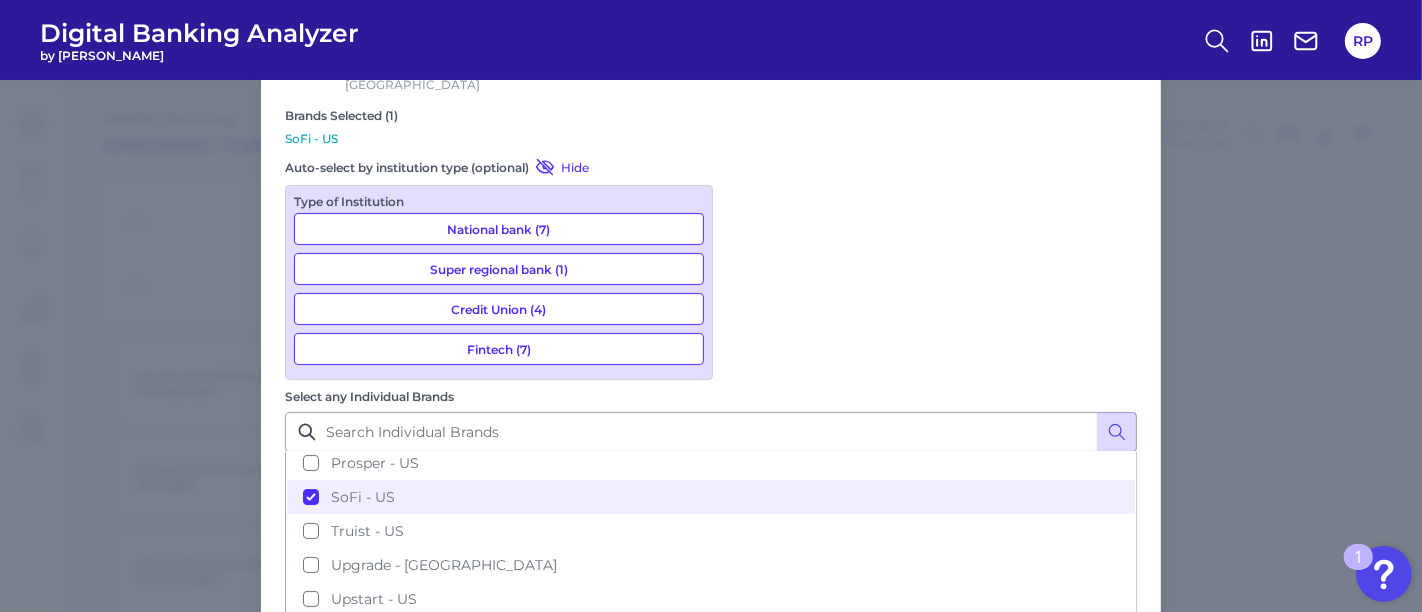 click on "Next" at bounding box center (1067, 781) 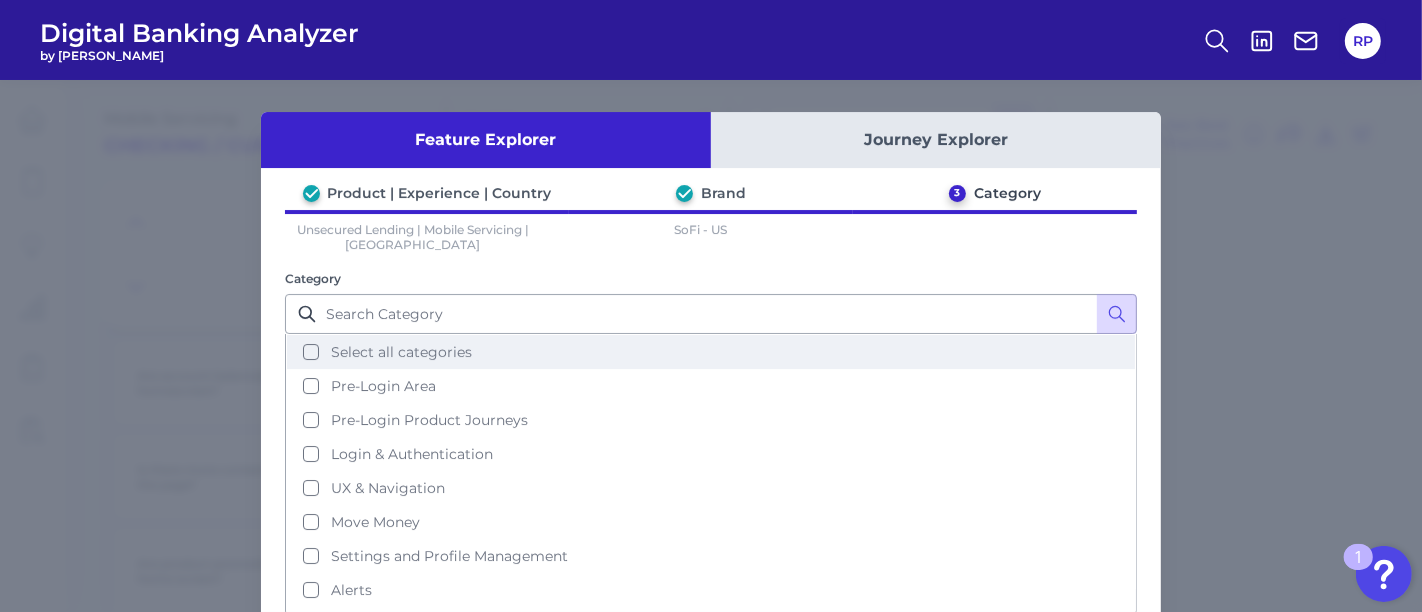 click on "Select all categories" at bounding box center [401, 352] 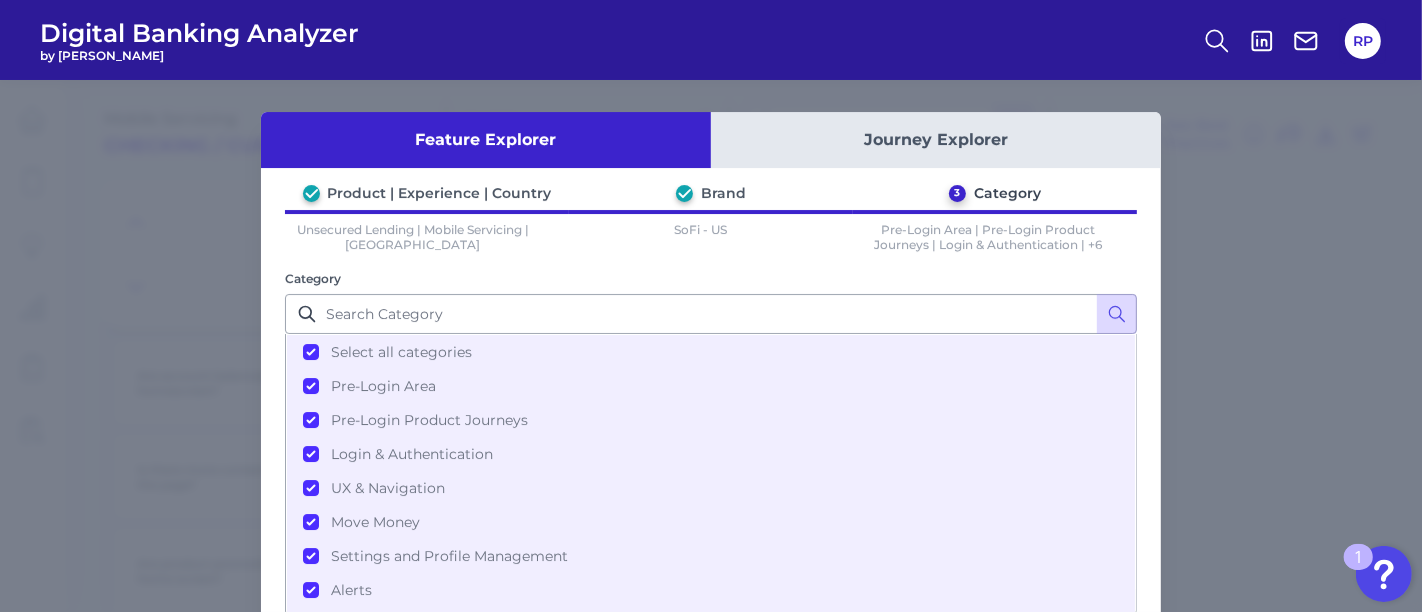 scroll, scrollTop: 111, scrollLeft: 0, axis: vertical 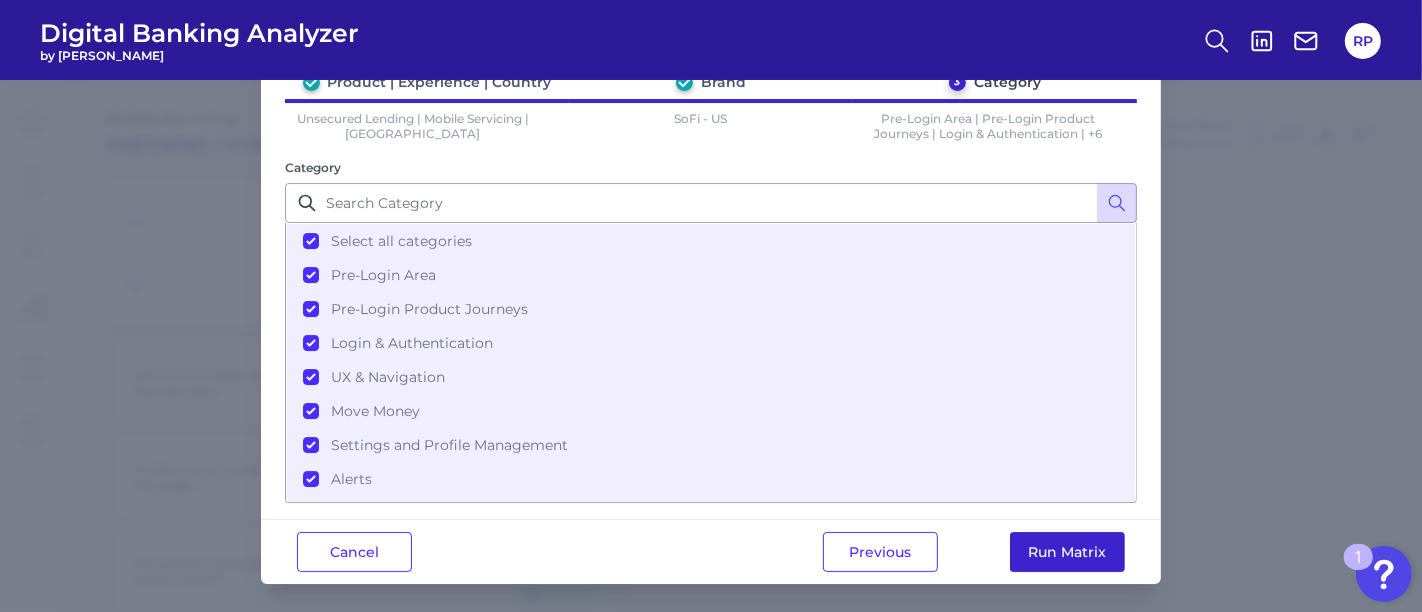 click on "Run Matrix" at bounding box center (1067, 552) 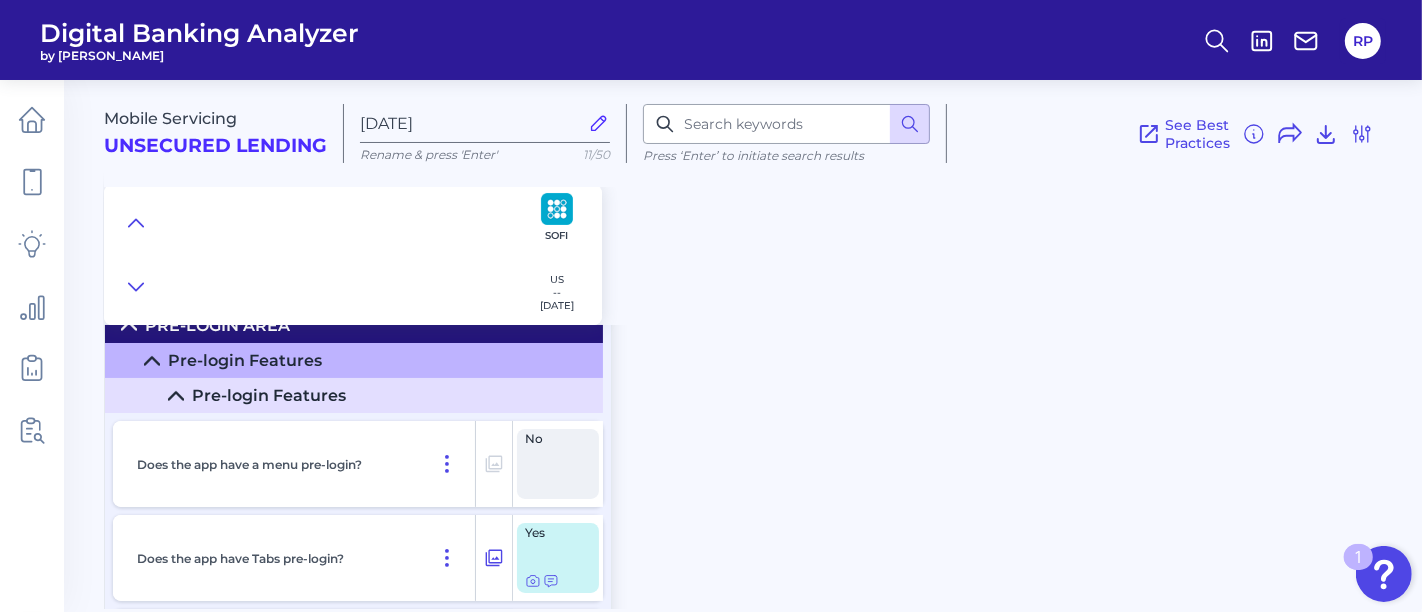 scroll, scrollTop: 0, scrollLeft: 0, axis: both 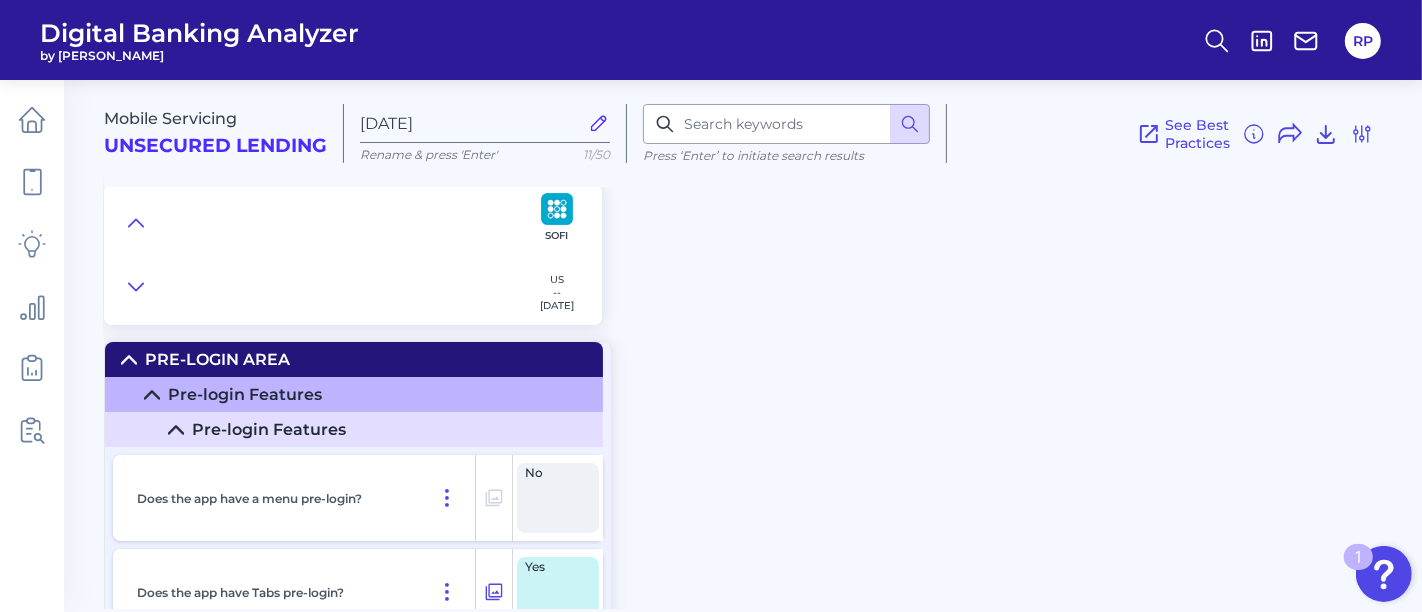 click on "Pre-Login Area" at bounding box center [217, 359] 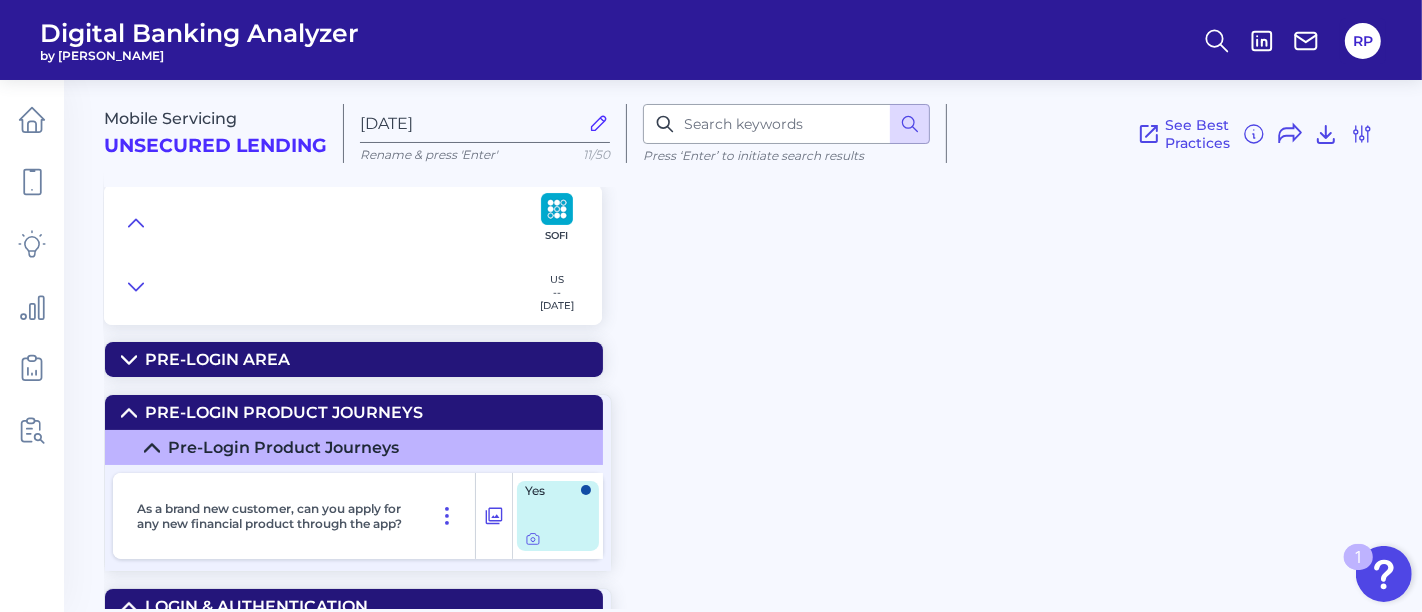 click on "Pre-Login Product Journeys" at bounding box center (284, 412) 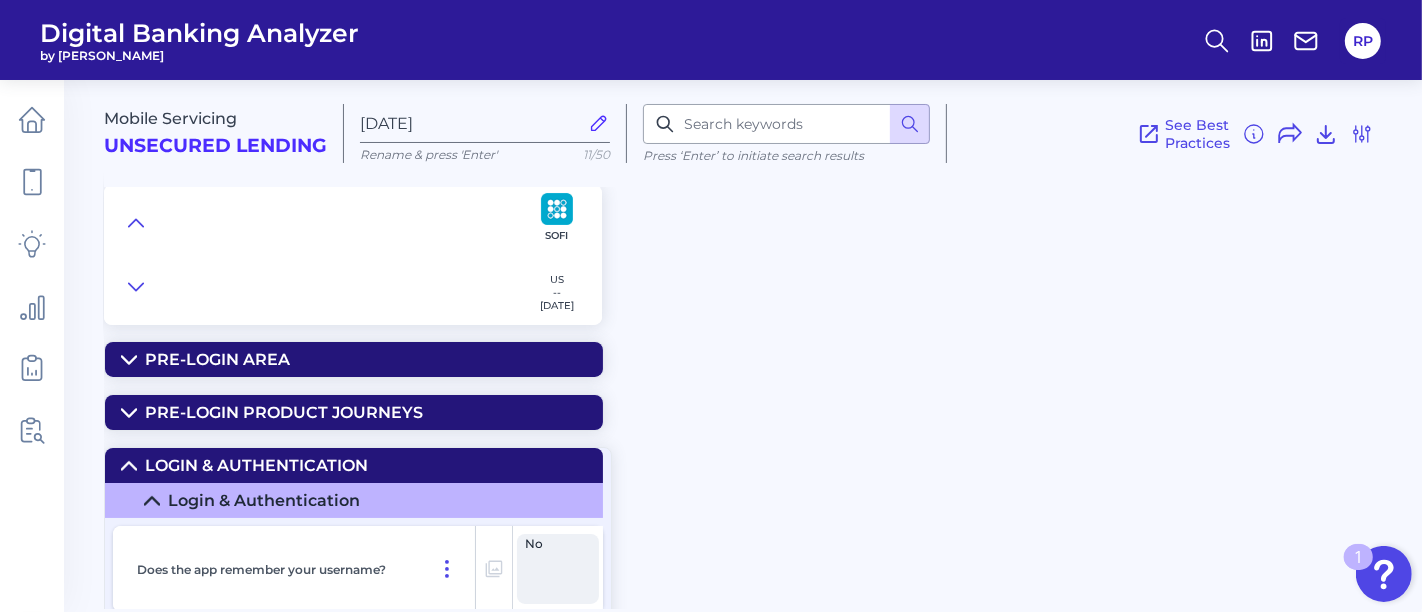 click on "Login & Authentication" at bounding box center (256, 465) 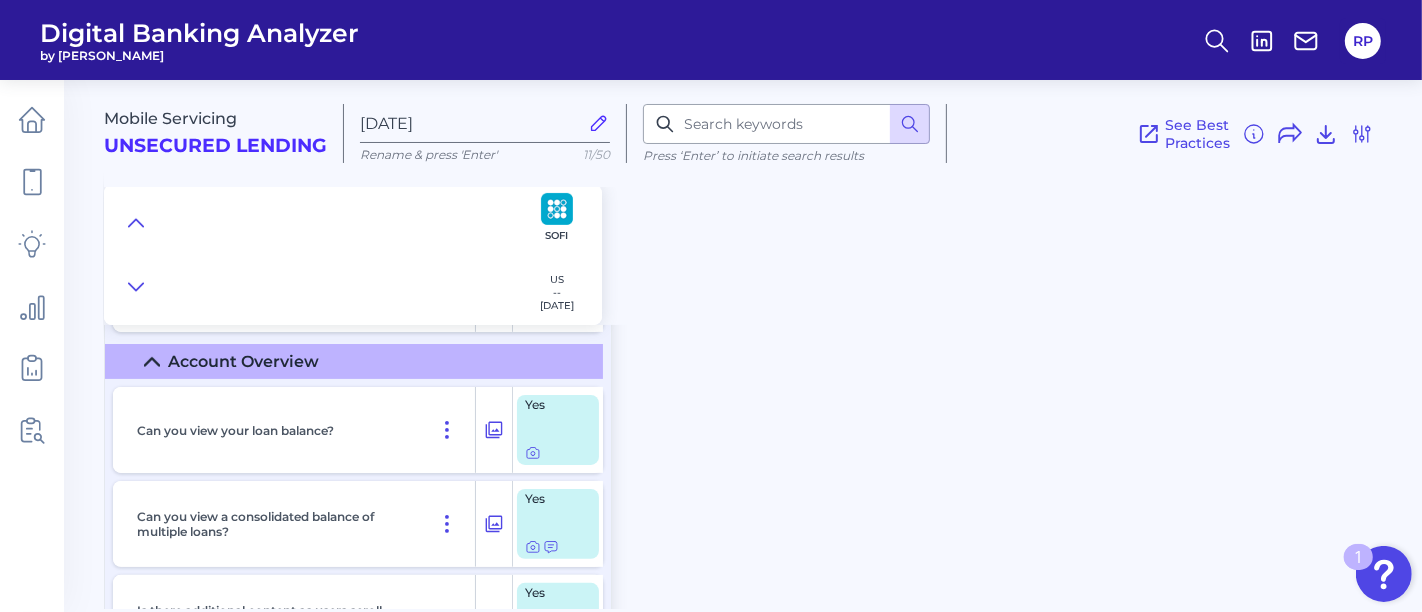 scroll, scrollTop: 444, scrollLeft: 0, axis: vertical 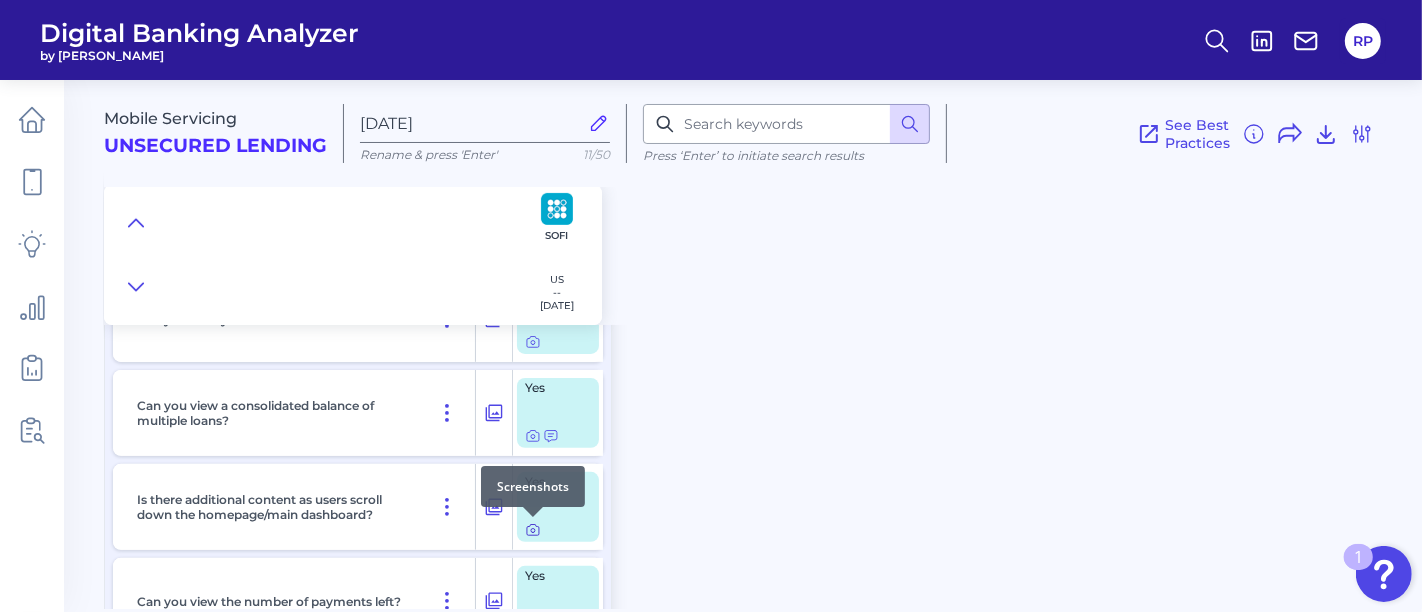 click 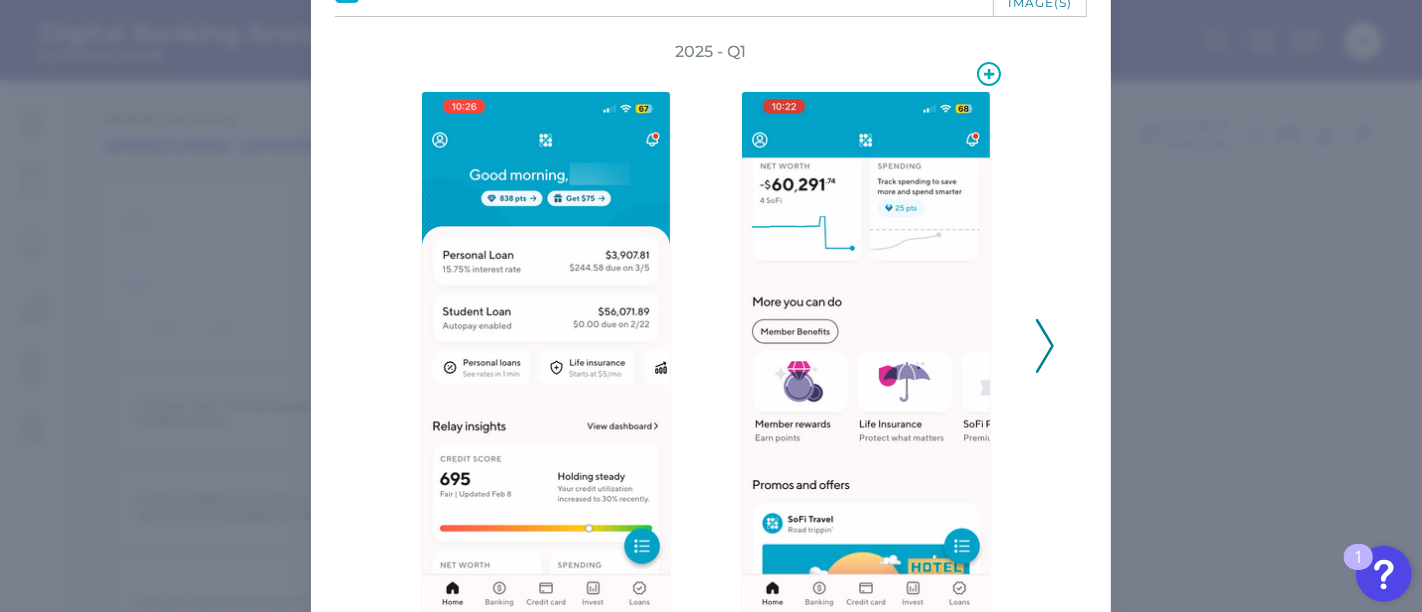 scroll, scrollTop: 222, scrollLeft: 0, axis: vertical 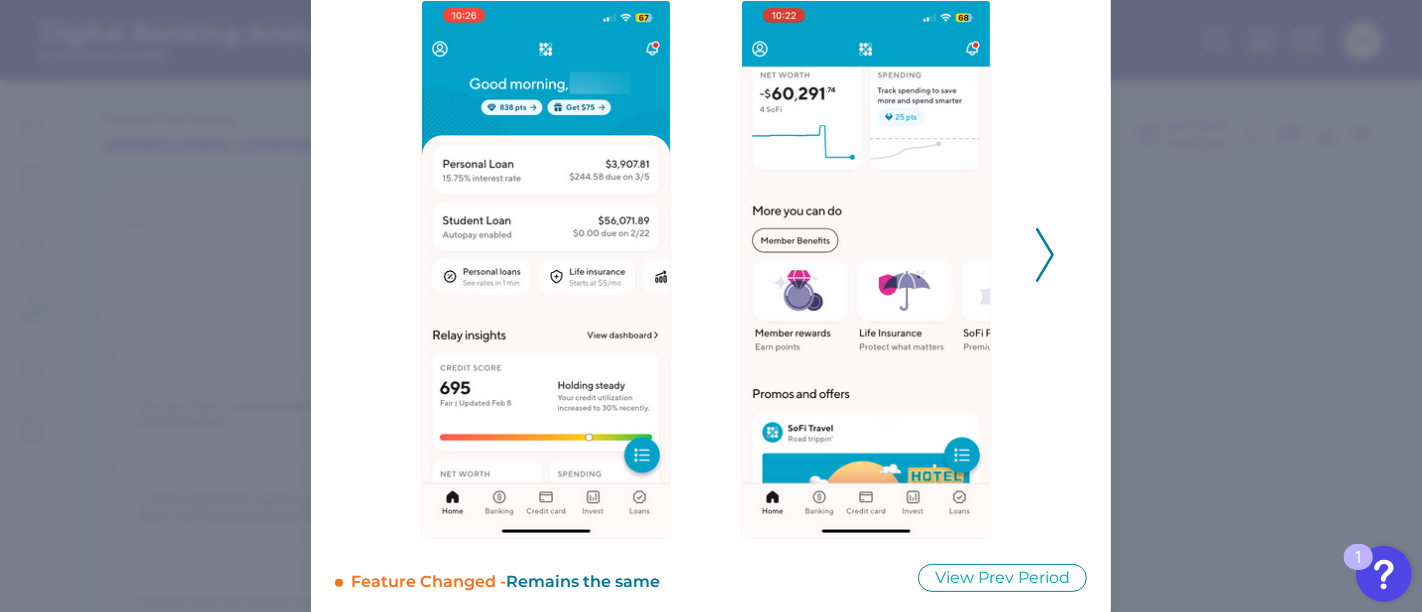 click 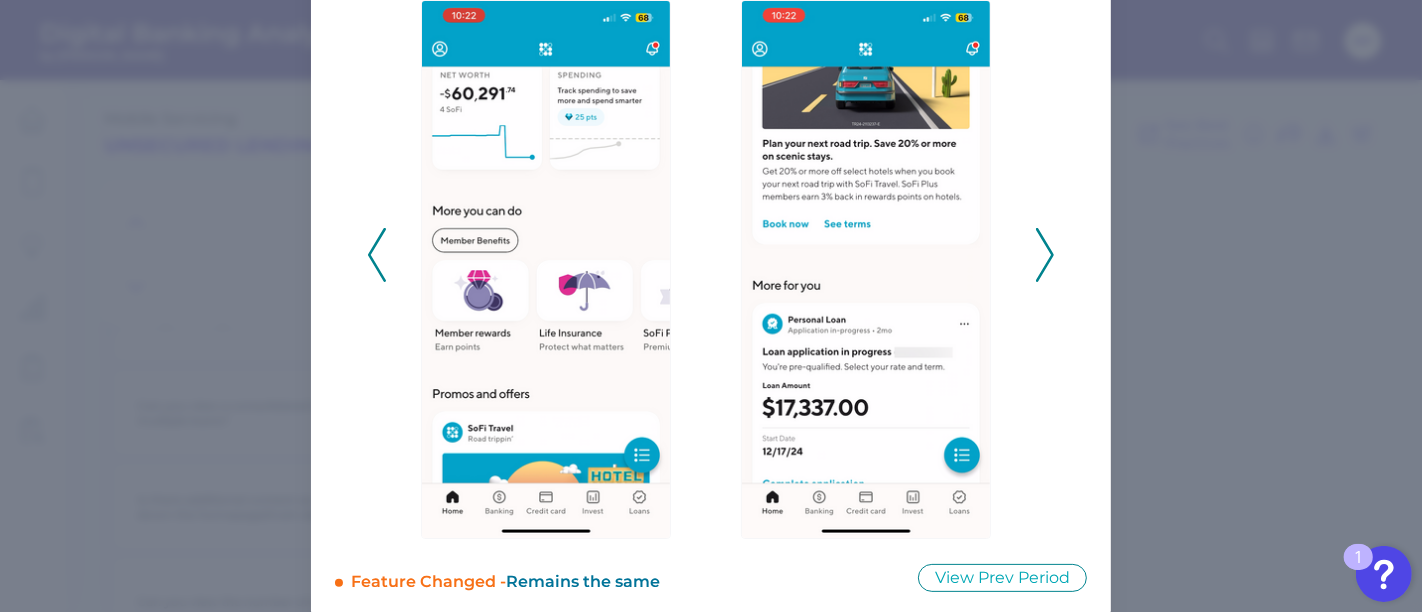 click 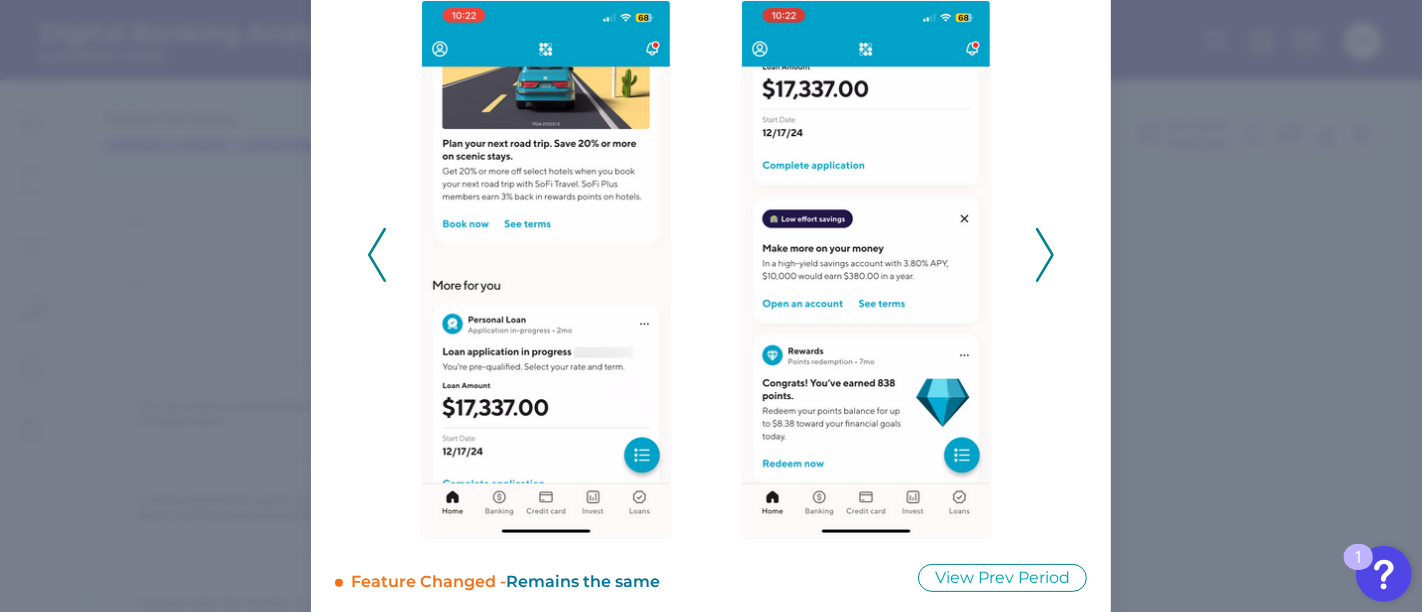 click 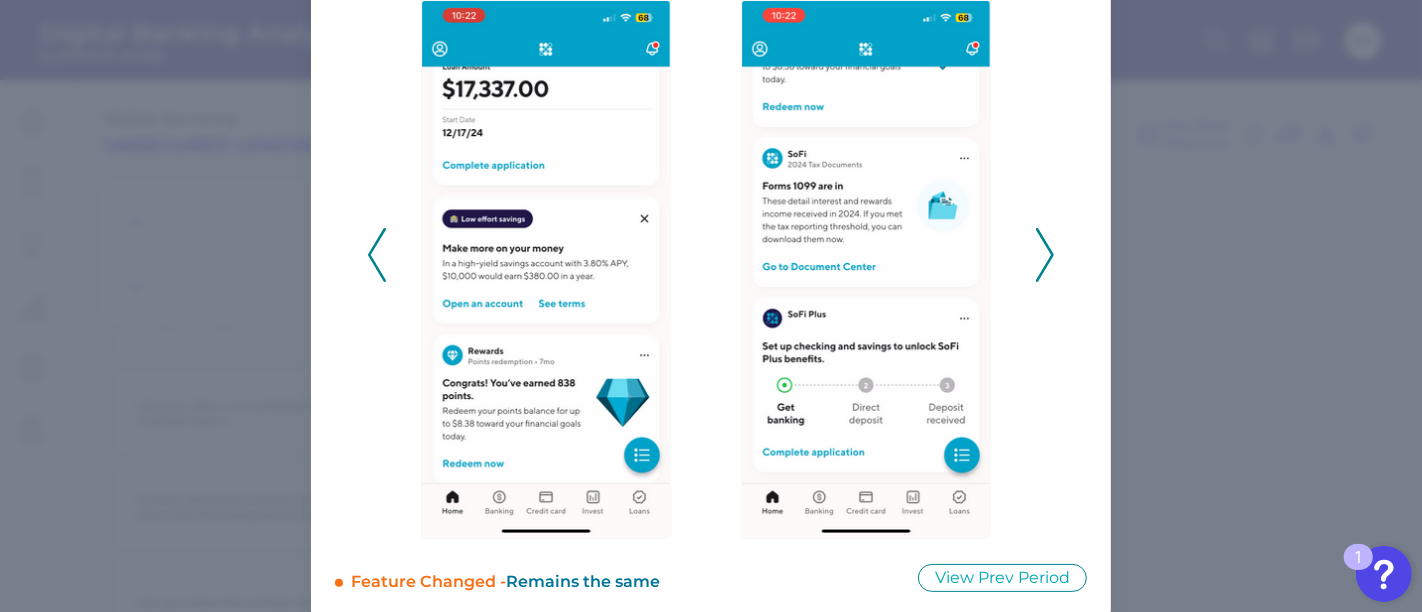 click 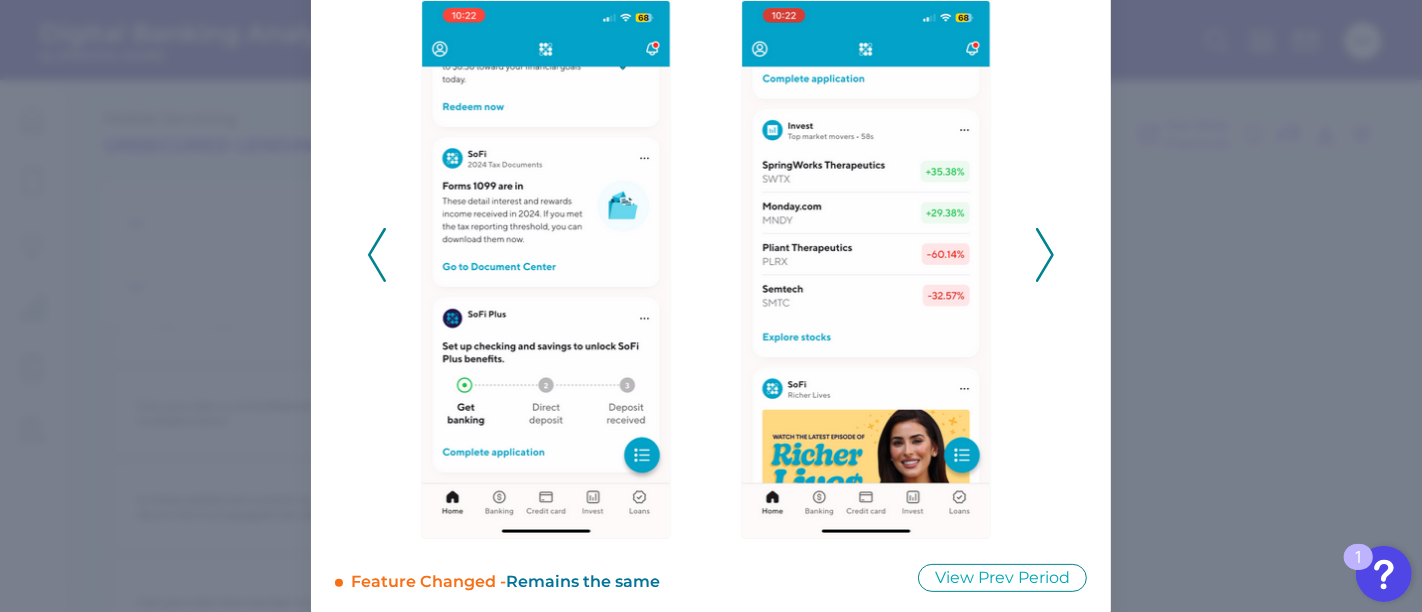 click 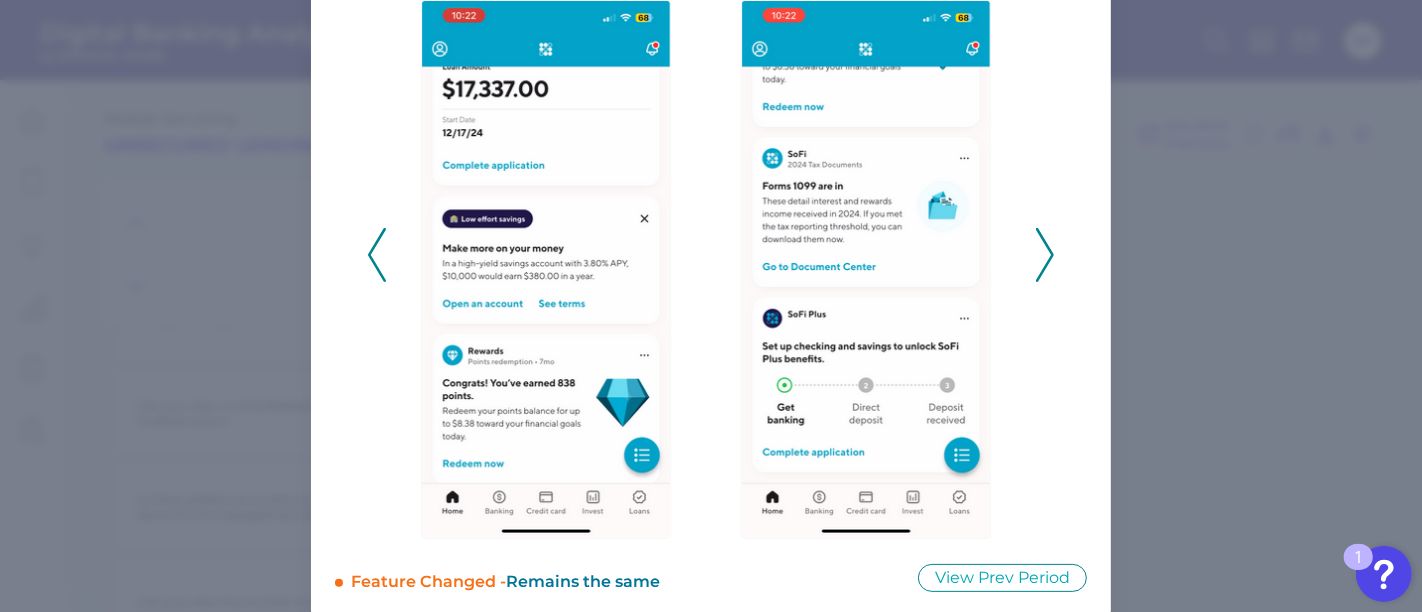 click 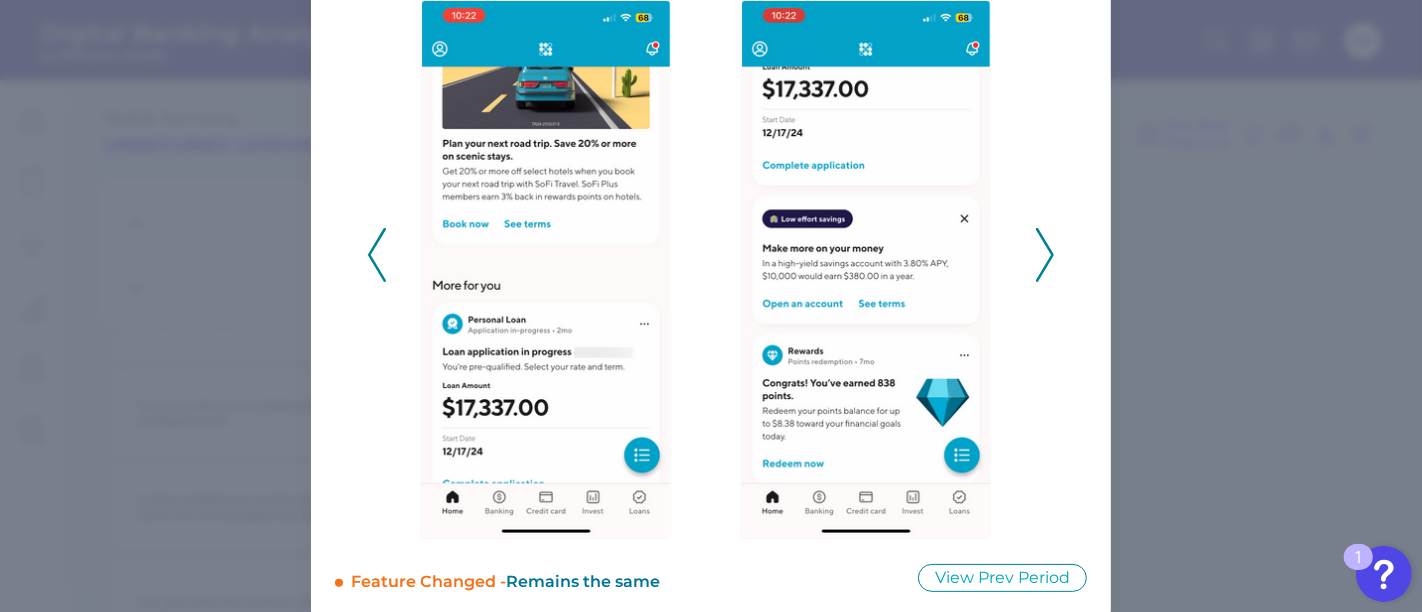click 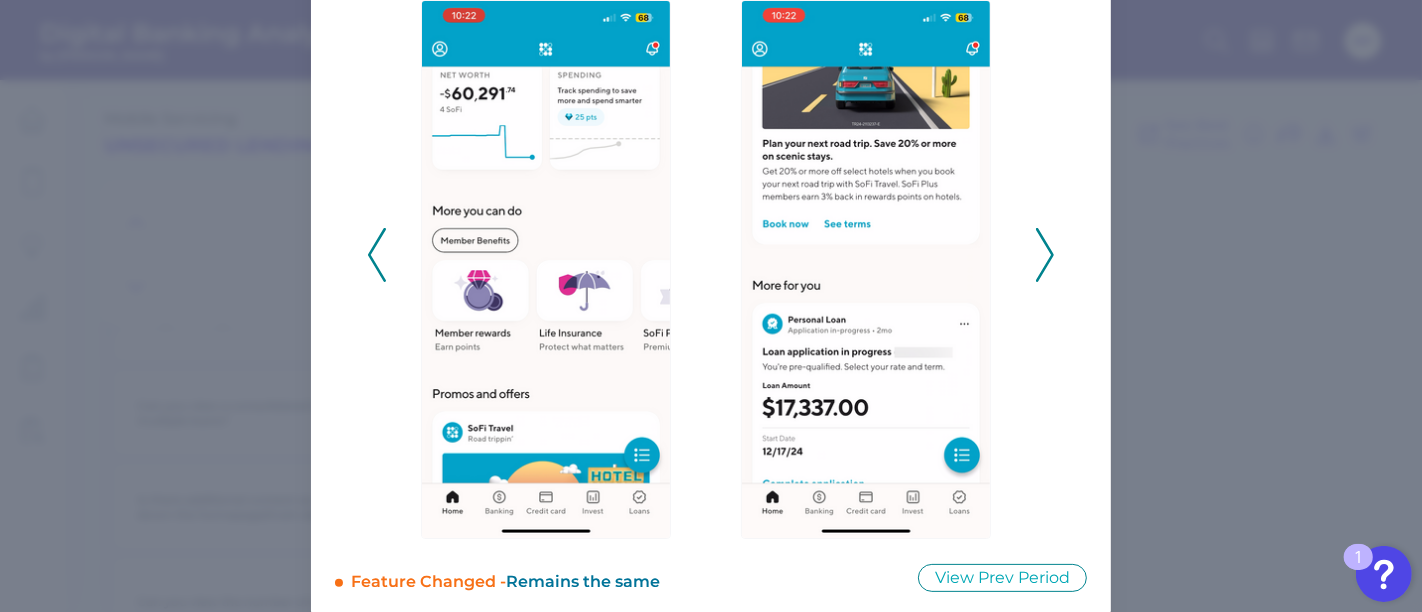 click 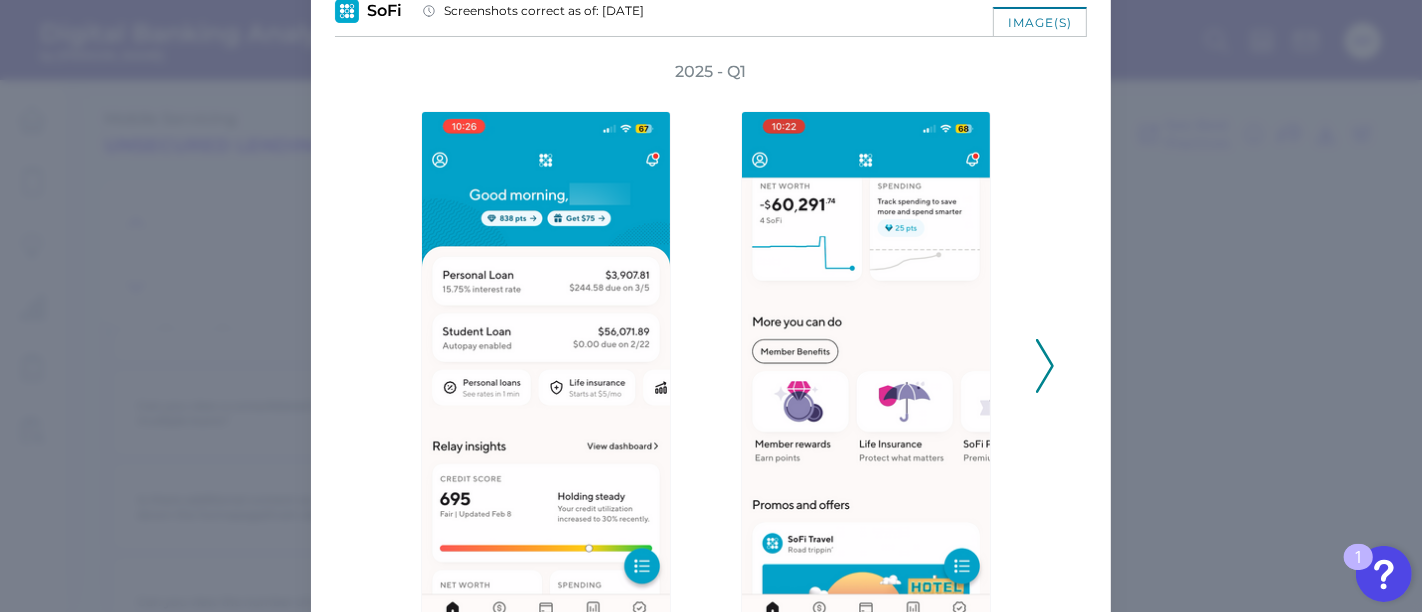 scroll, scrollTop: 0, scrollLeft: 0, axis: both 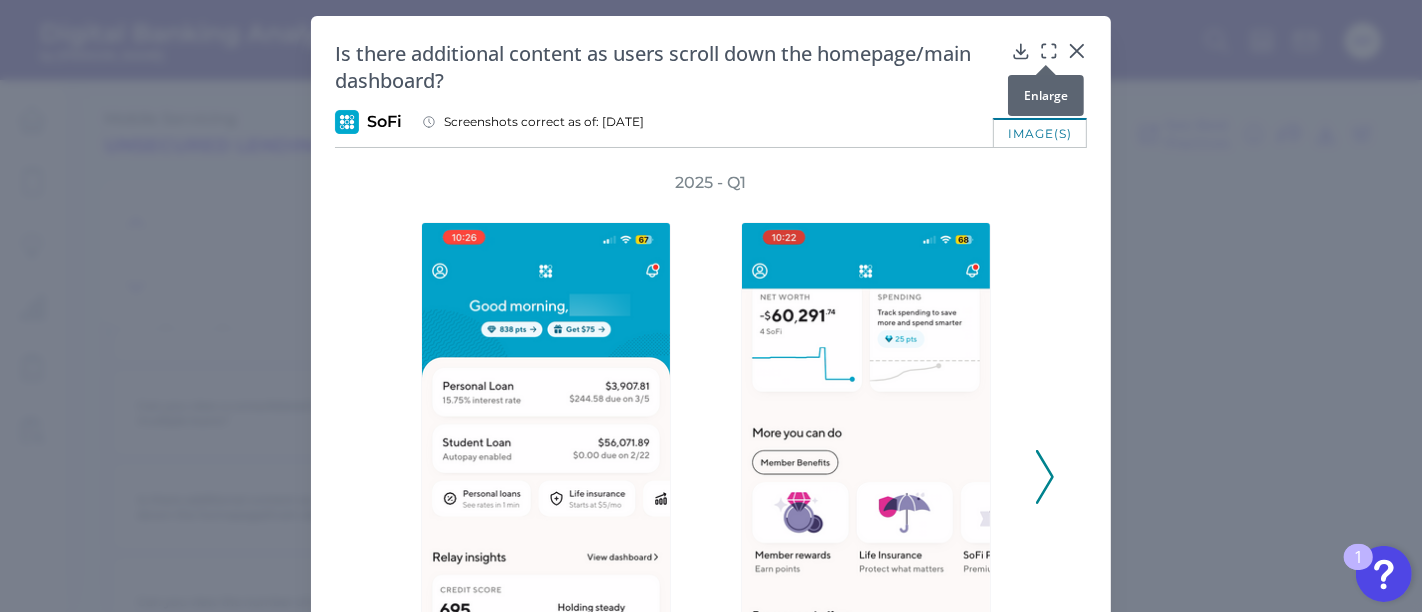 click 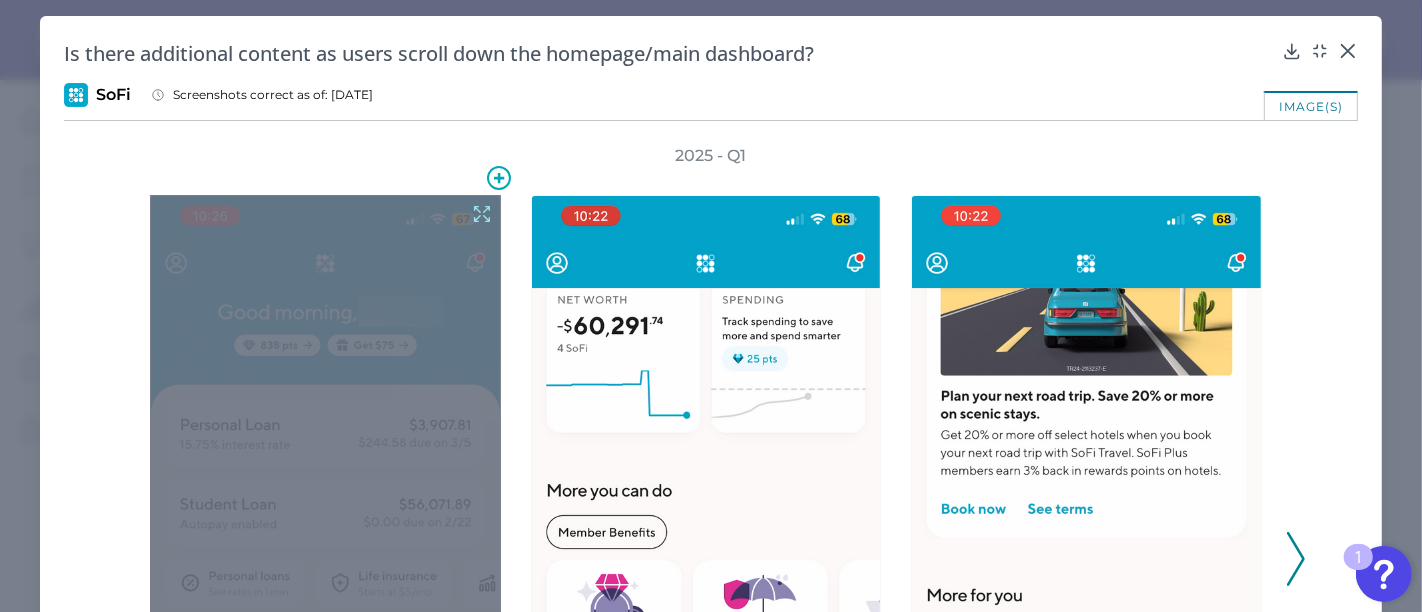 click 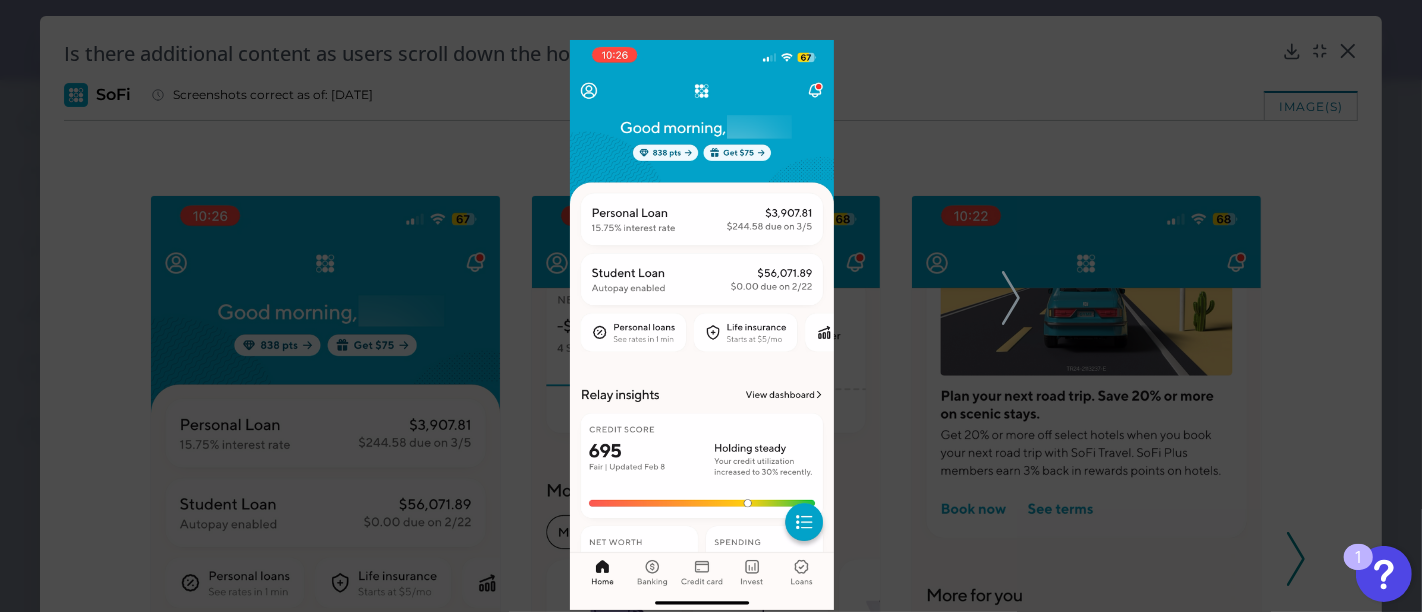 click 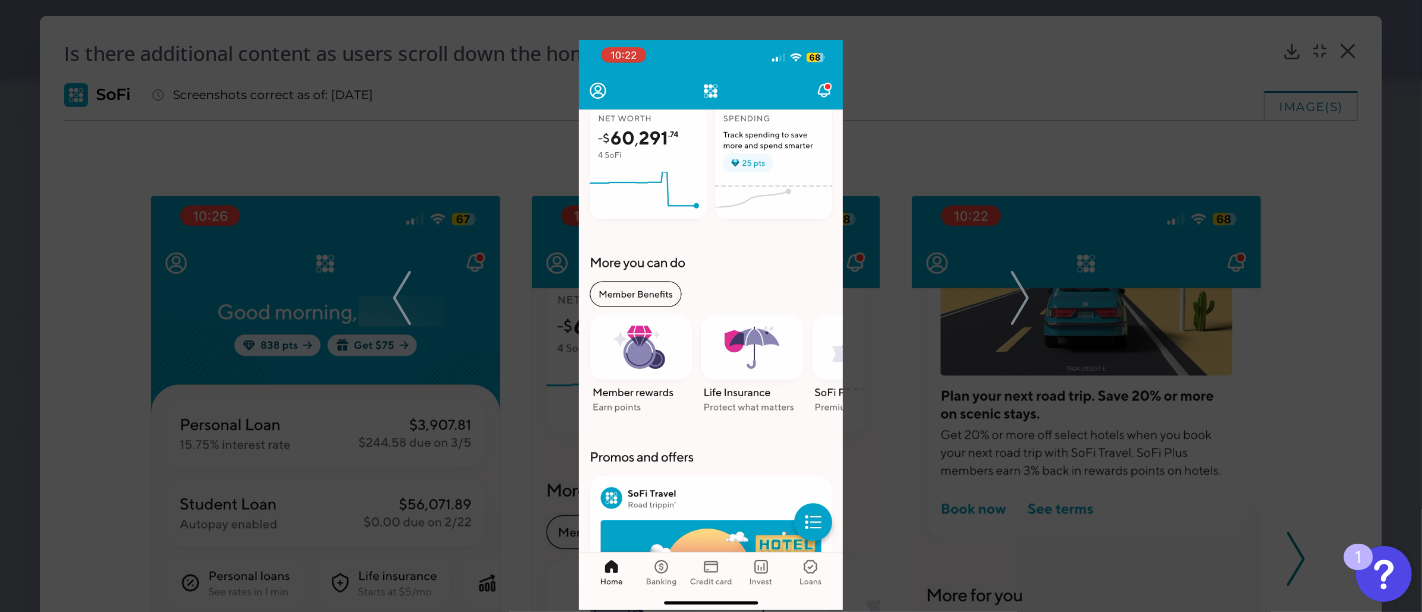 click 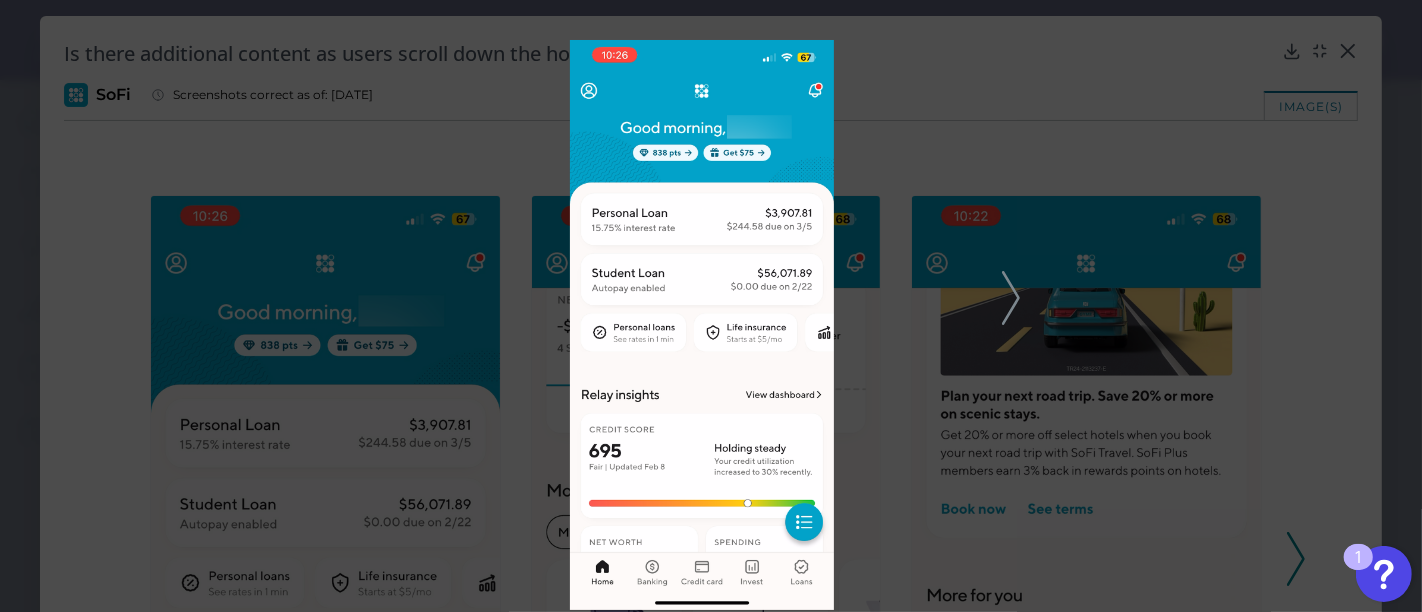click 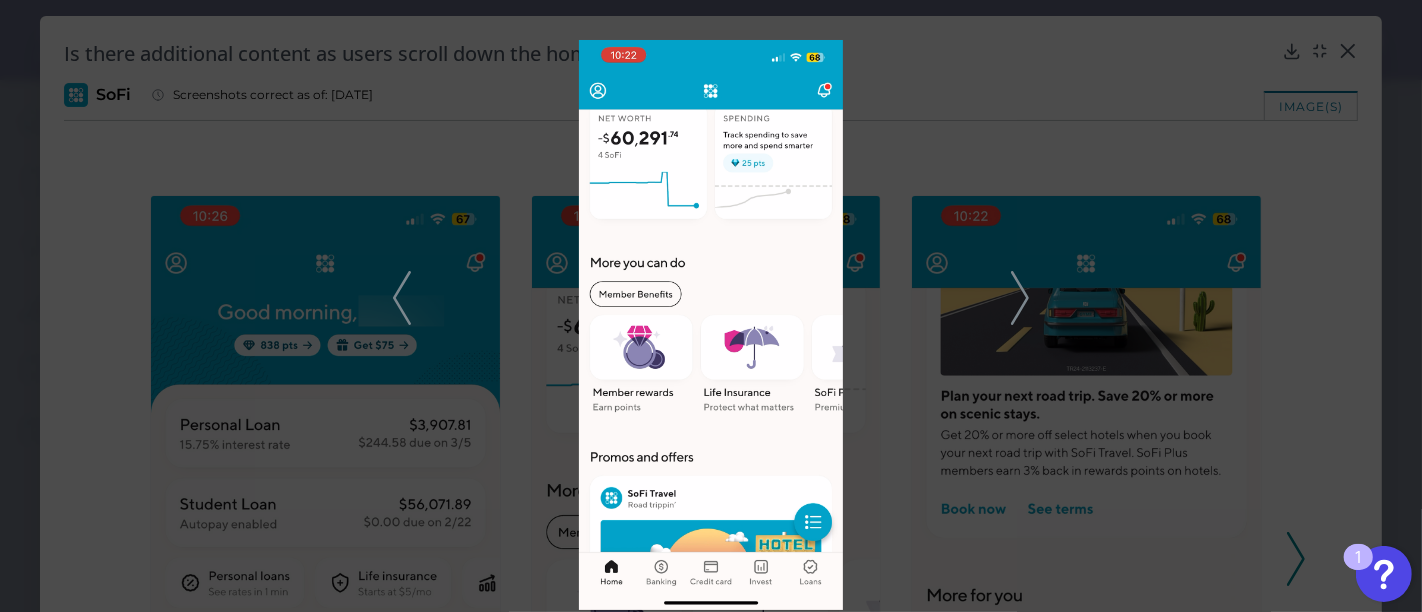 click 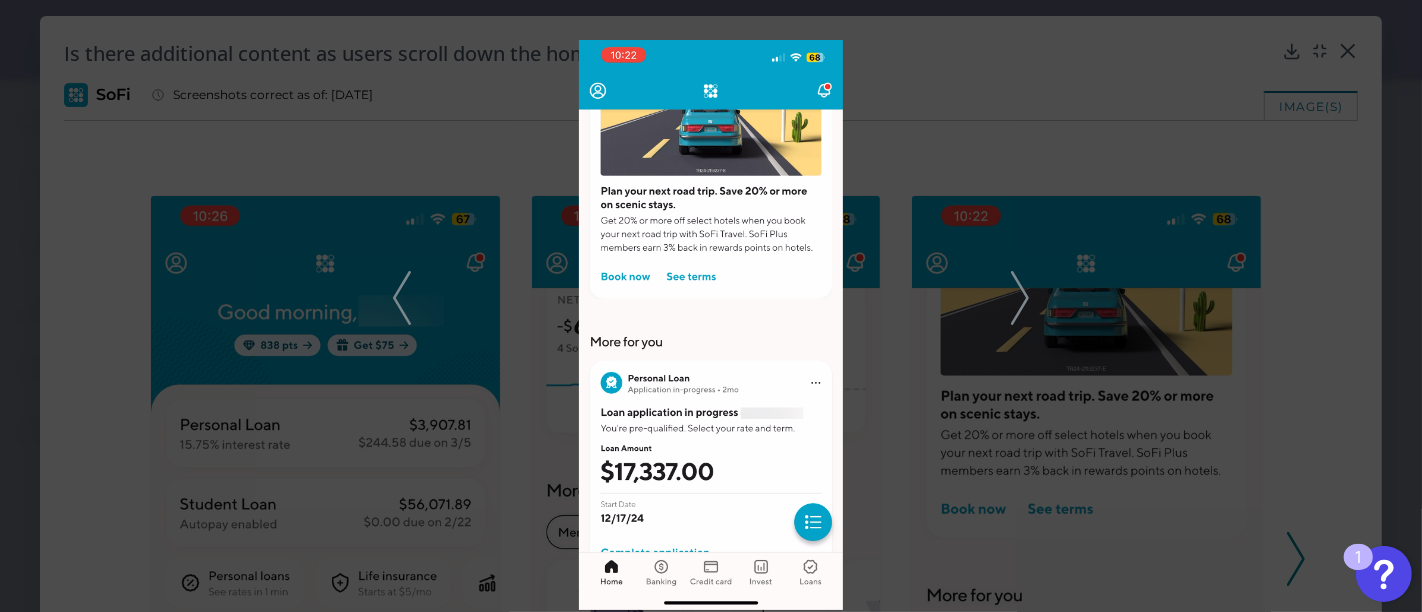 click 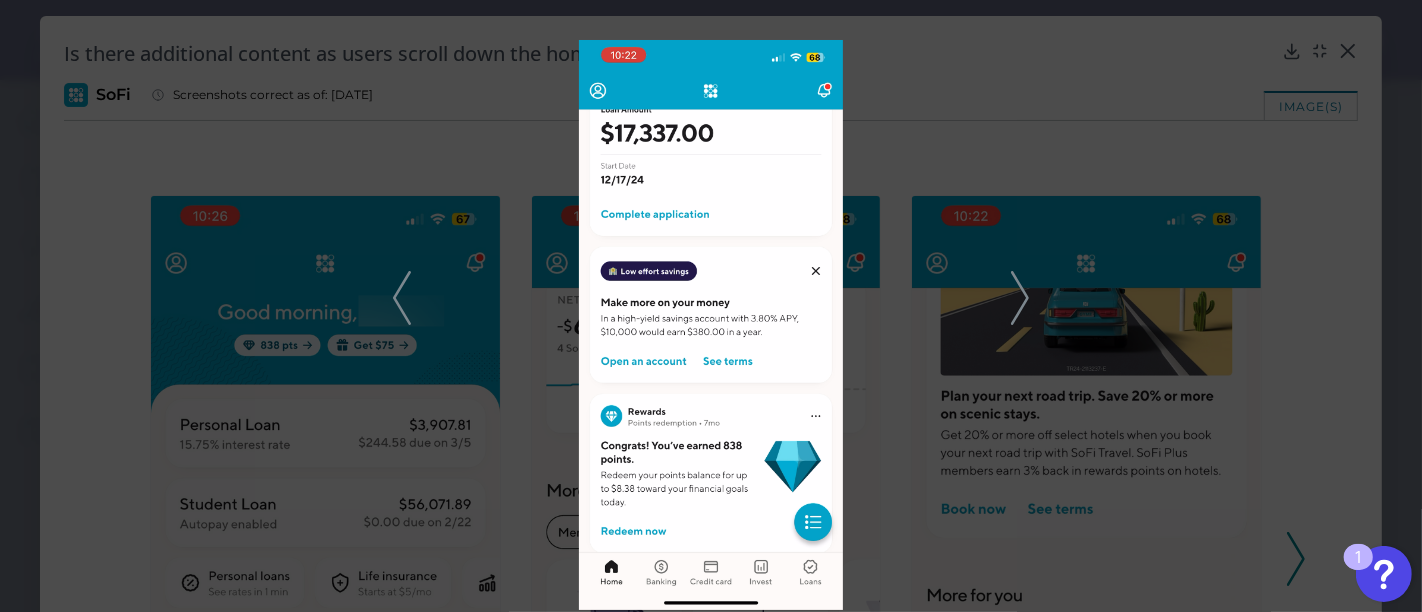 click 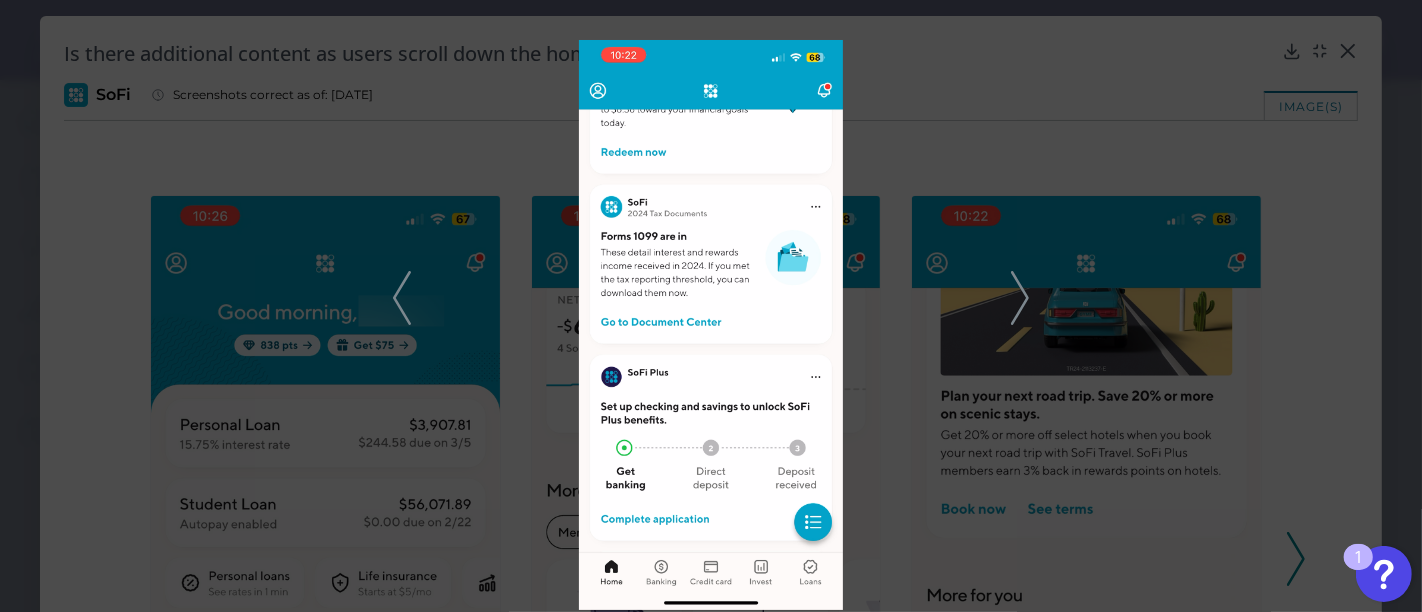 click 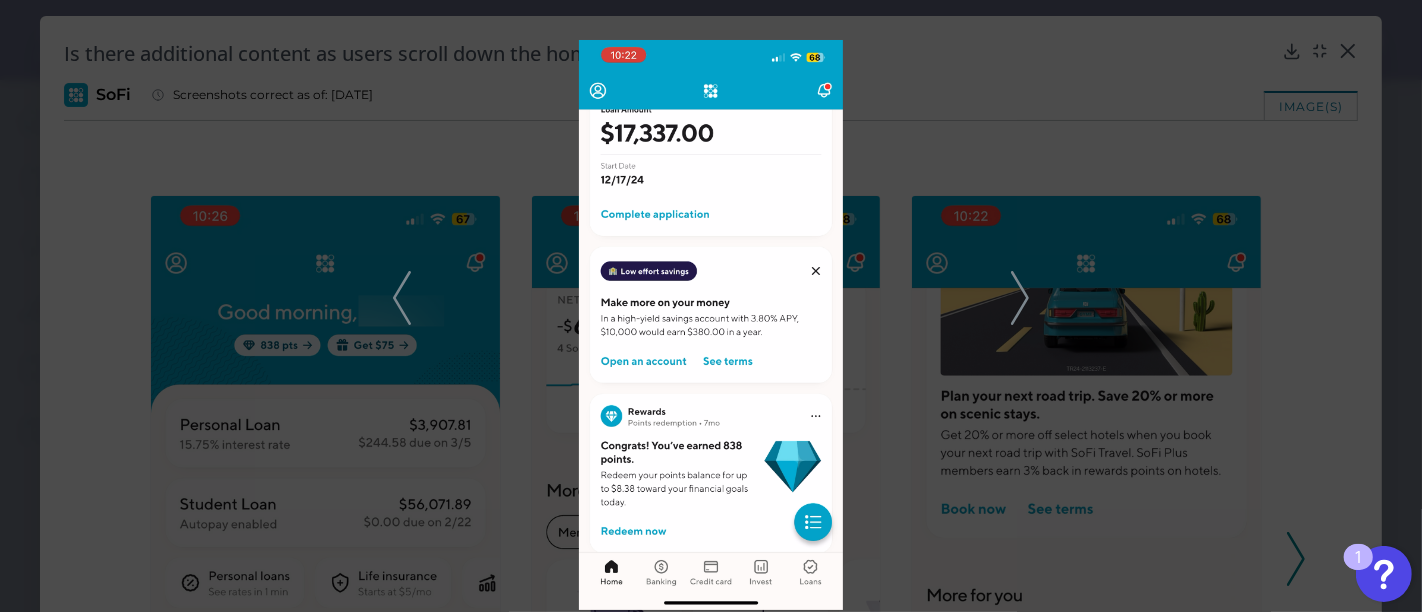 click 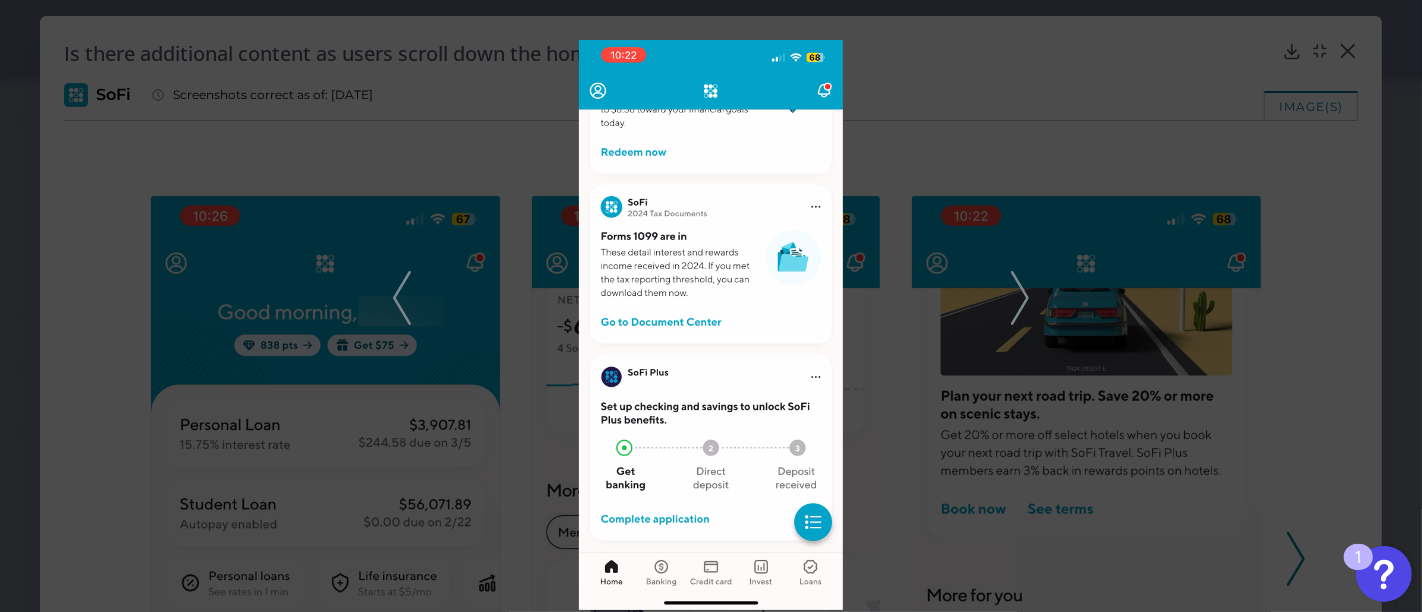 click 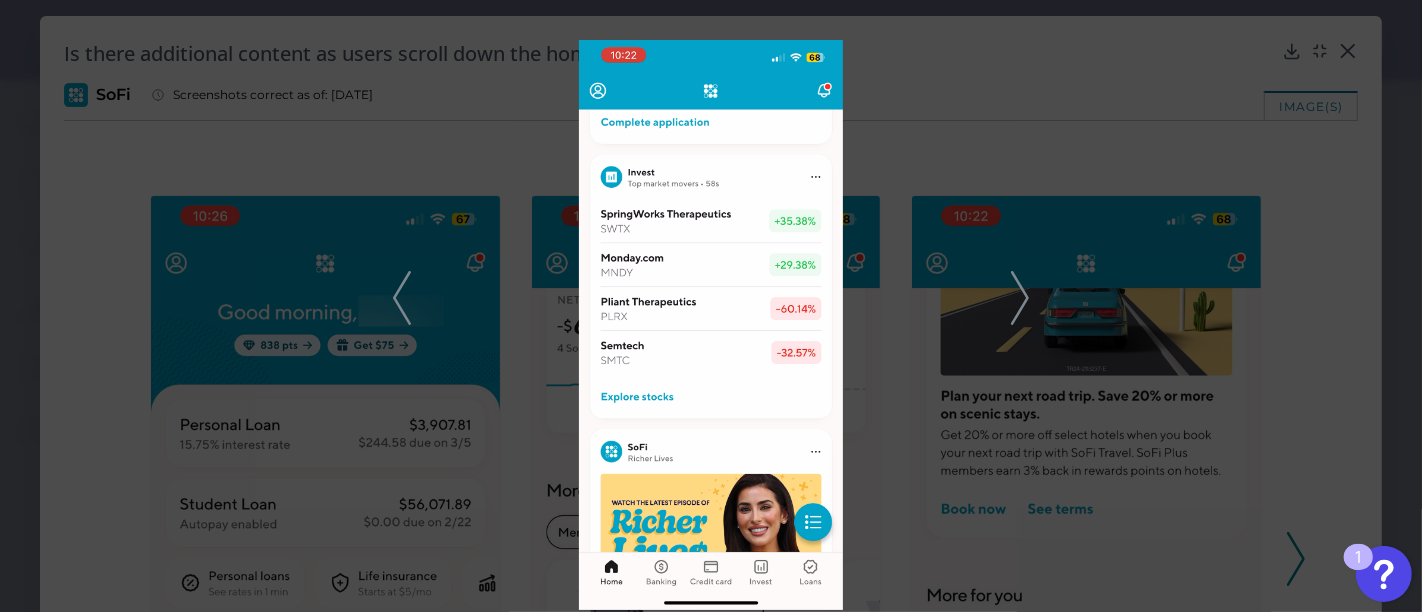 click 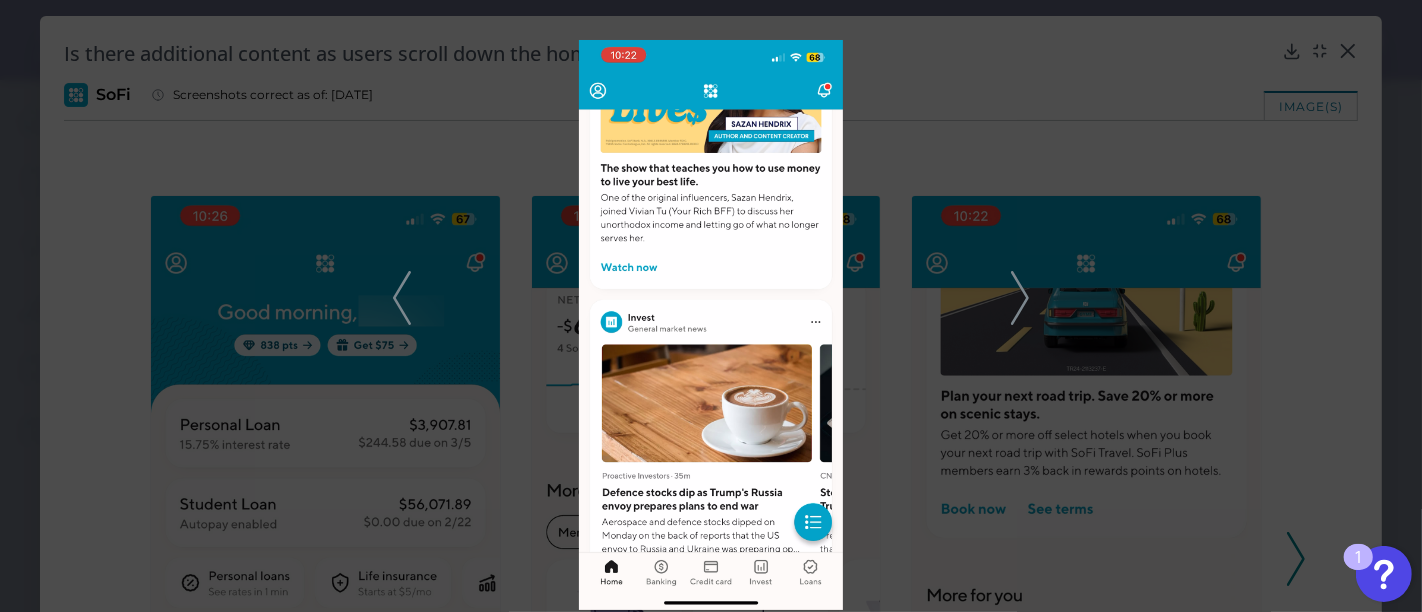 click 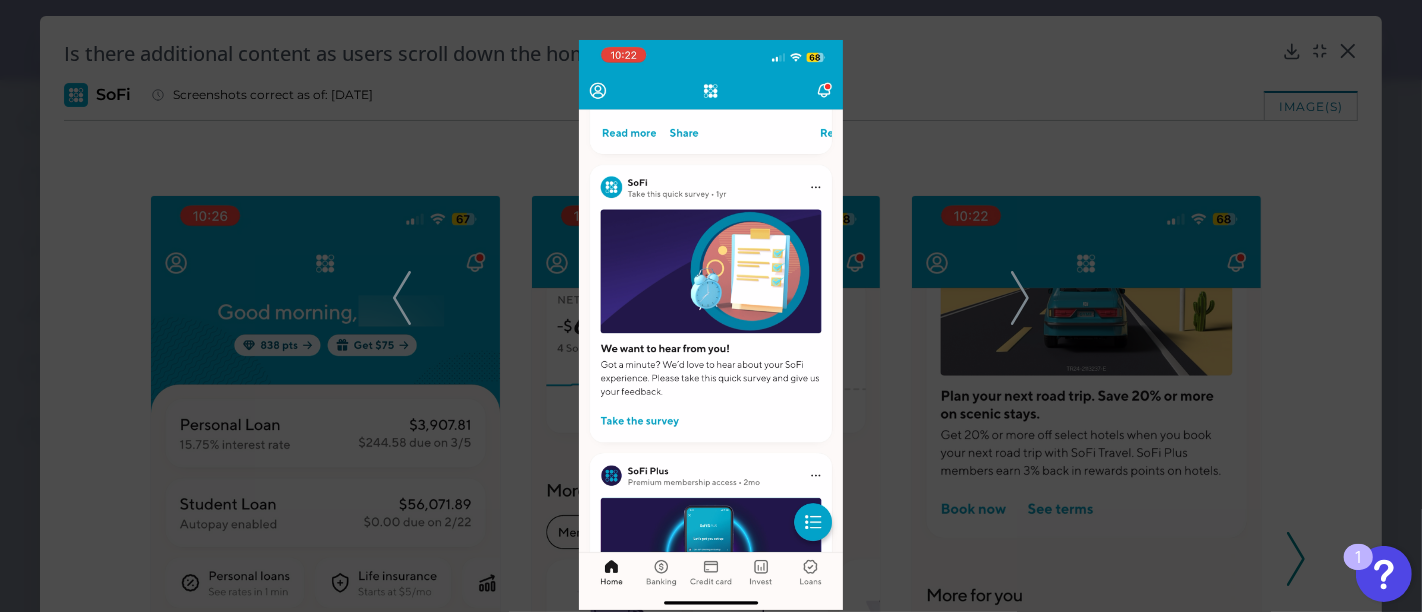click 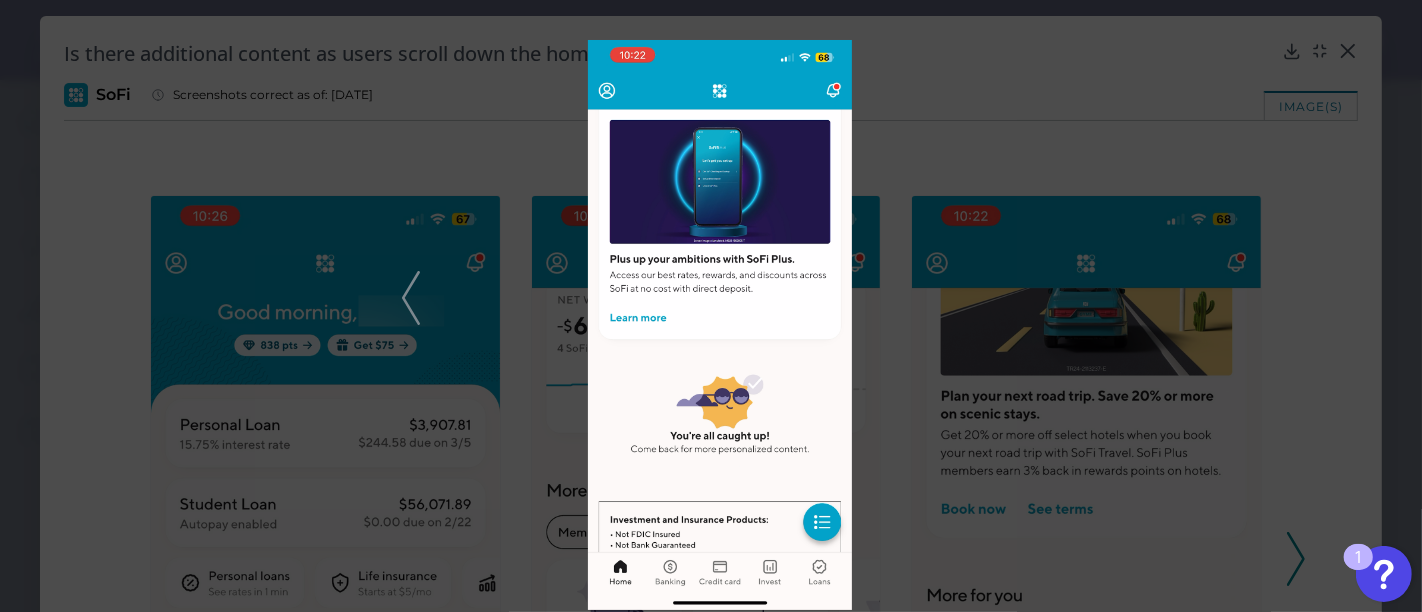 click at bounding box center (711, 306) 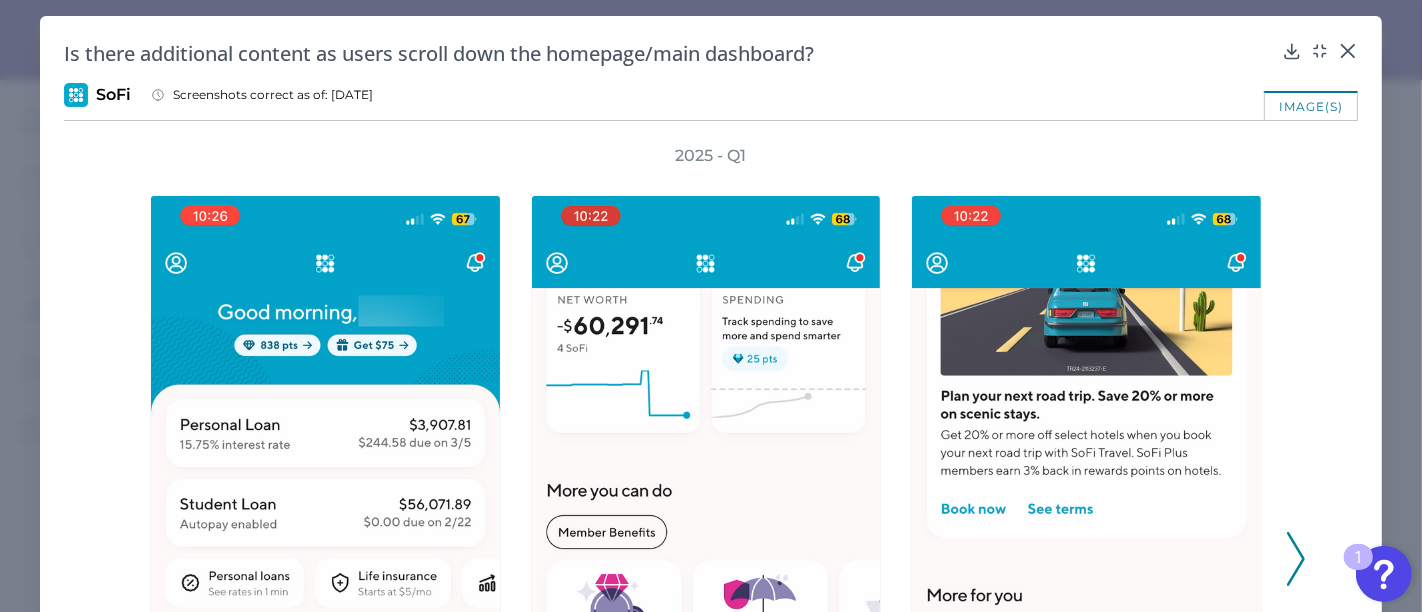 drag, startPoint x: 8, startPoint y: 431, endPoint x: 205, endPoint y: 87, distance: 396.4152 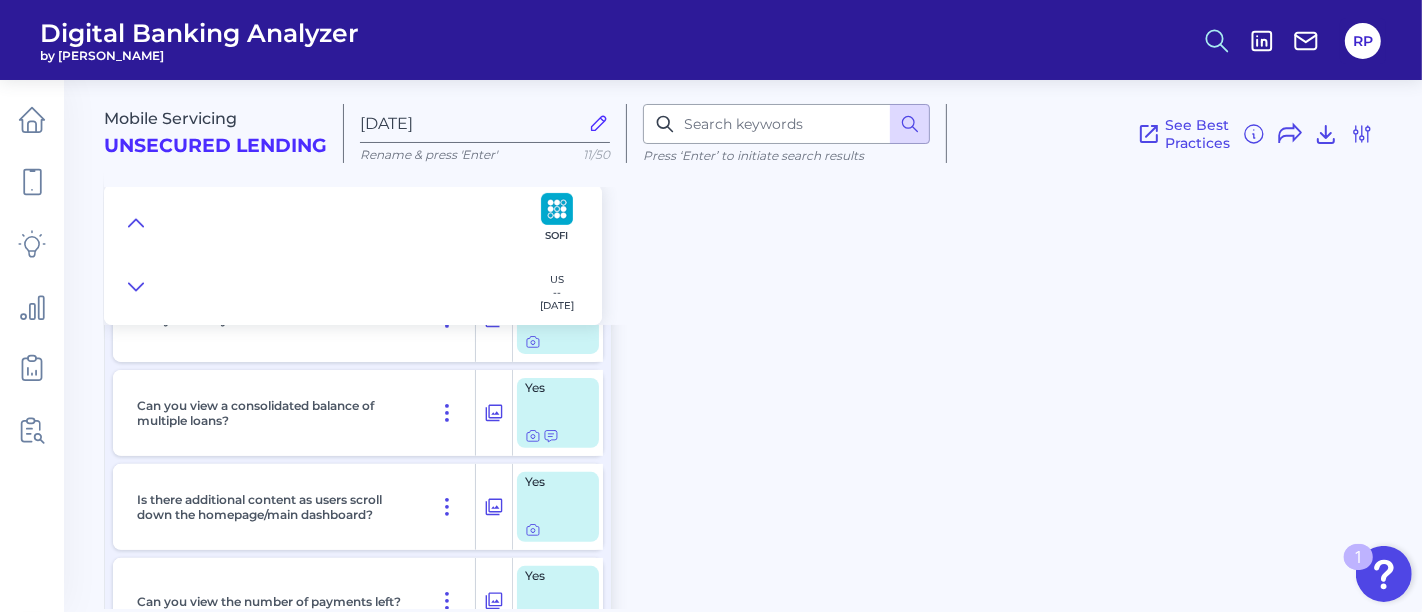 click at bounding box center (1217, 41) 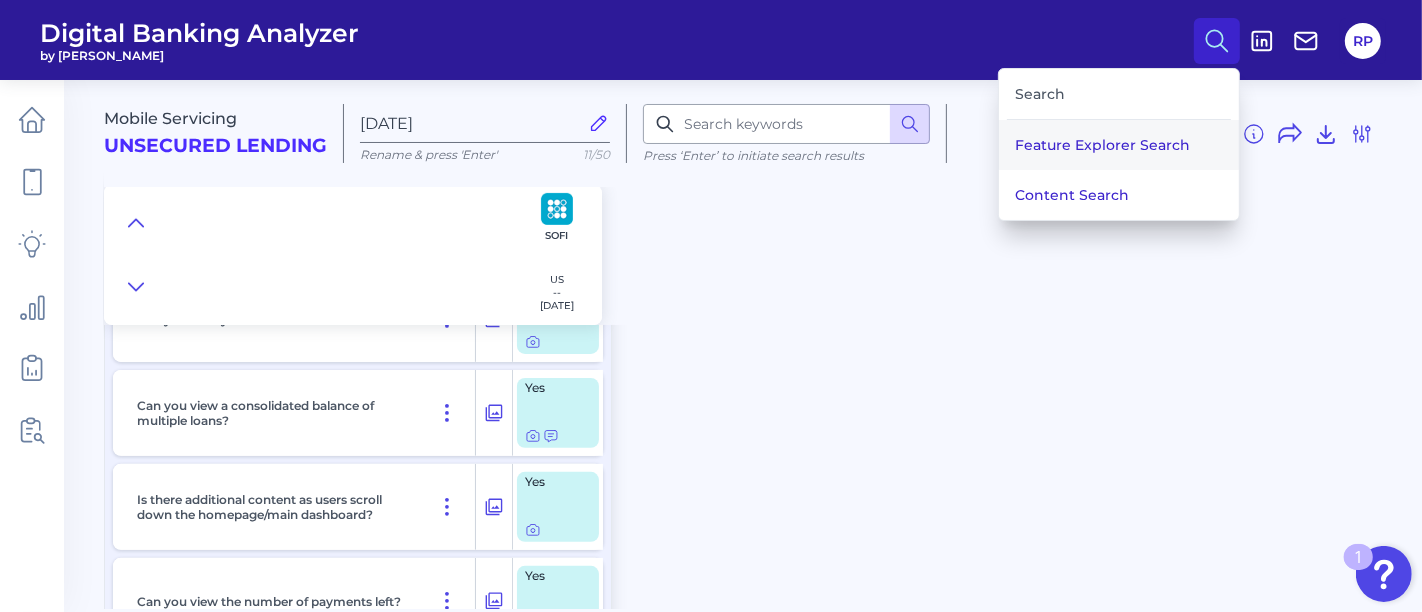 click on "Feature Explorer Search" at bounding box center [1119, 145] 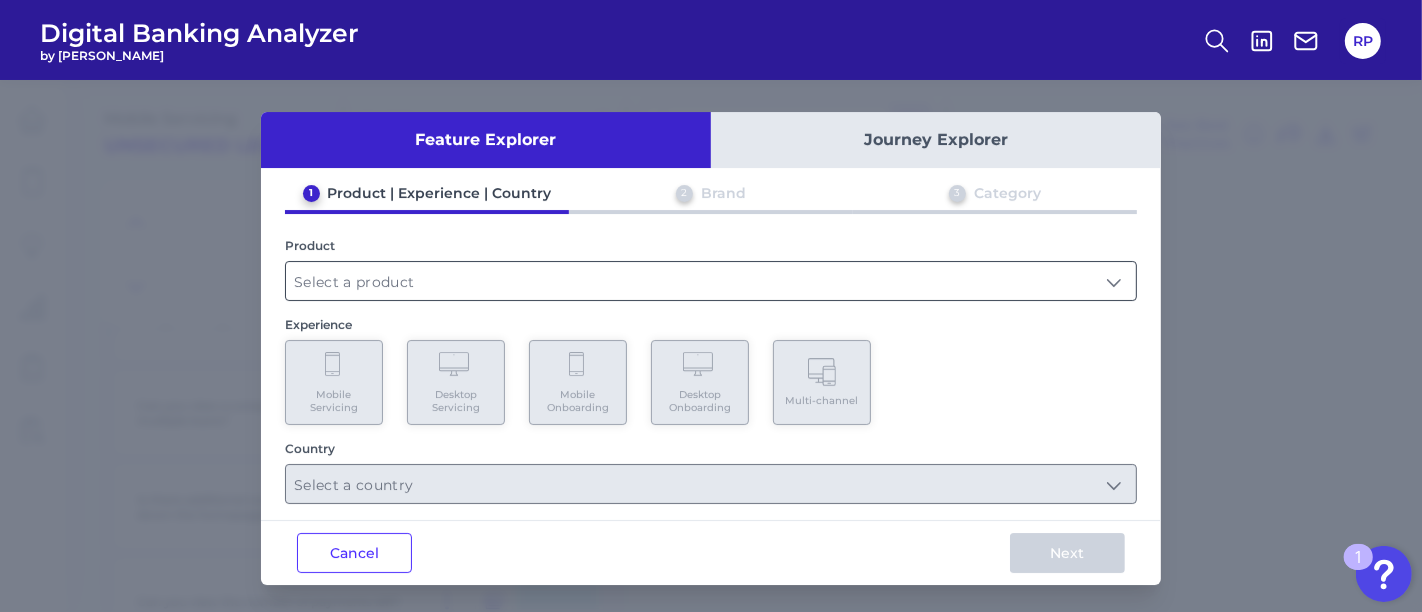click at bounding box center (711, 281) 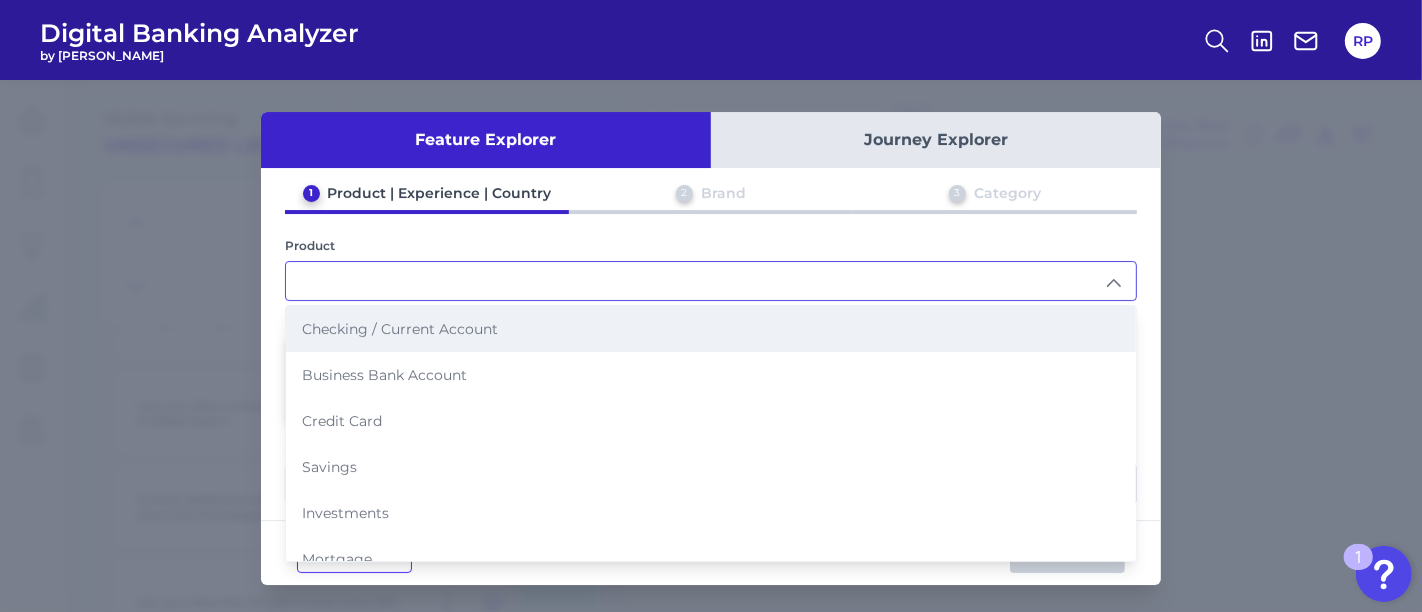 click on "Checking / Current Account" at bounding box center [400, 329] 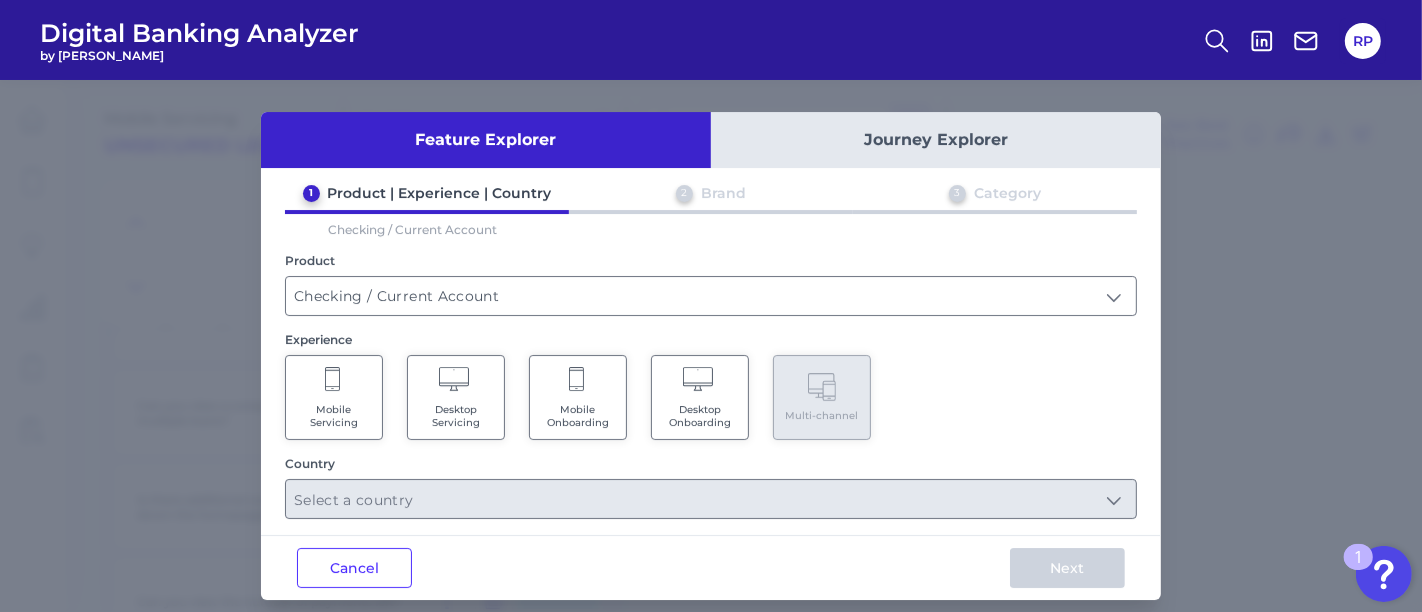 click on "Mobile Servicing" at bounding box center (334, 416) 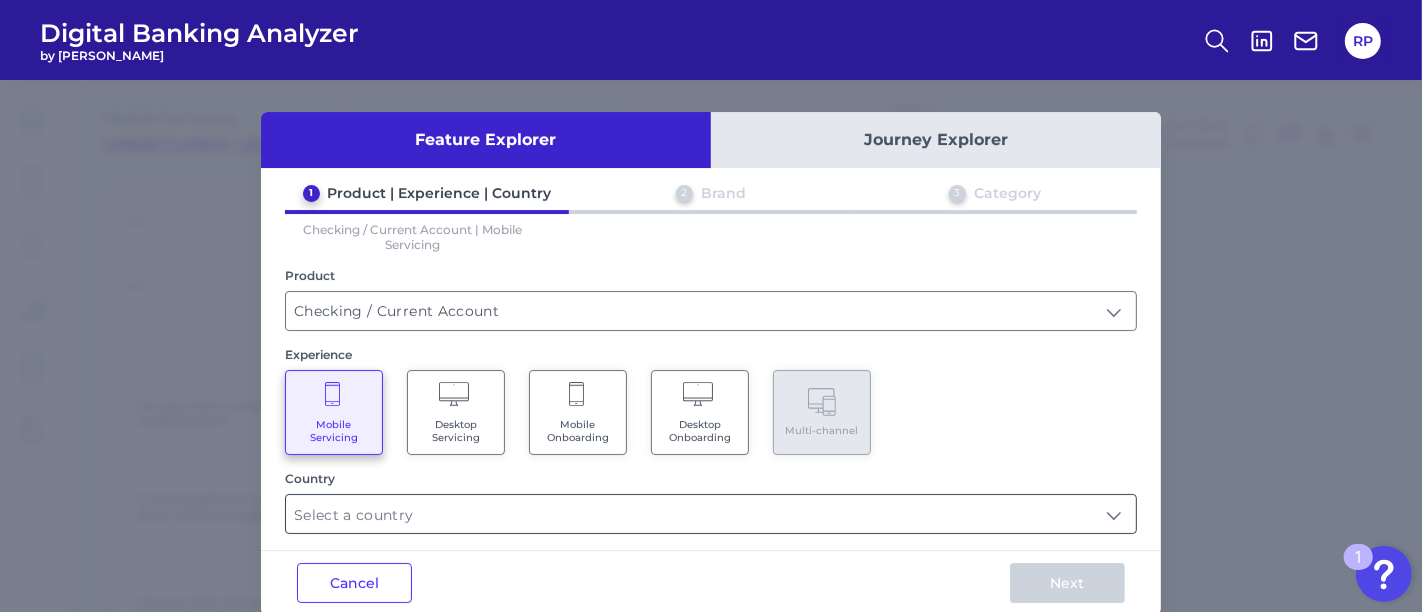 click at bounding box center (711, 514) 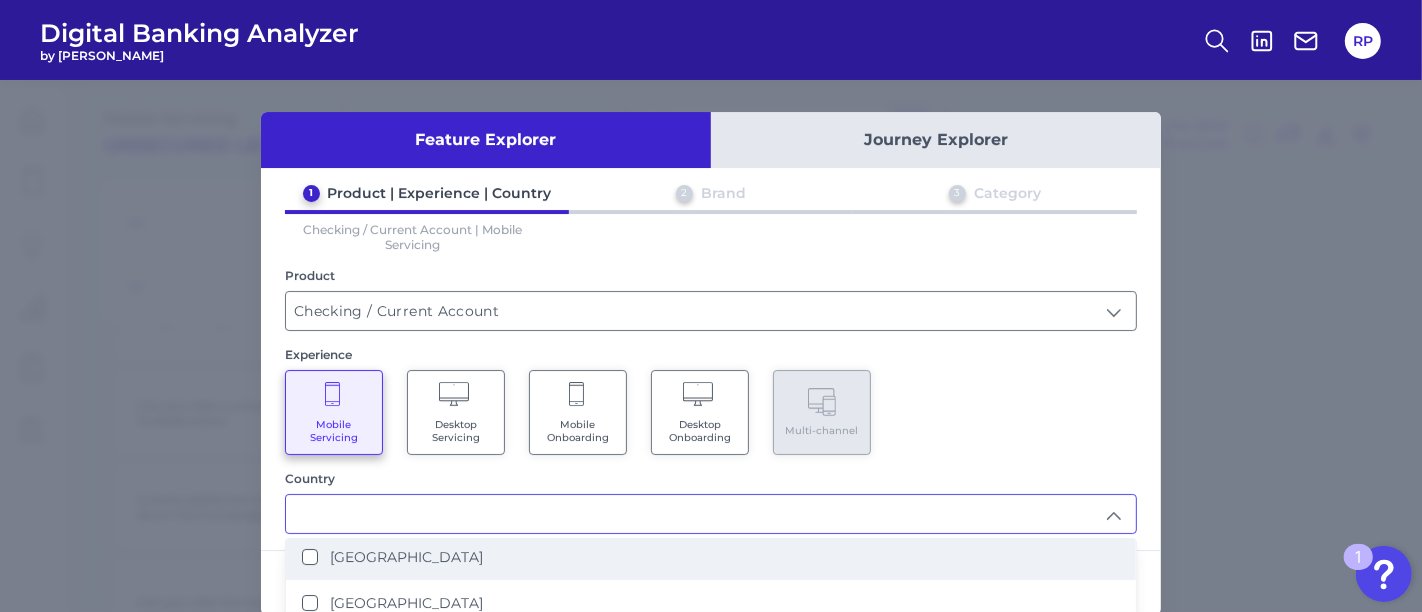 scroll, scrollTop: 111, scrollLeft: 0, axis: vertical 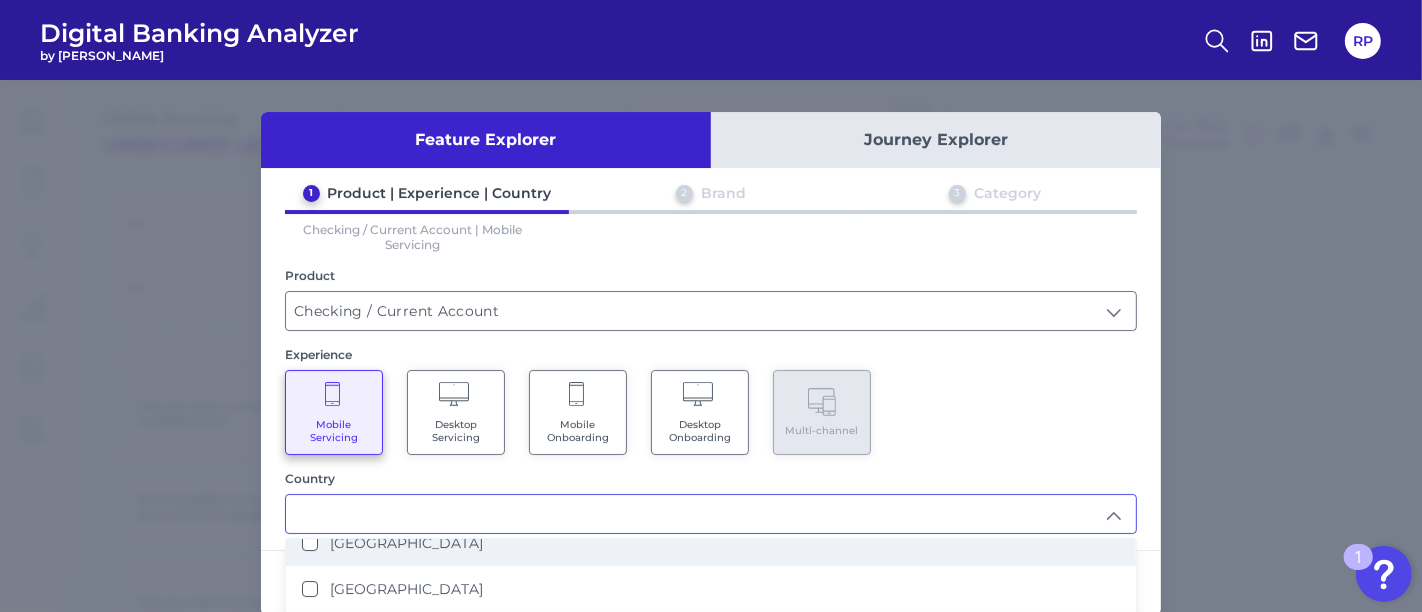 click on "[GEOGRAPHIC_DATA]" at bounding box center [711, 543] 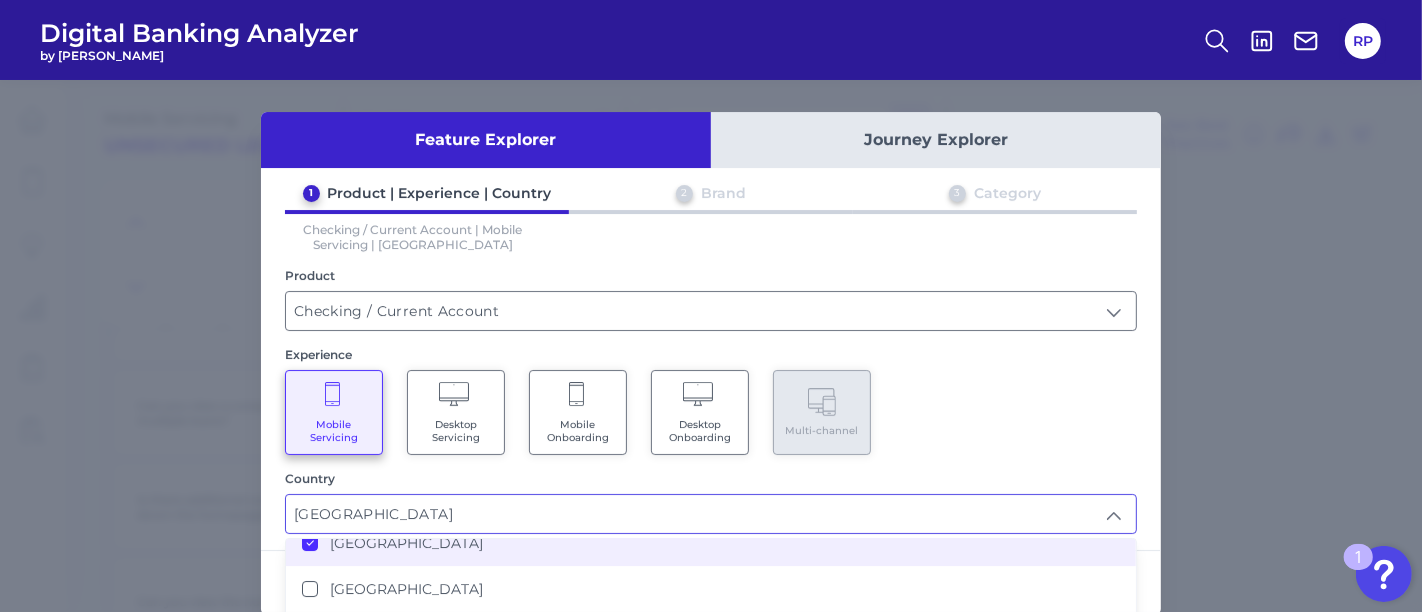 click on "Mobile Servicing Desktop Servicing Mobile Onboarding Desktop Onboarding Multi-channel" at bounding box center (711, 412) 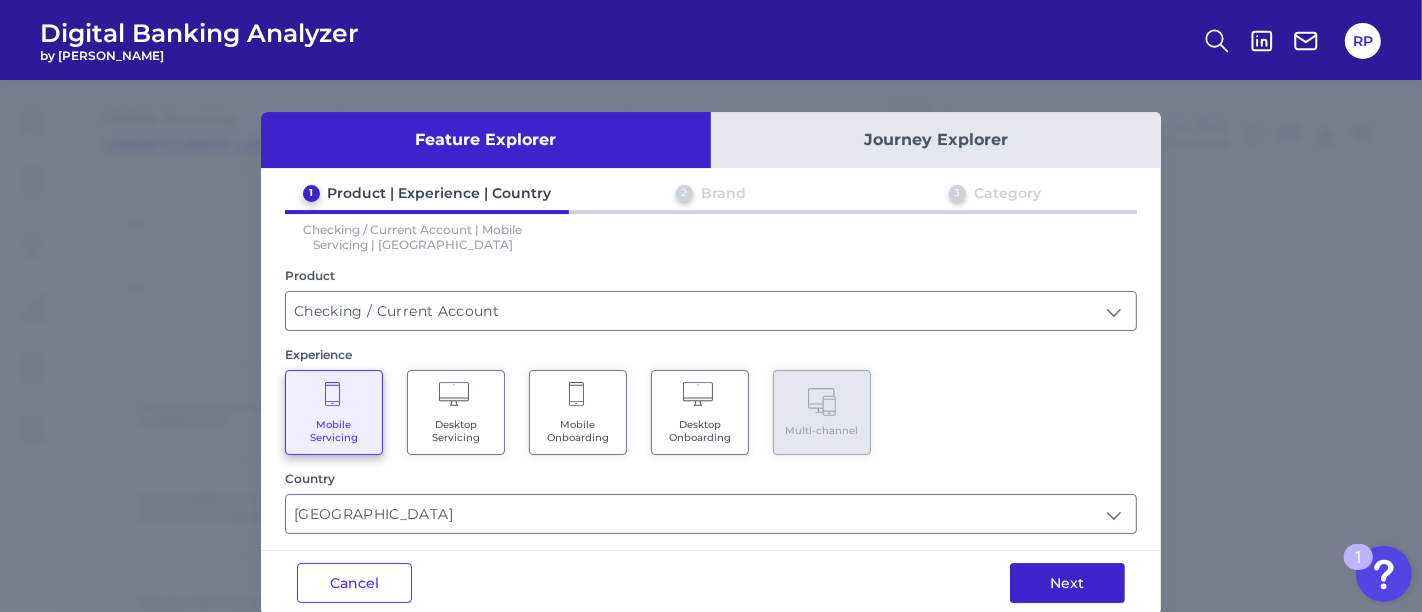 click on "Next" at bounding box center (1067, 583) 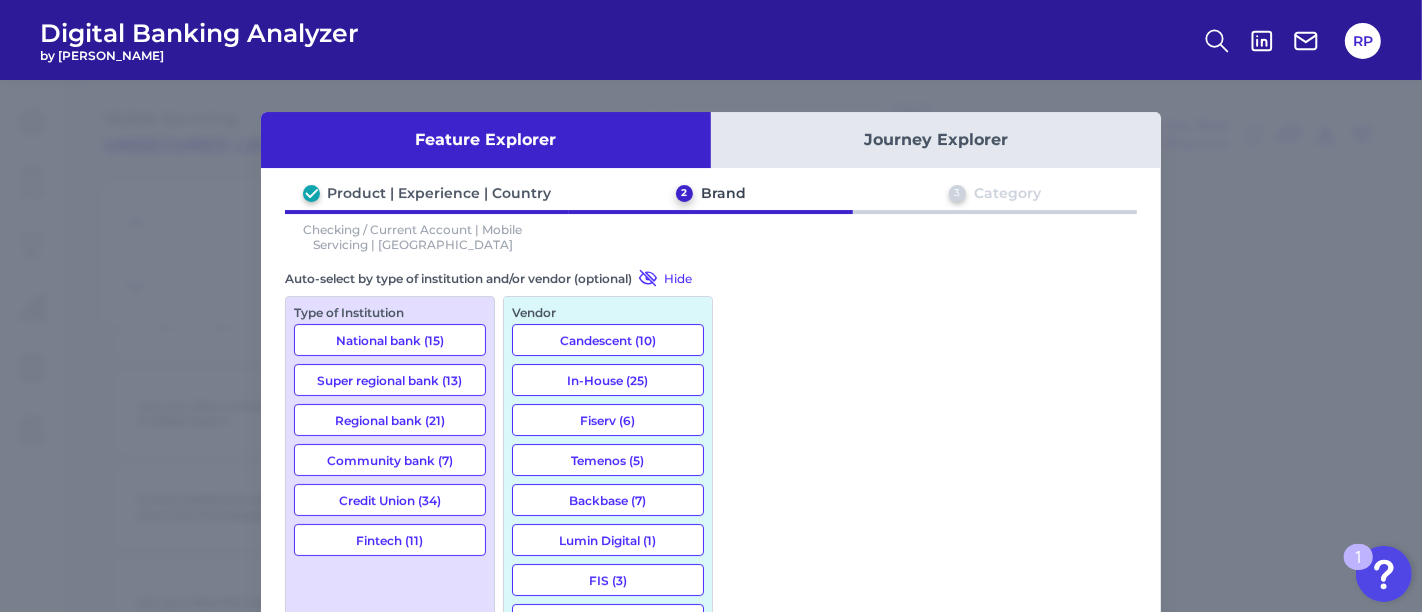 click on "Select any Individual Brands" at bounding box center (711, 670) 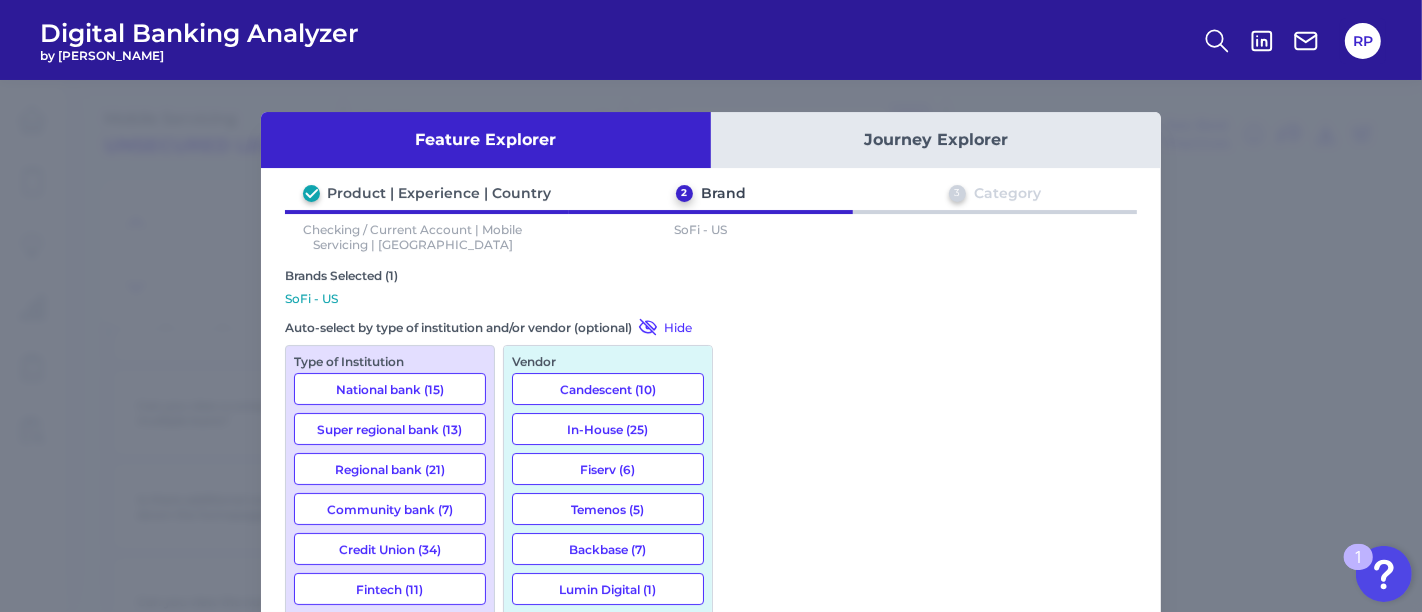 click on "Select any Individual Brands sofi SoFi  - [GEOGRAPHIC_DATA]" at bounding box center [711, 846] 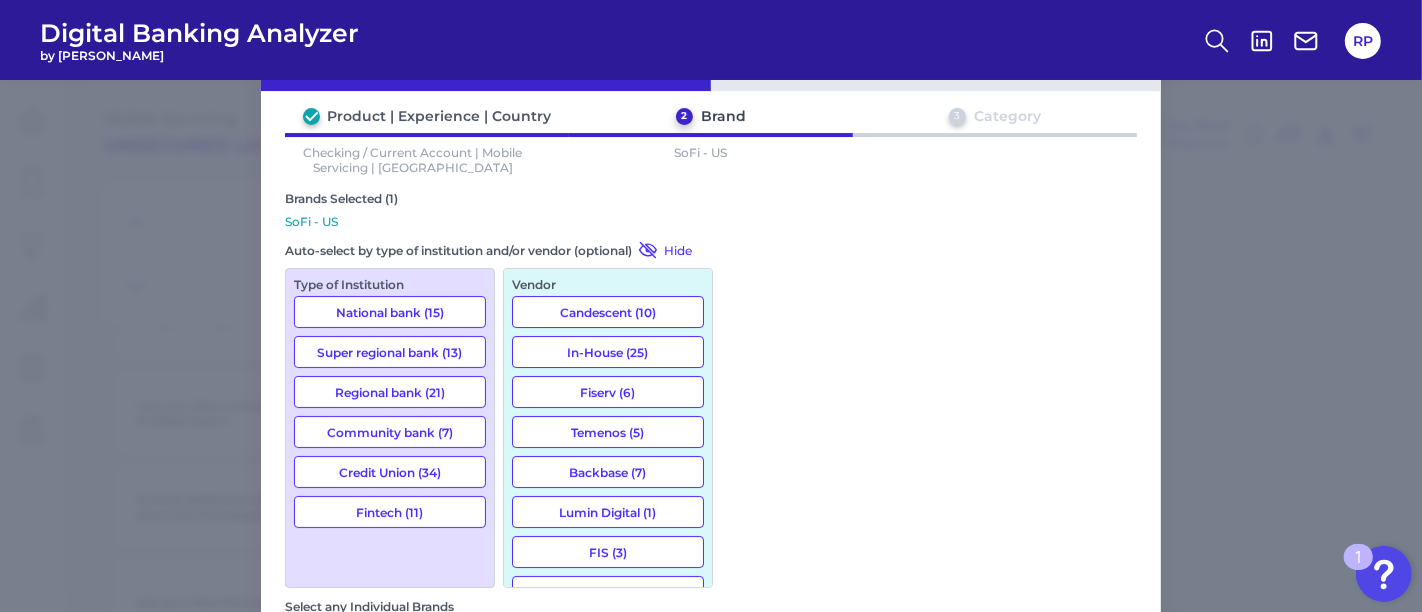 scroll, scrollTop: 111, scrollLeft: 0, axis: vertical 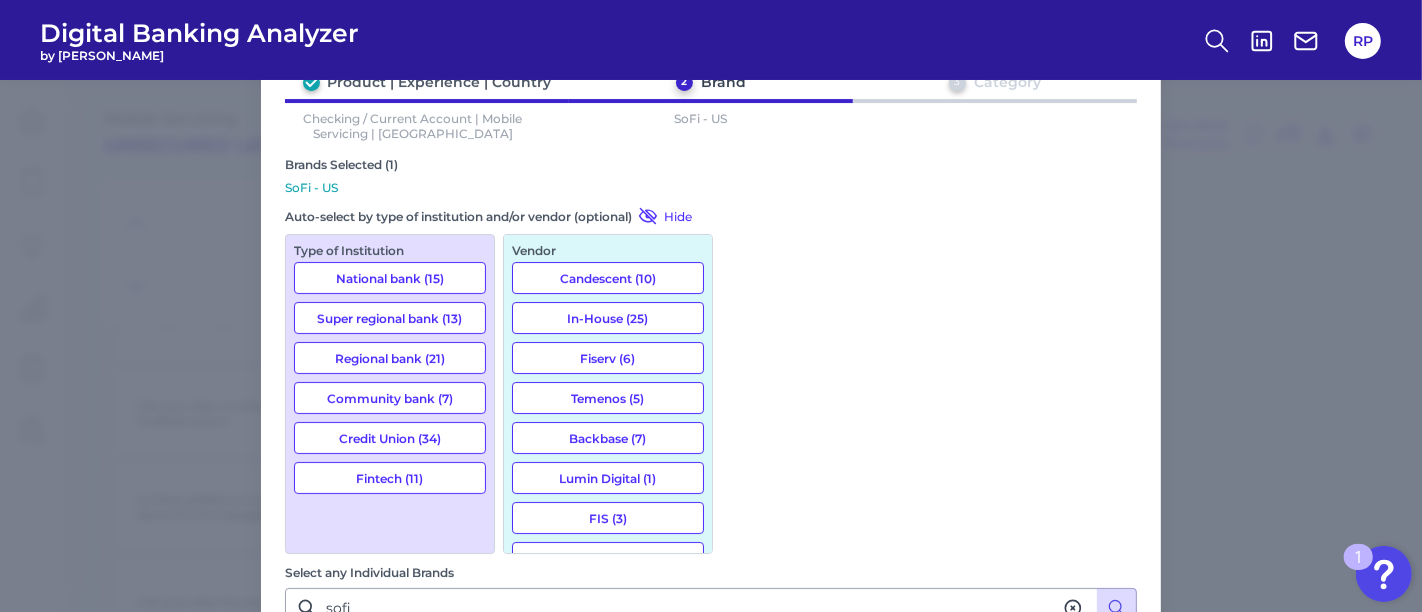 click on "Next" at bounding box center (1067, 957) 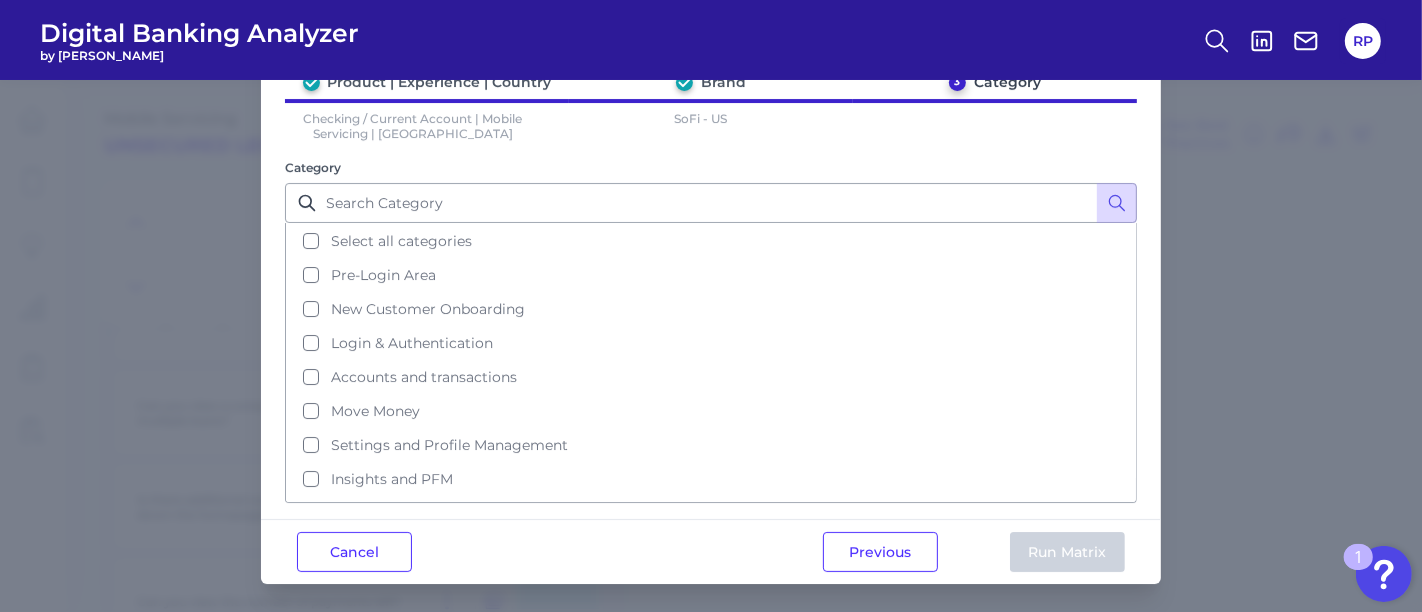 scroll, scrollTop: 0, scrollLeft: 0, axis: both 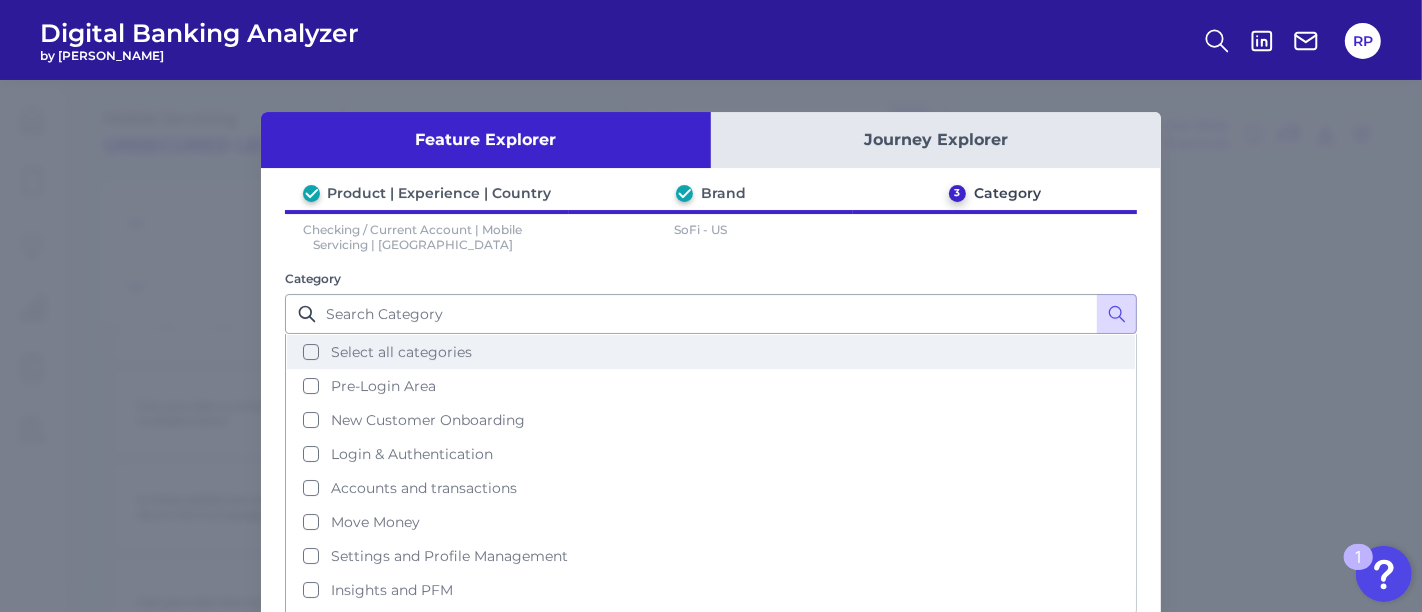 click on "Select all categories" at bounding box center (401, 352) 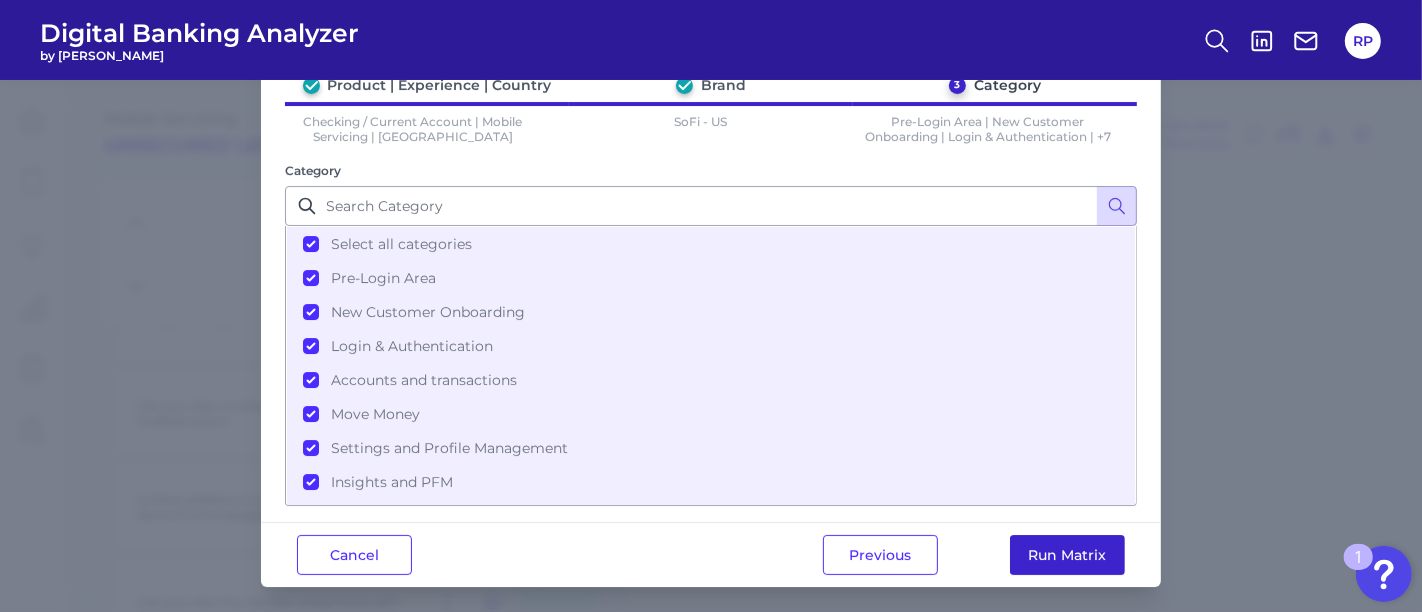 scroll, scrollTop: 111, scrollLeft: 0, axis: vertical 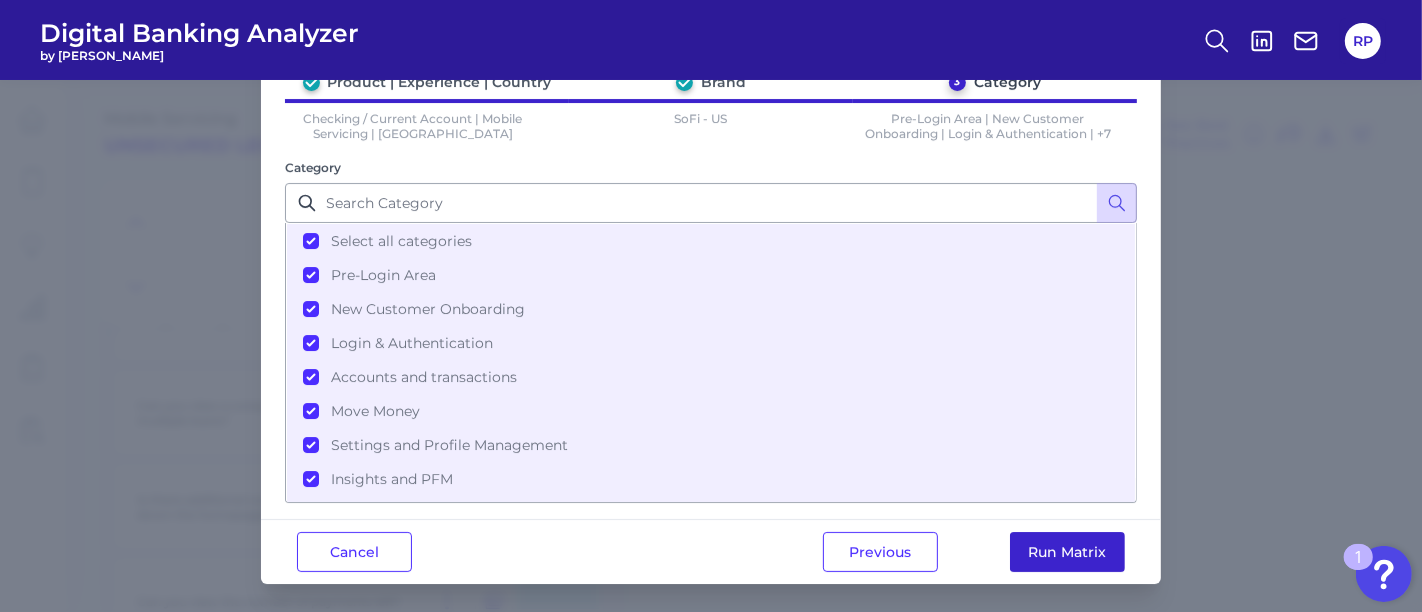 click on "Run Matrix" at bounding box center [1067, 552] 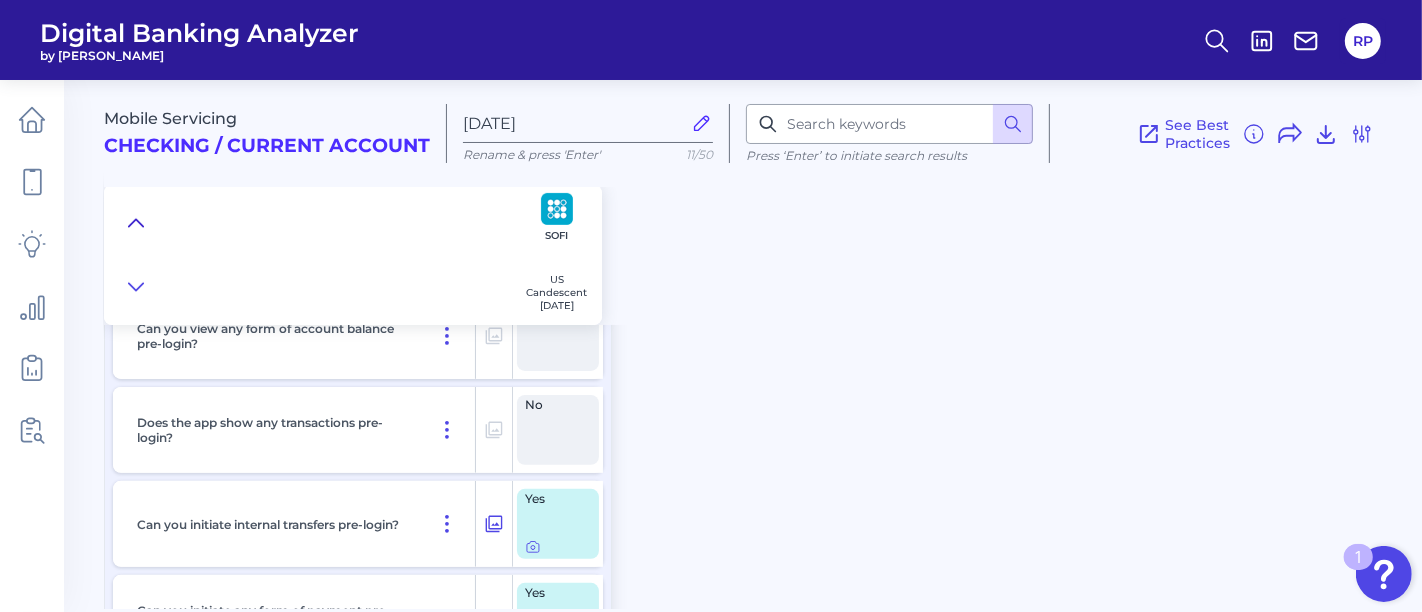 click 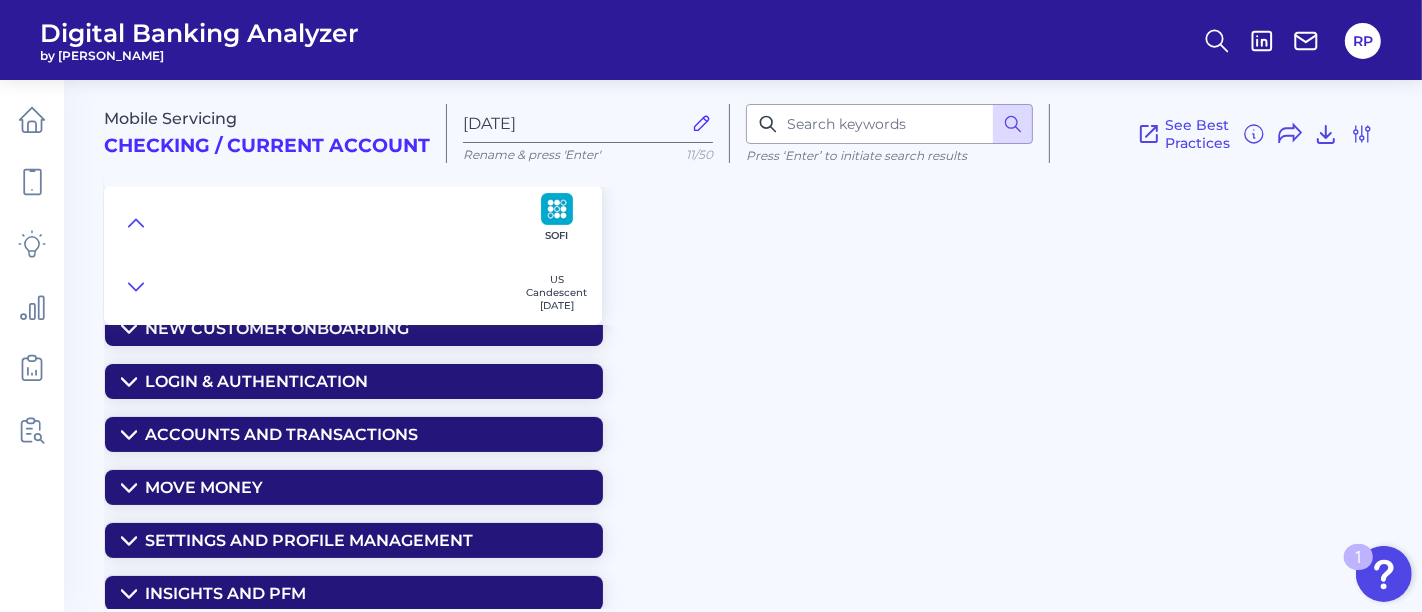 scroll, scrollTop: 0, scrollLeft: 0, axis: both 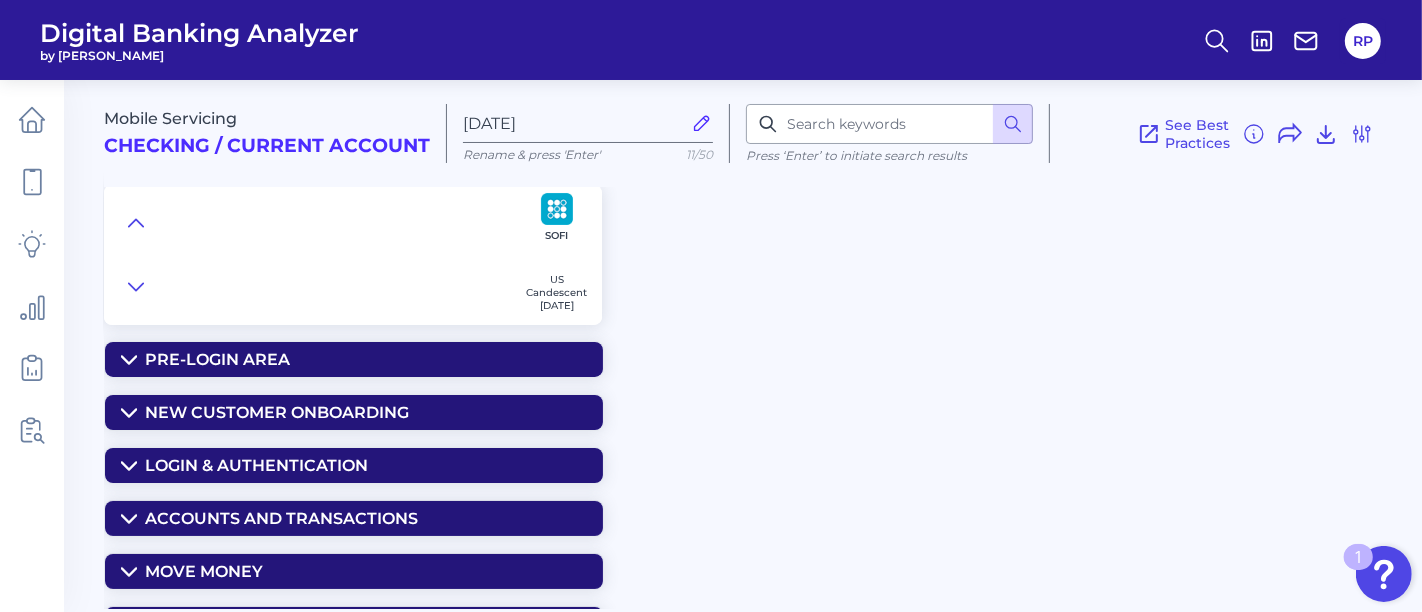click on "Accounts and transactions" at bounding box center [281, 518] 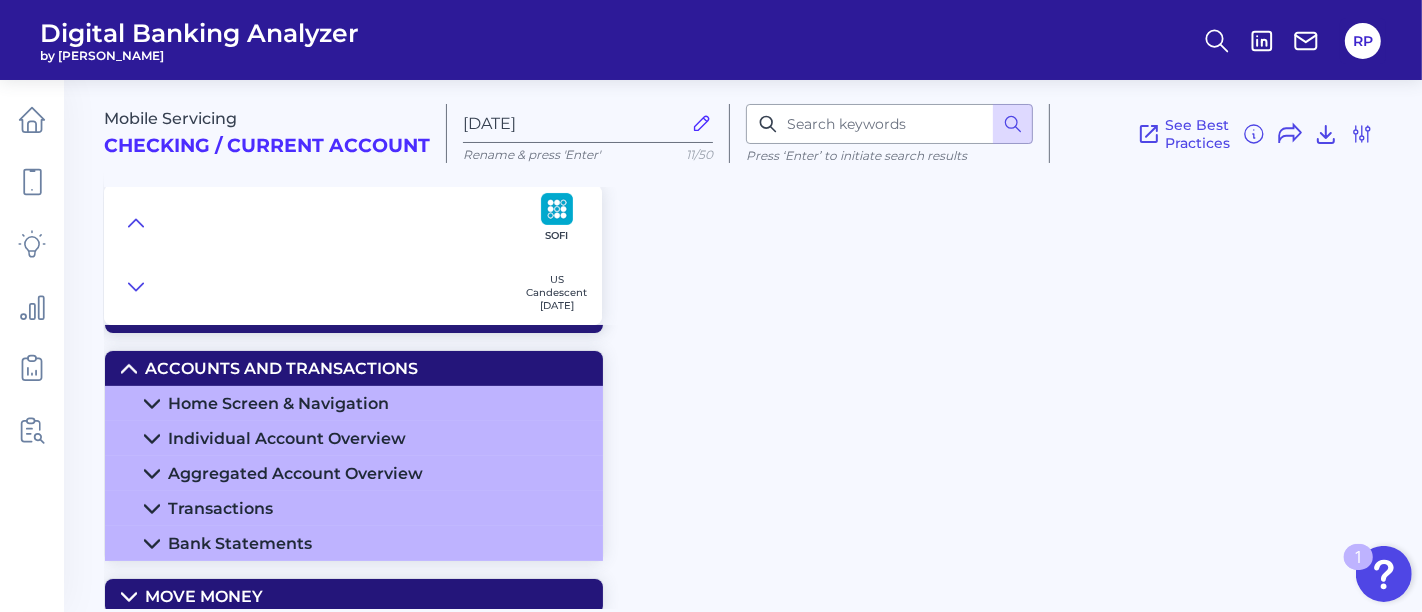 scroll, scrollTop: 222, scrollLeft: 0, axis: vertical 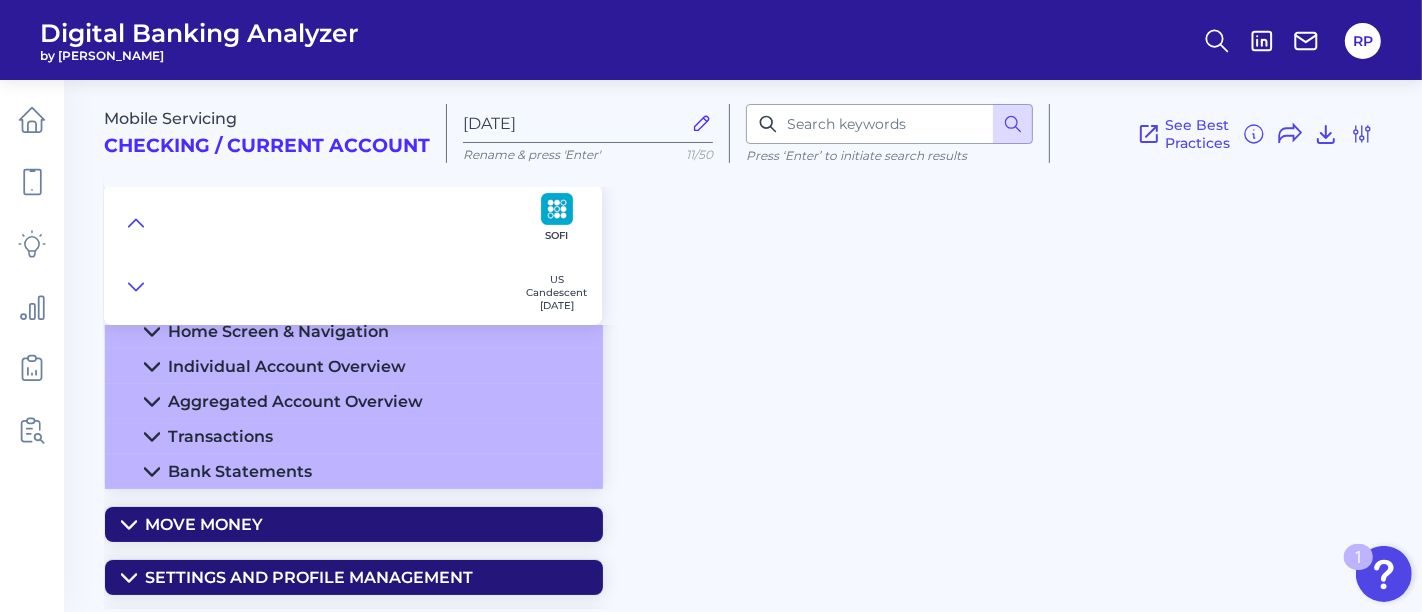 click on "Home Screen & Navigation" at bounding box center (278, 331) 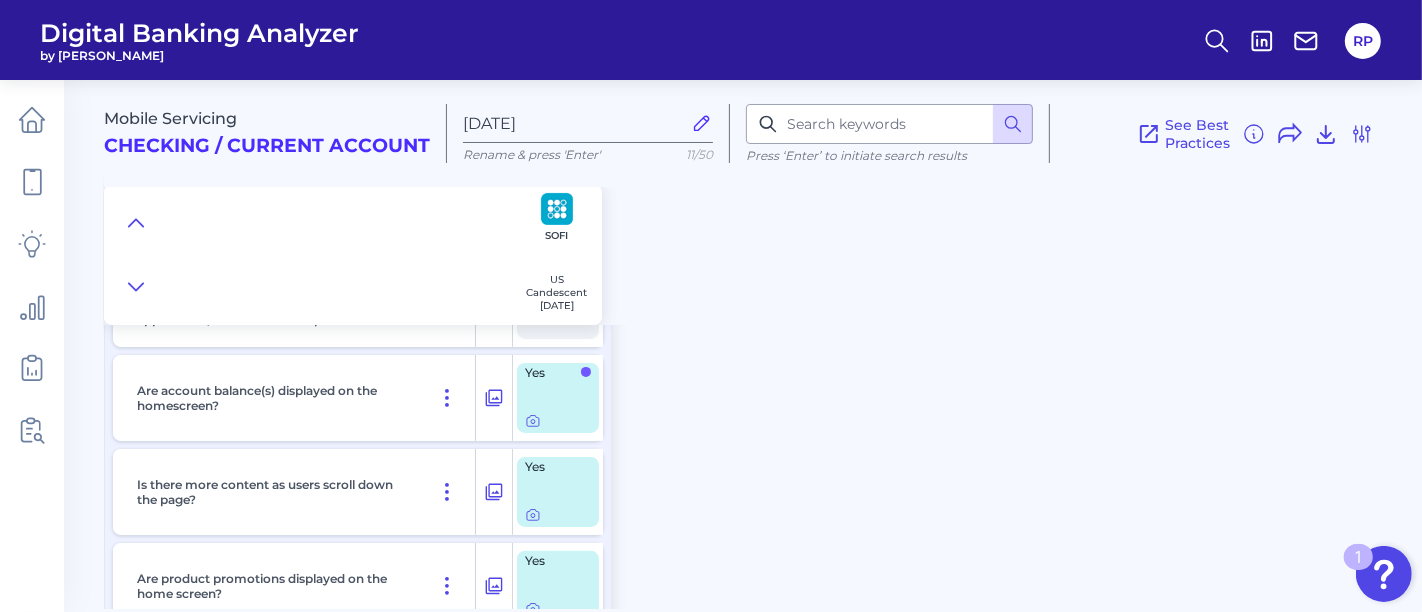 scroll, scrollTop: 444, scrollLeft: 0, axis: vertical 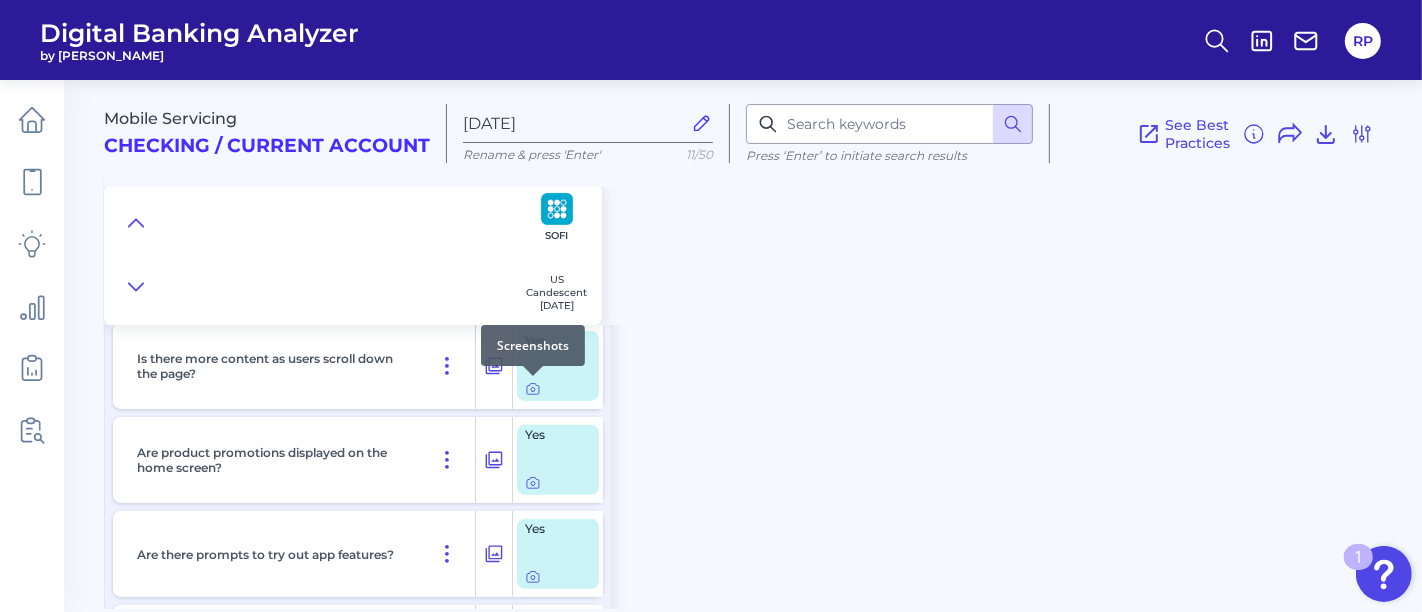 click at bounding box center (533, 376) 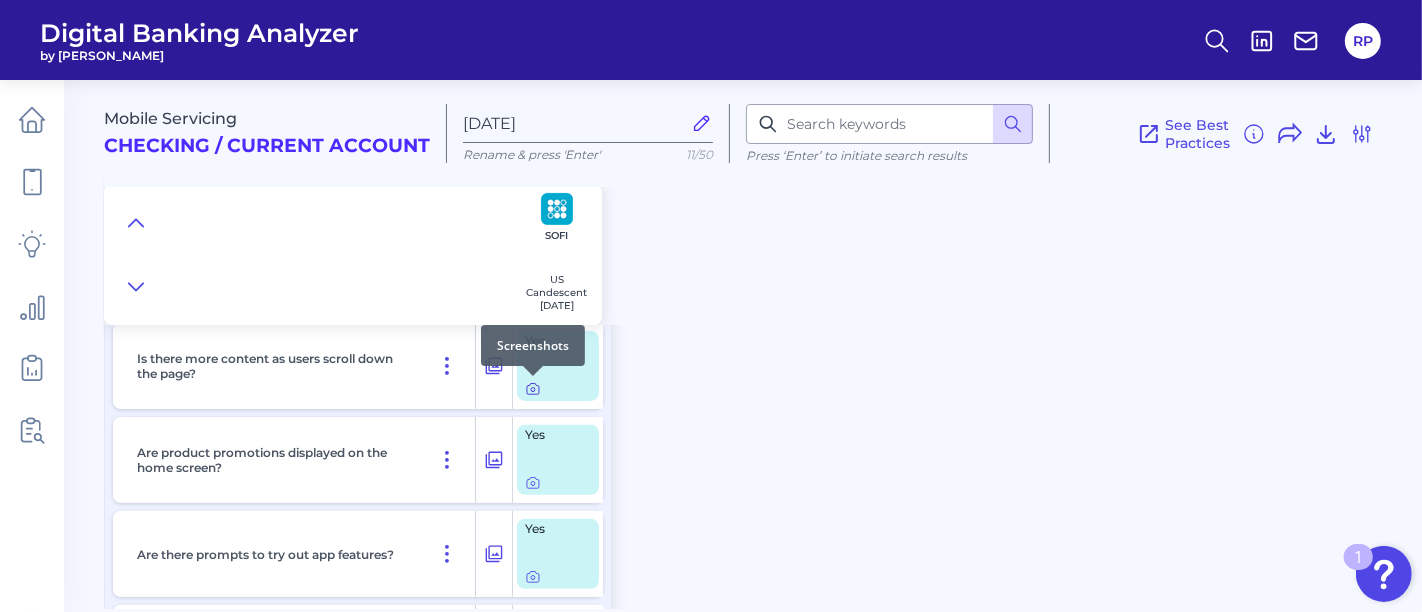 click 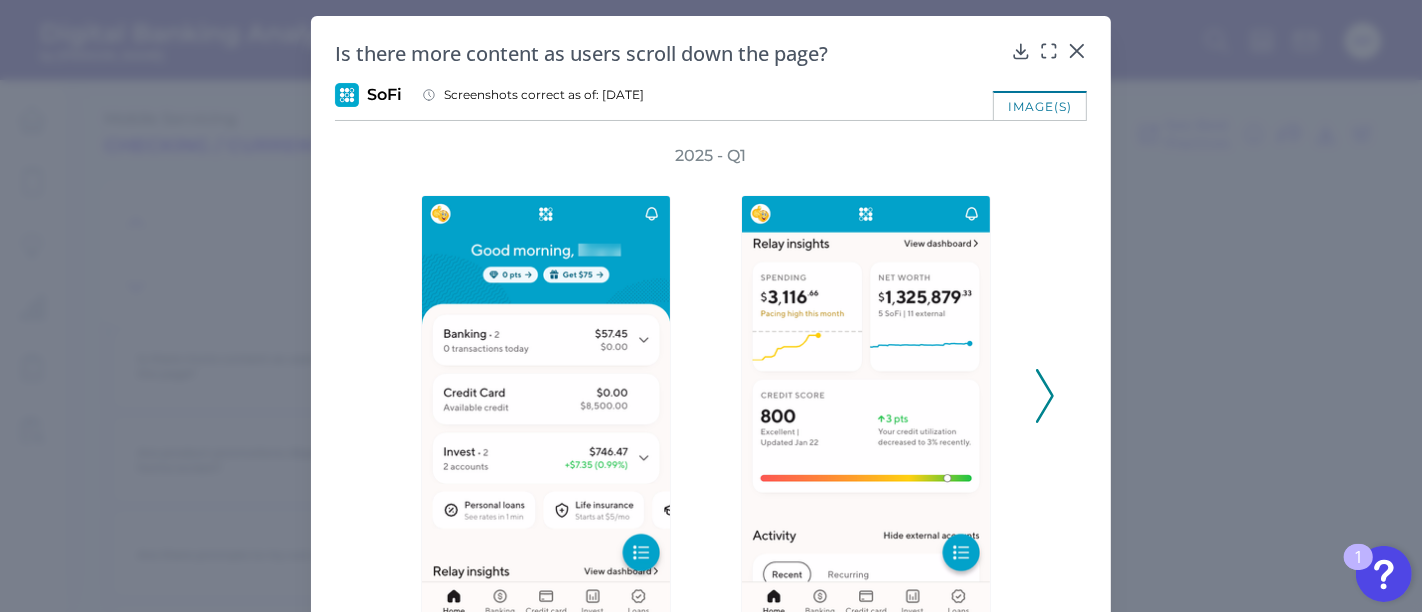 click 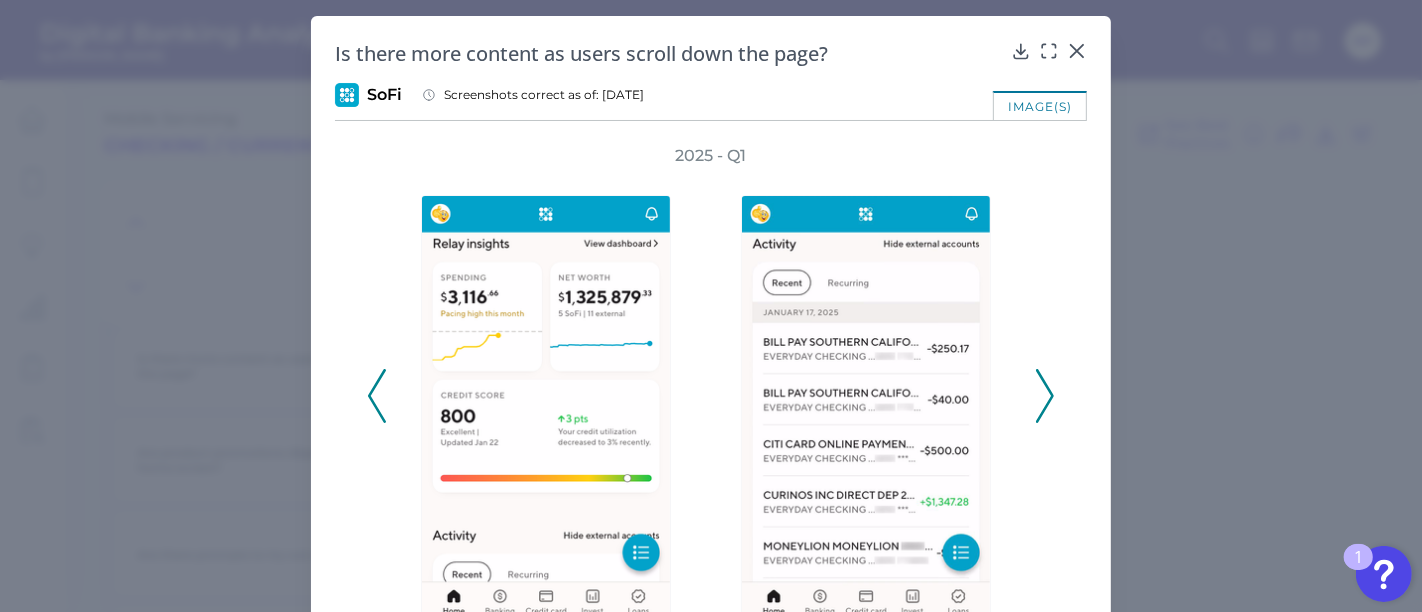 click 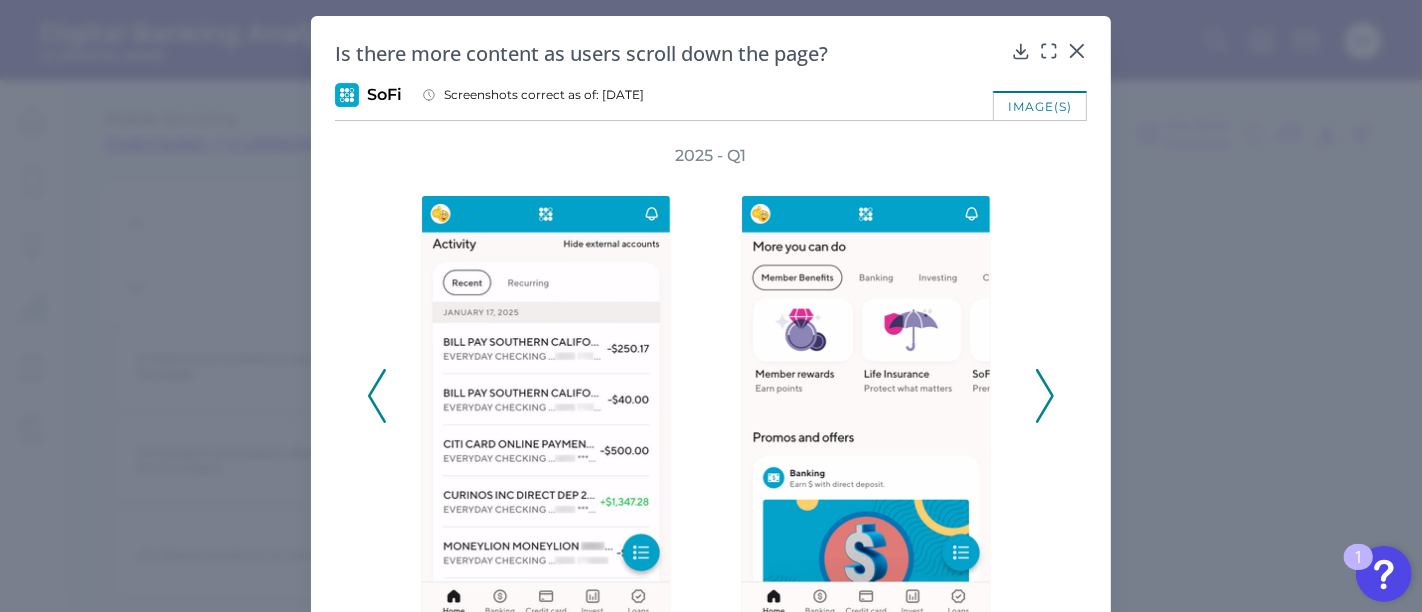 click 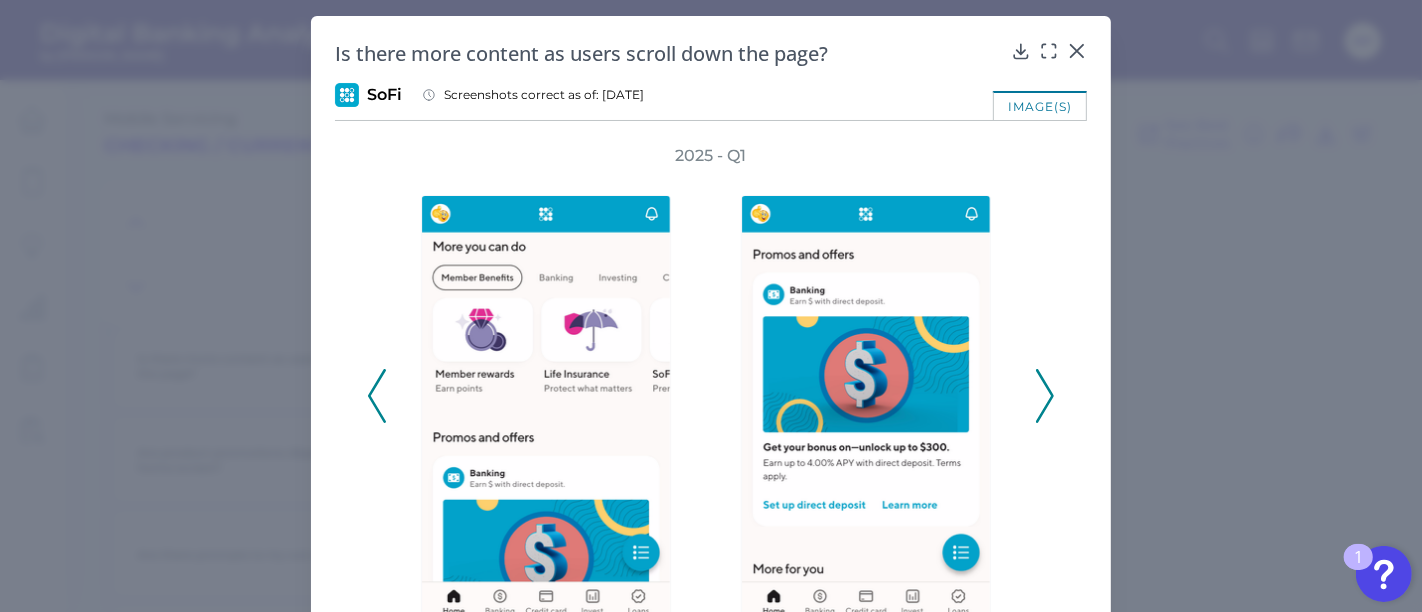 click 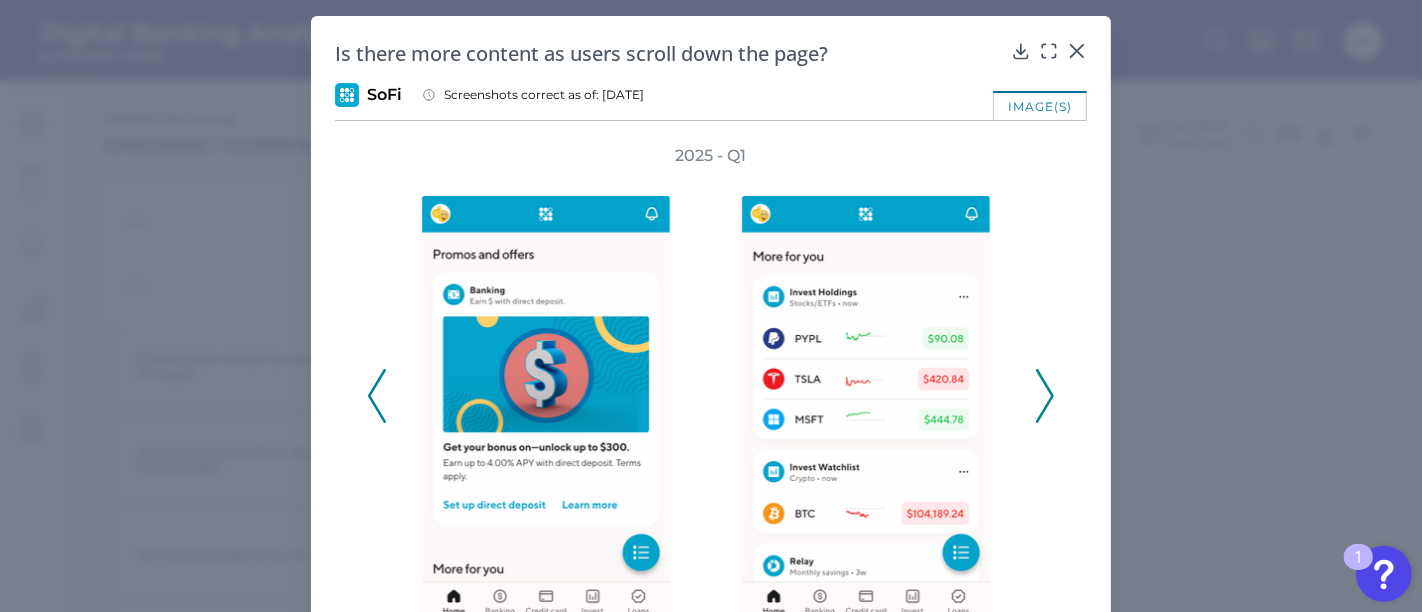 click 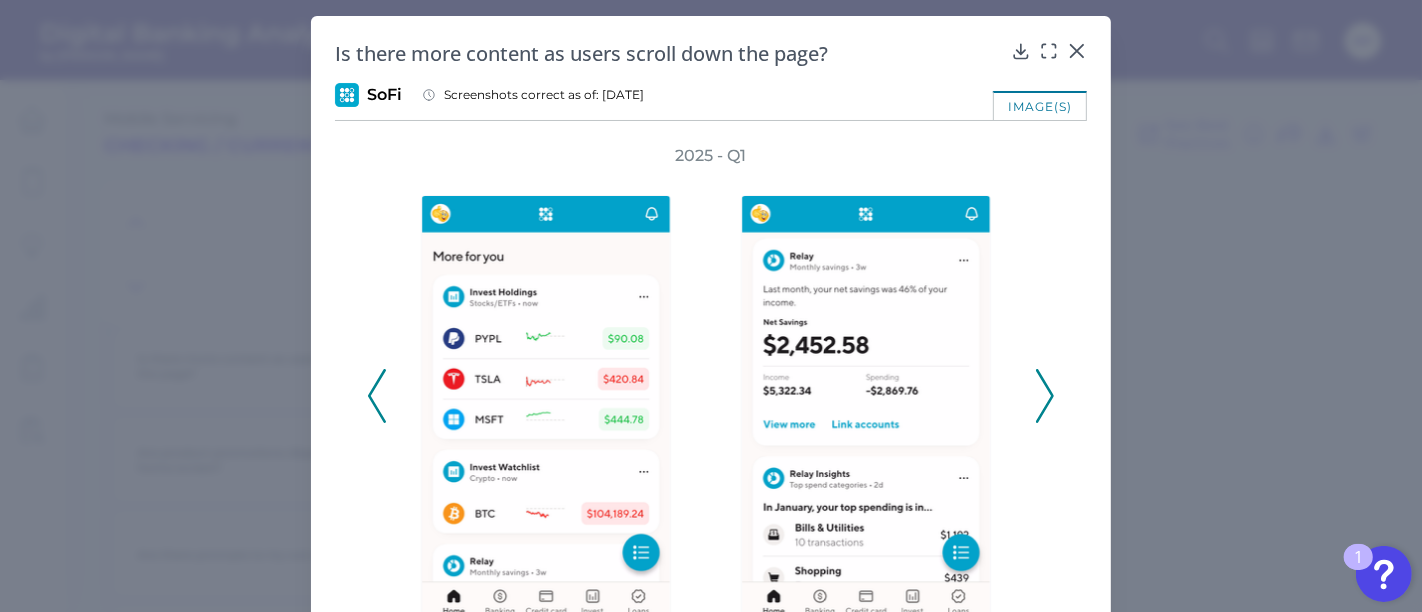 click 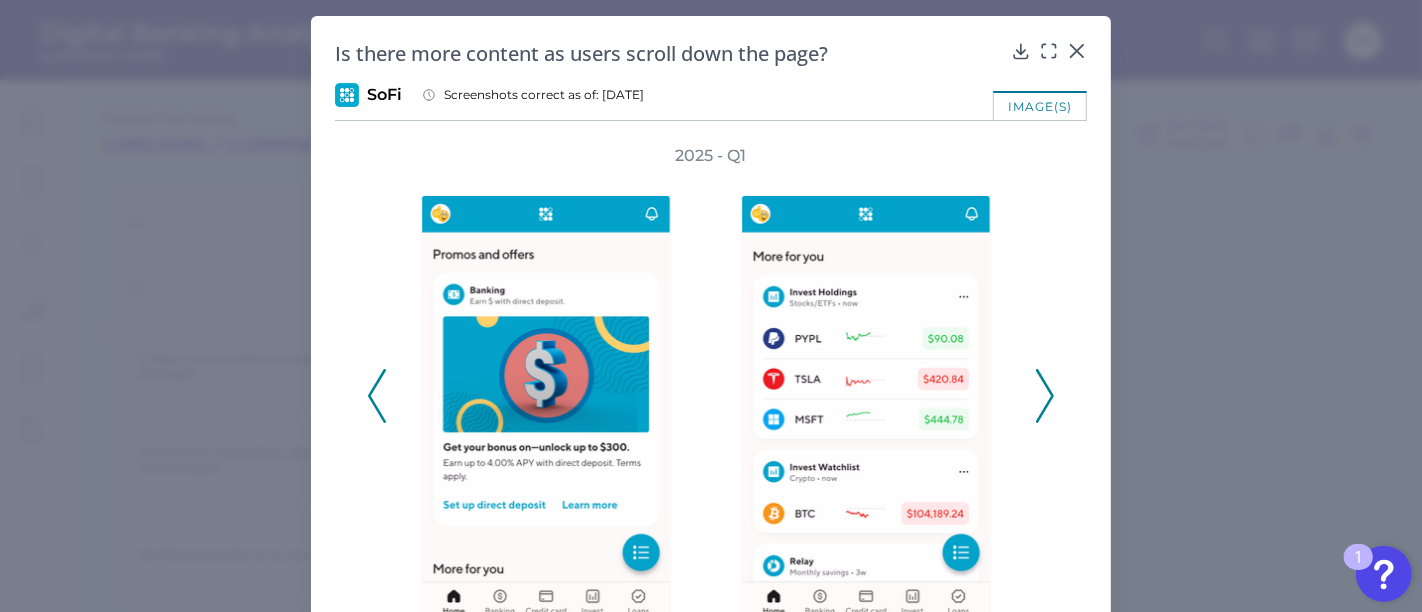 click 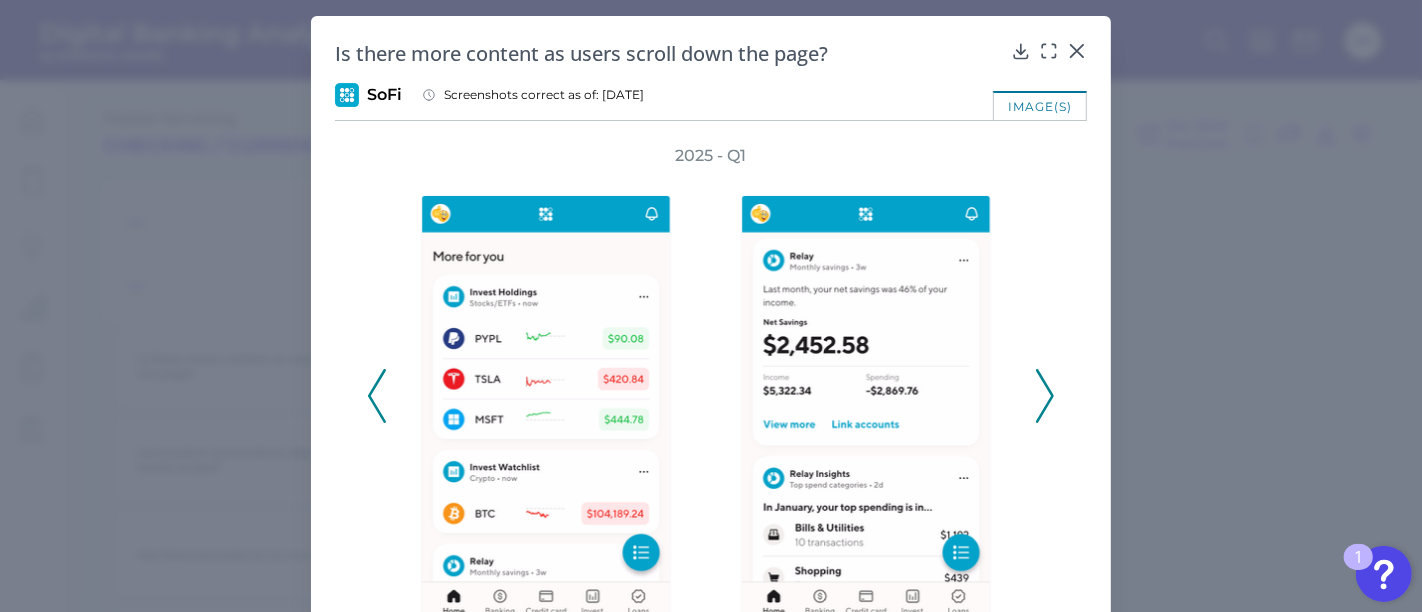 click 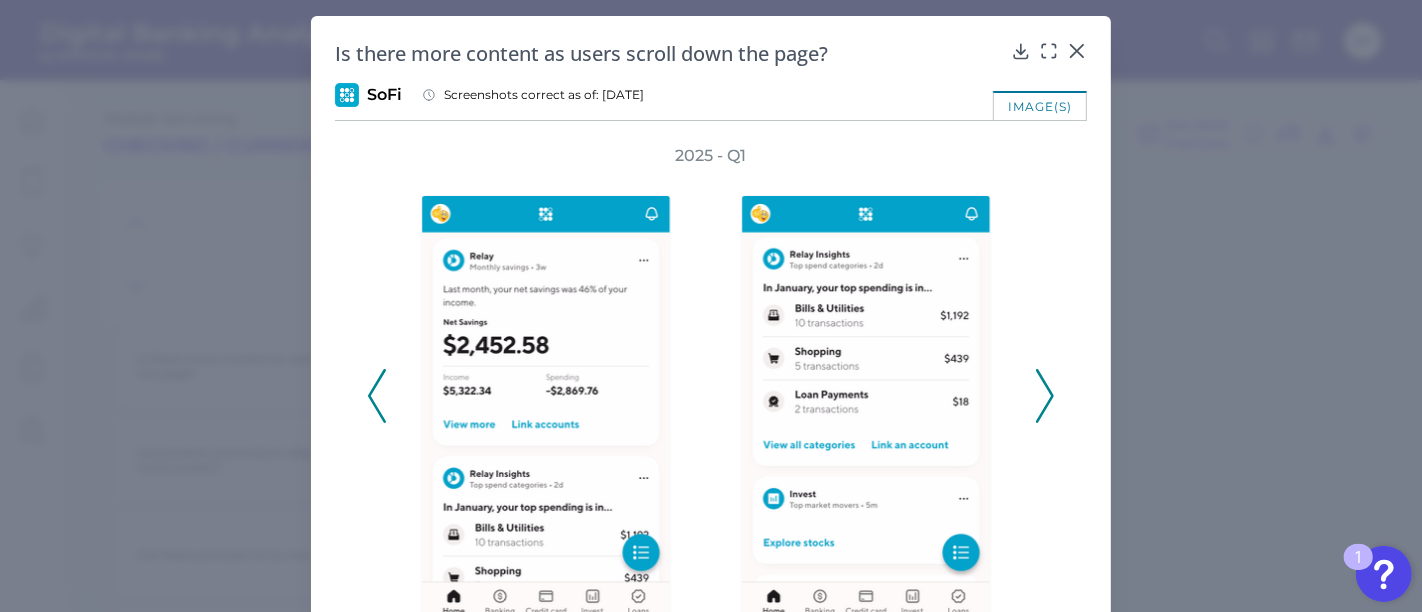 click 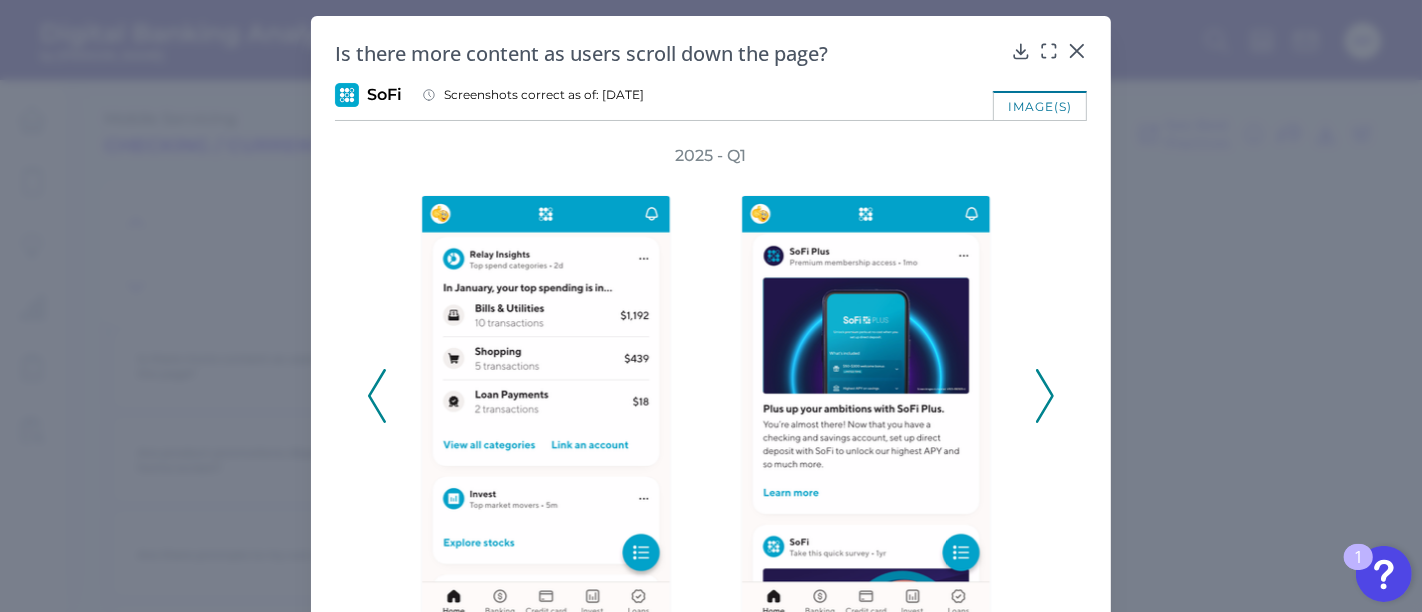 click 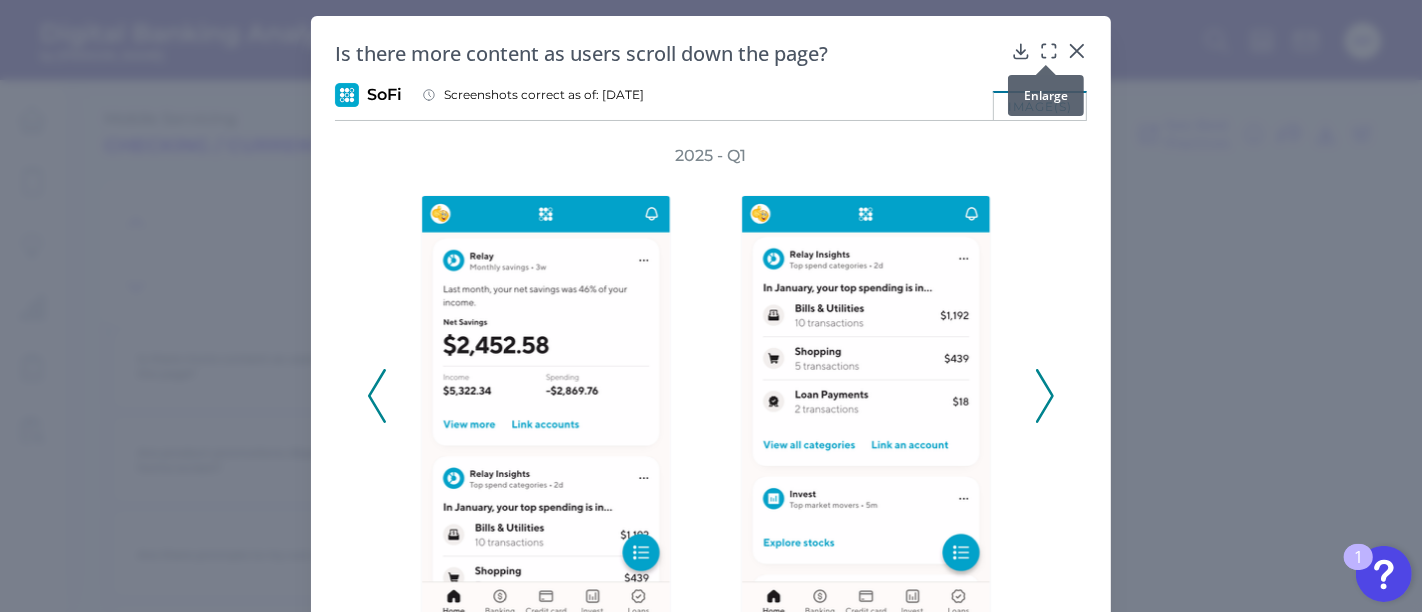 click 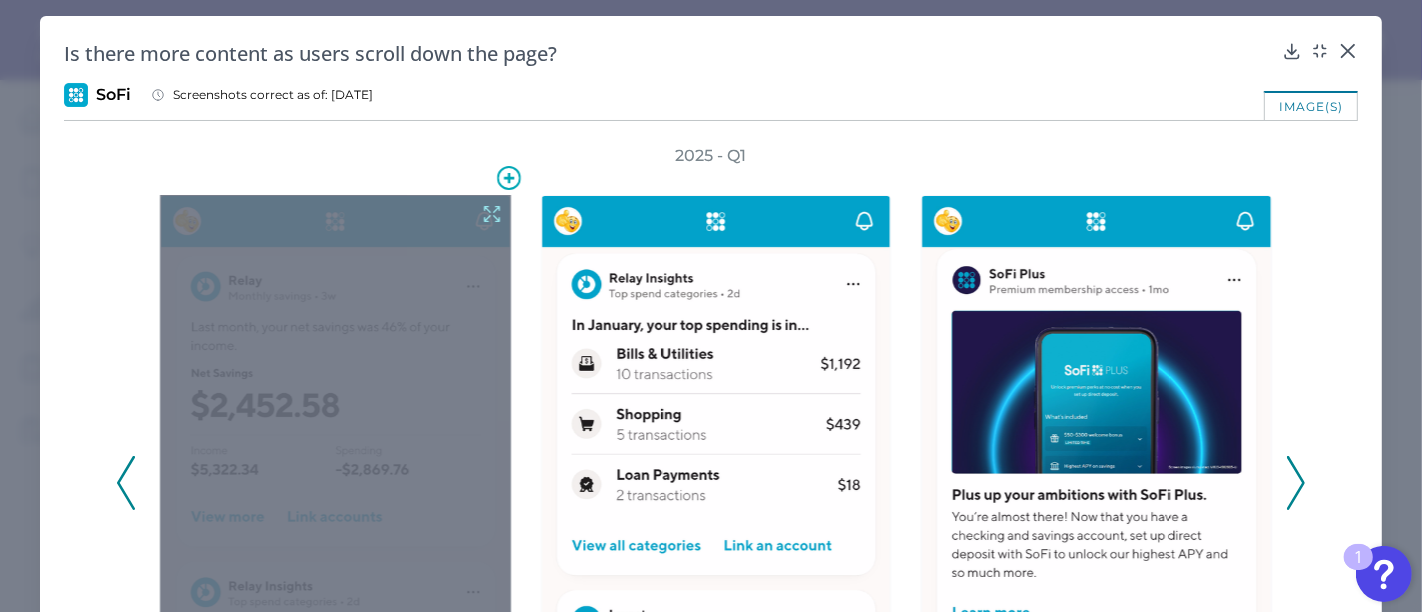 click 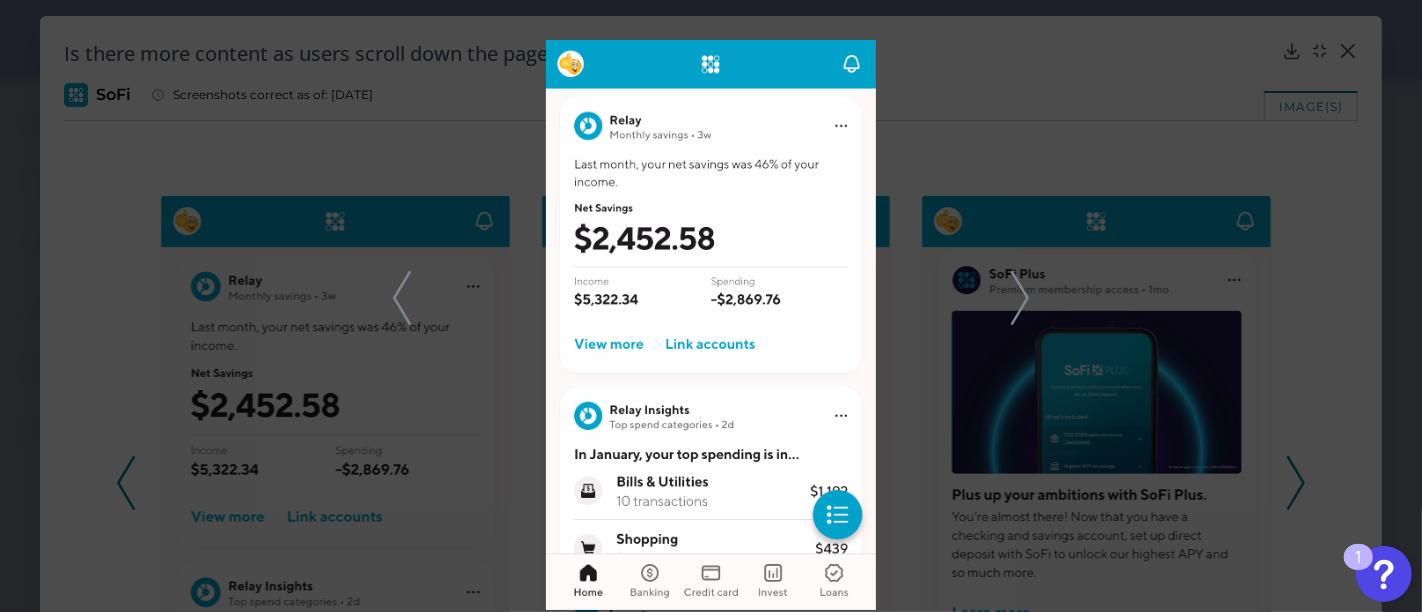 click 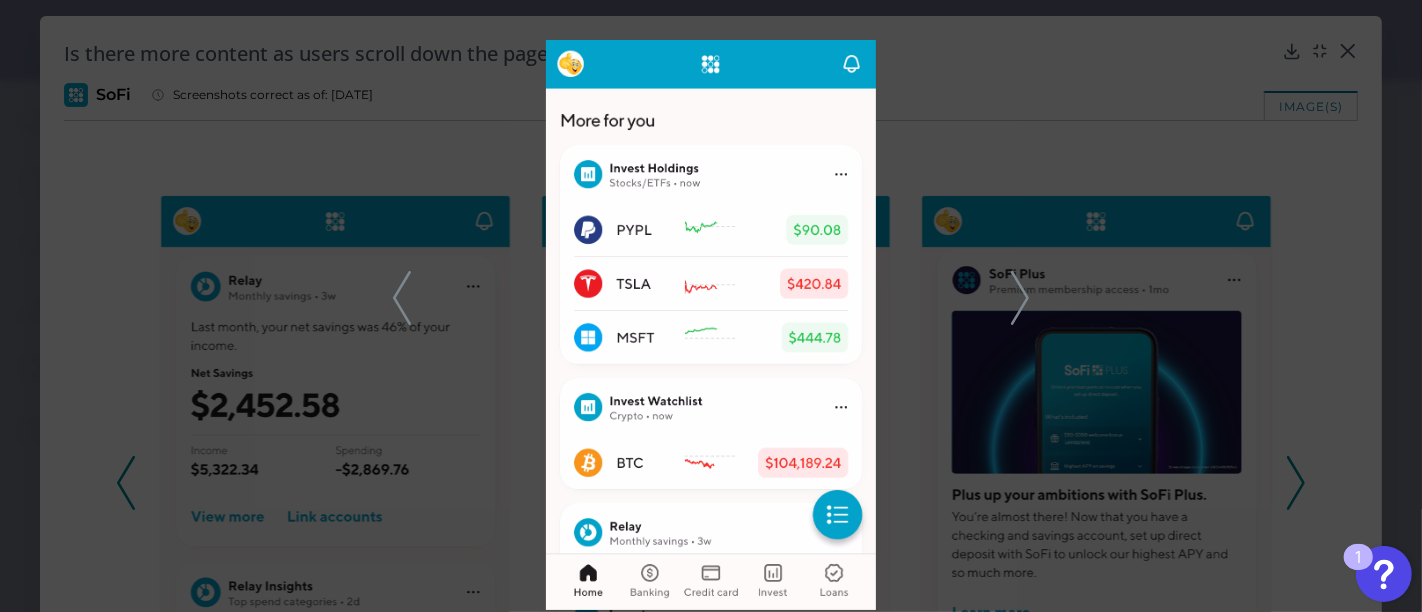 drag, startPoint x: 1137, startPoint y: 202, endPoint x: 1147, endPoint y: 223, distance: 23.259407 